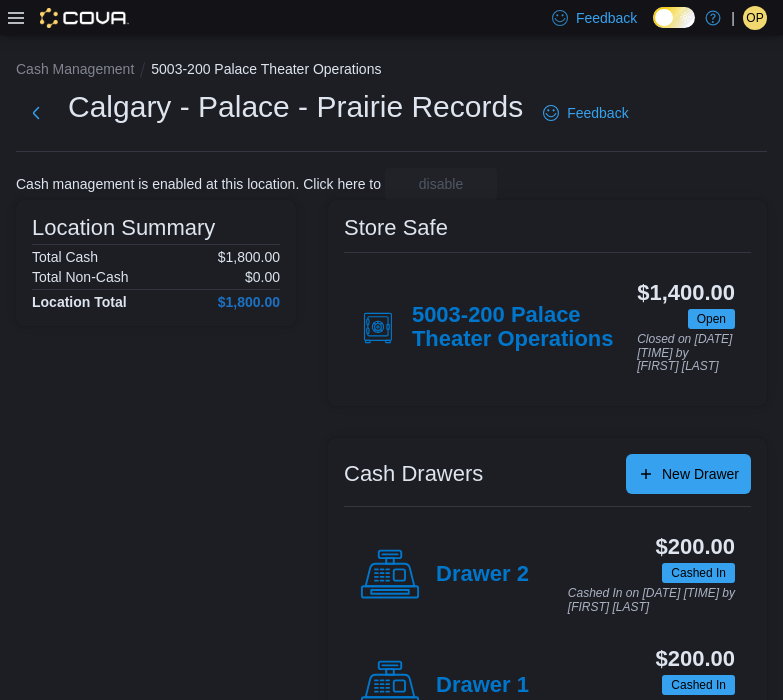 scroll, scrollTop: 0, scrollLeft: 0, axis: both 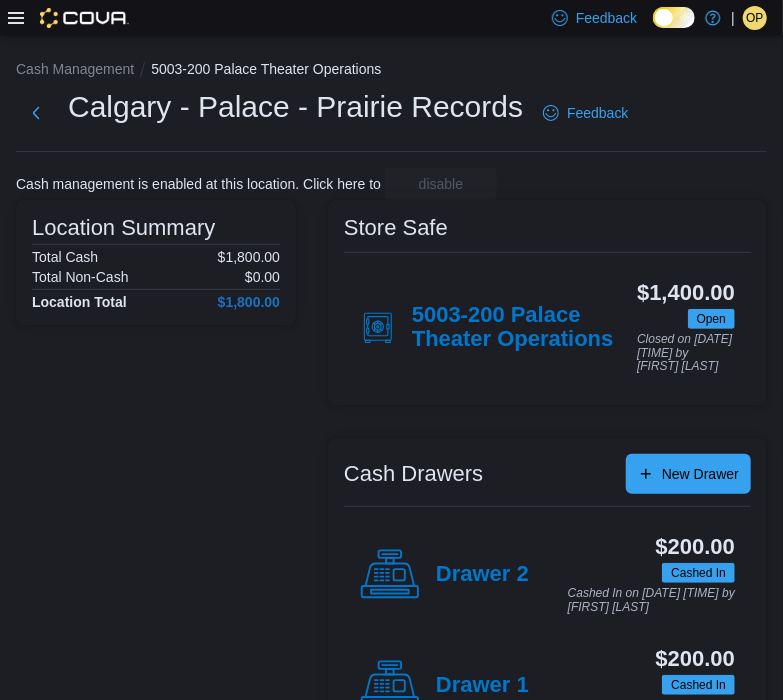 click 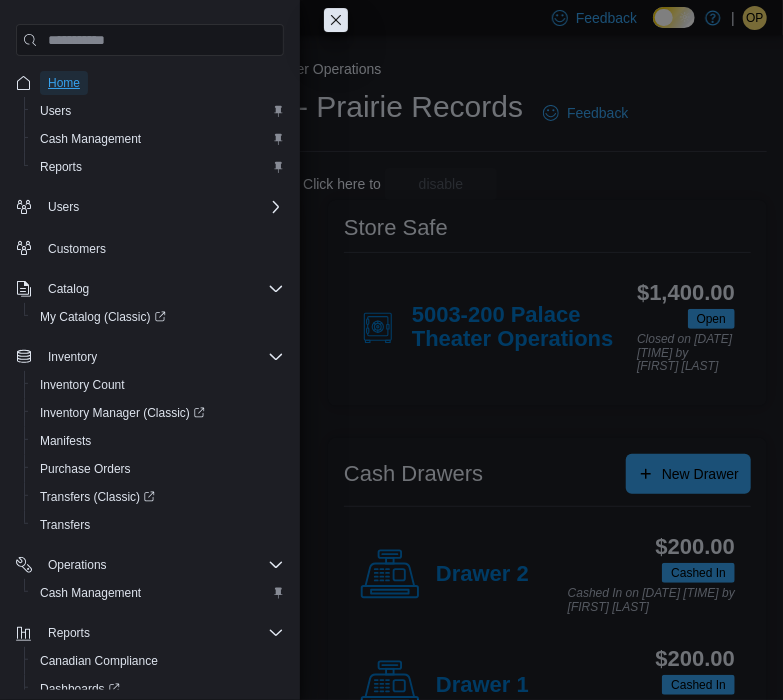 click on "Home" at bounding box center [64, 83] 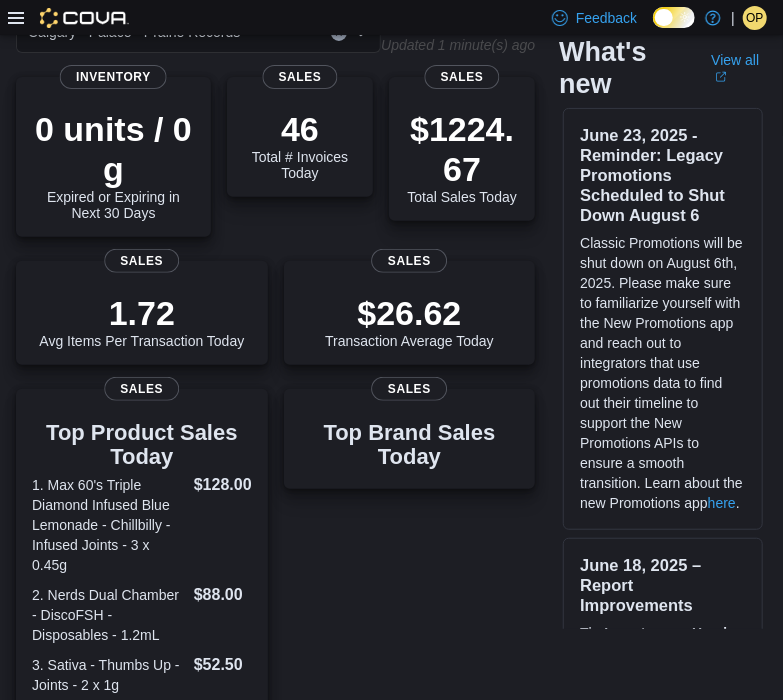 scroll, scrollTop: 129, scrollLeft: 0, axis: vertical 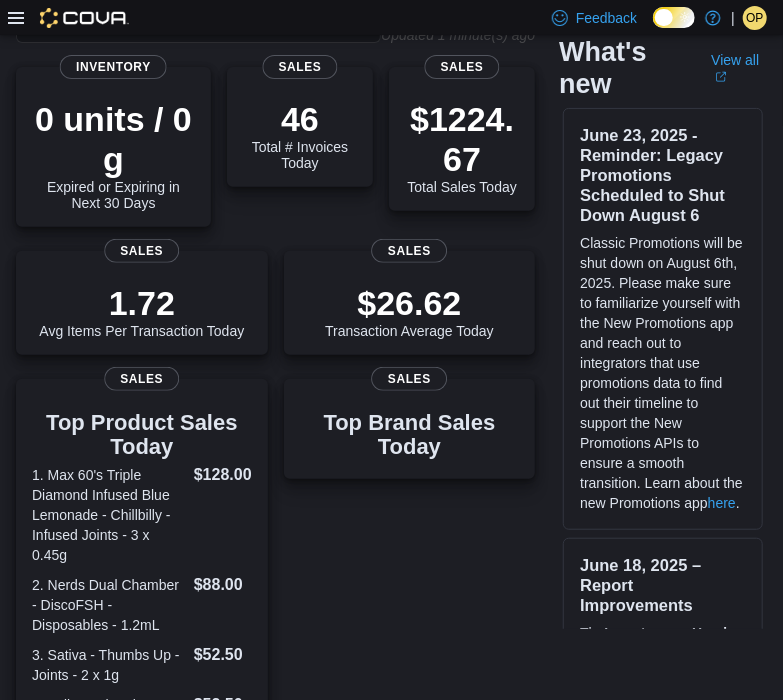 click 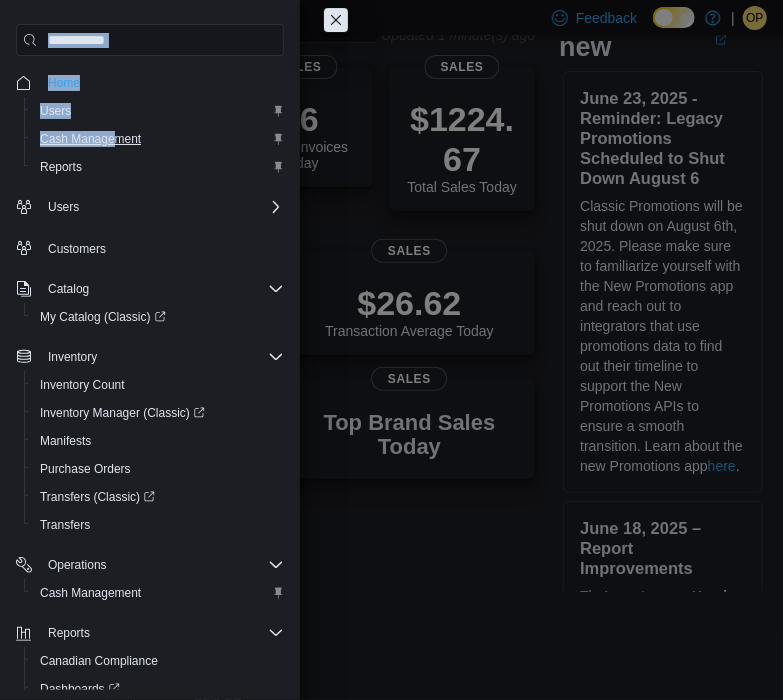 drag, startPoint x: 15, startPoint y: 13, endPoint x: 117, endPoint y: 147, distance: 168.40428 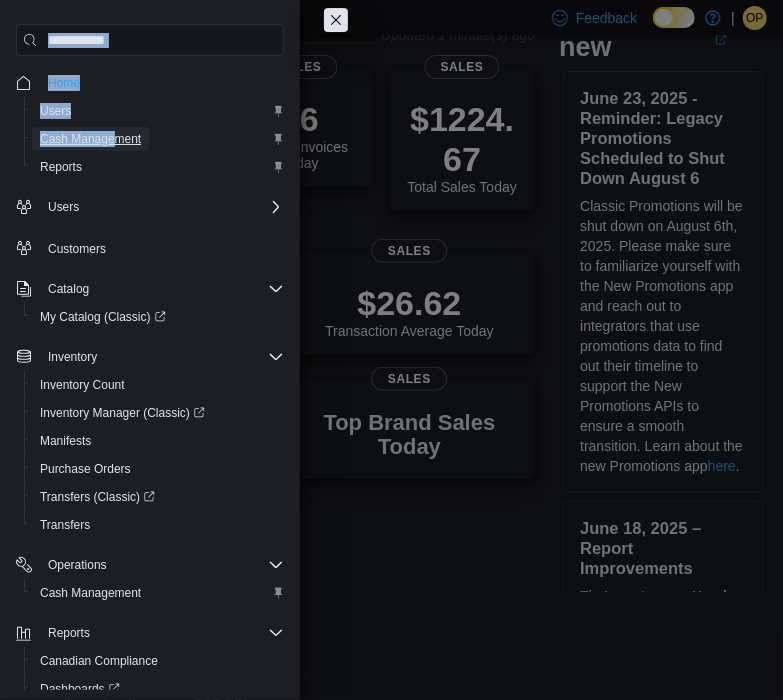 click on "Cash Management" at bounding box center (90, 139) 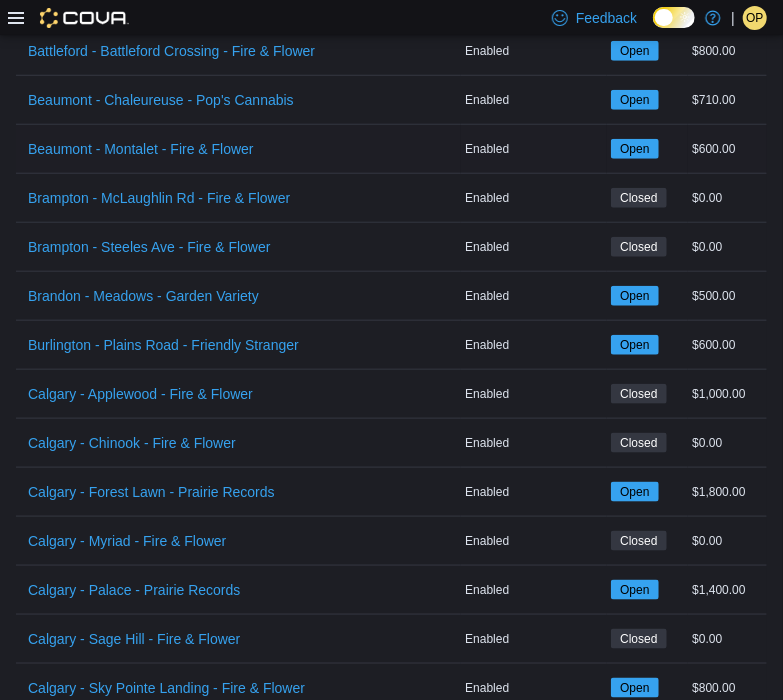 scroll, scrollTop: 481, scrollLeft: 0, axis: vertical 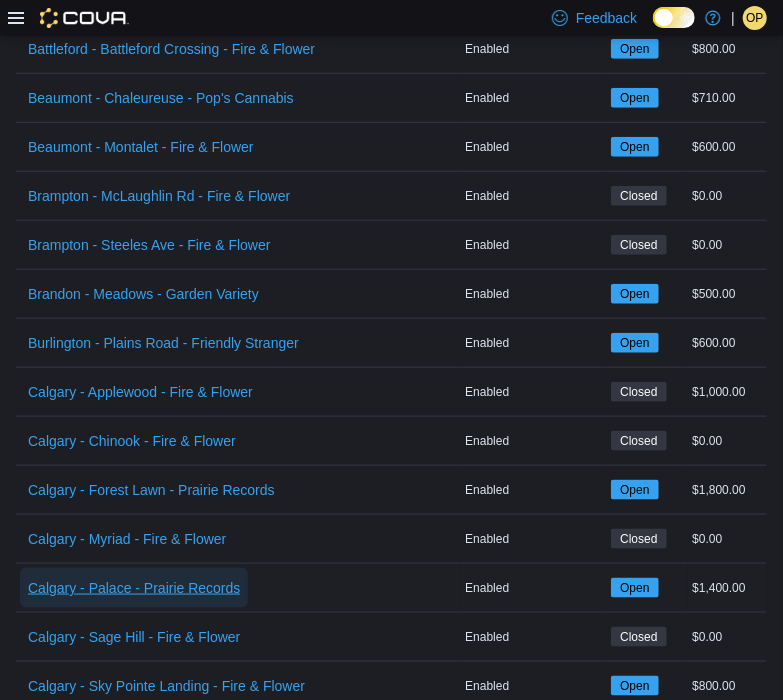 click on "Calgary - Palace - Prairie Records" at bounding box center (134, 588) 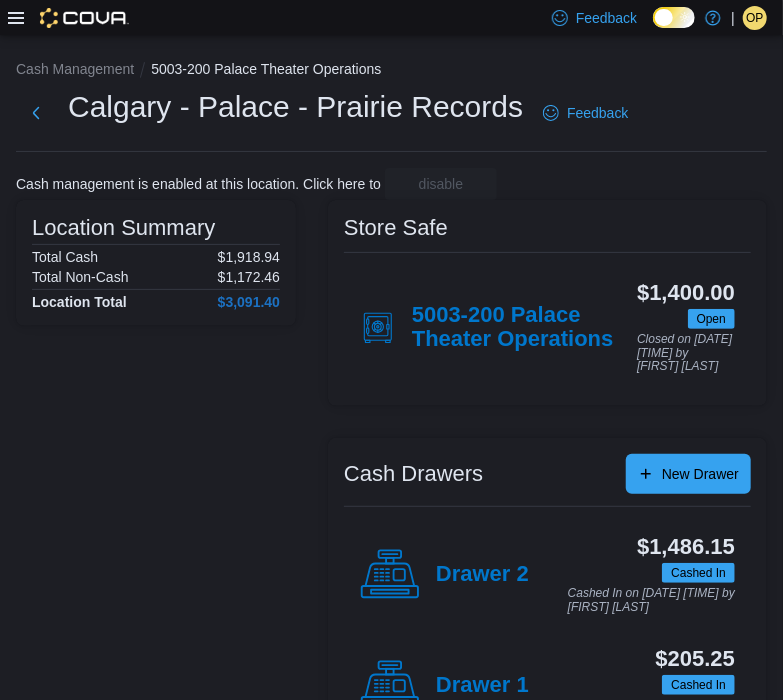 scroll, scrollTop: 72, scrollLeft: 0, axis: vertical 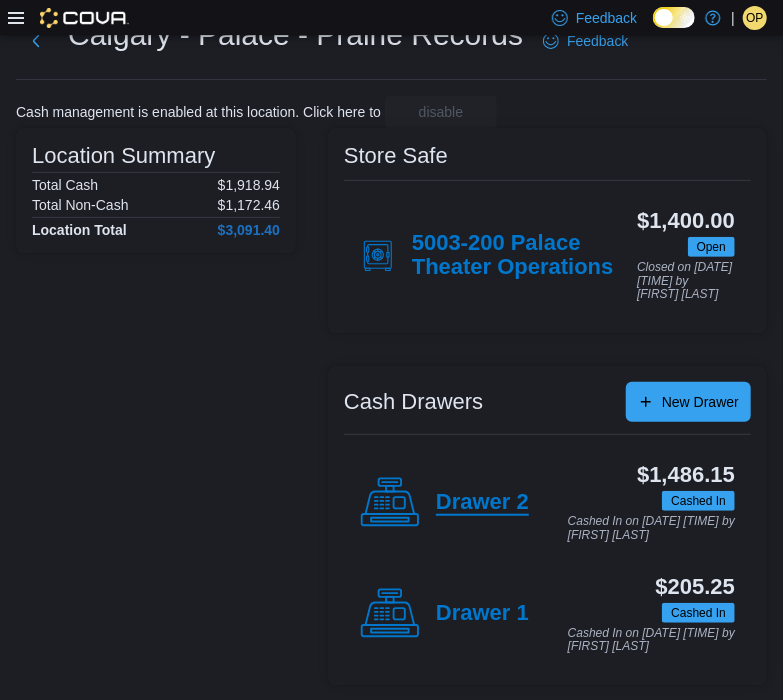 click on "Drawer 2" at bounding box center [482, 503] 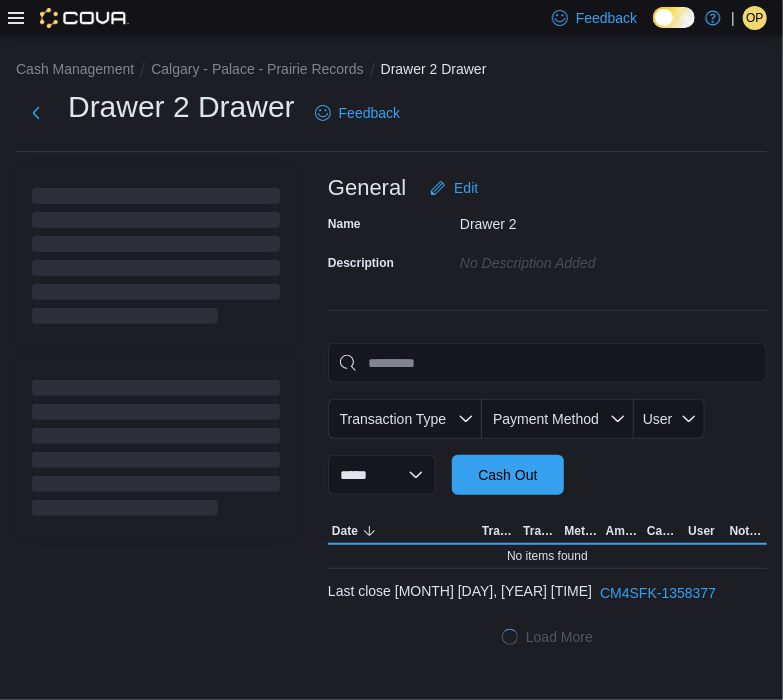 scroll, scrollTop: 0, scrollLeft: 0, axis: both 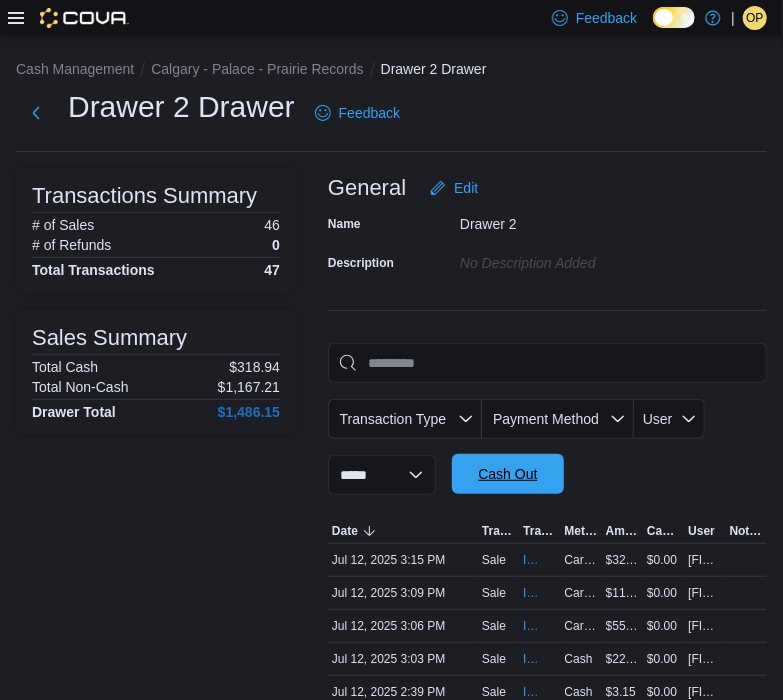 click on "Cash Out" at bounding box center (507, 474) 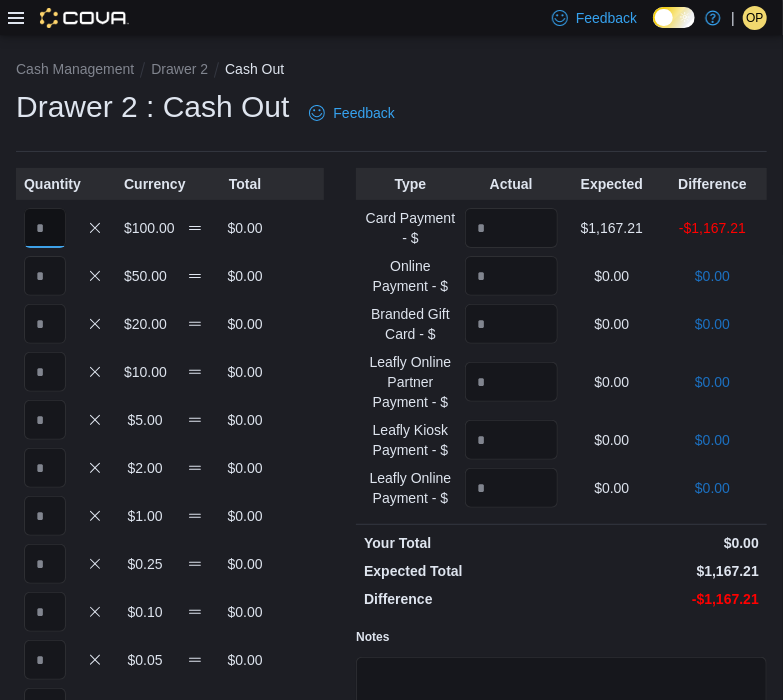 click at bounding box center (45, 228) 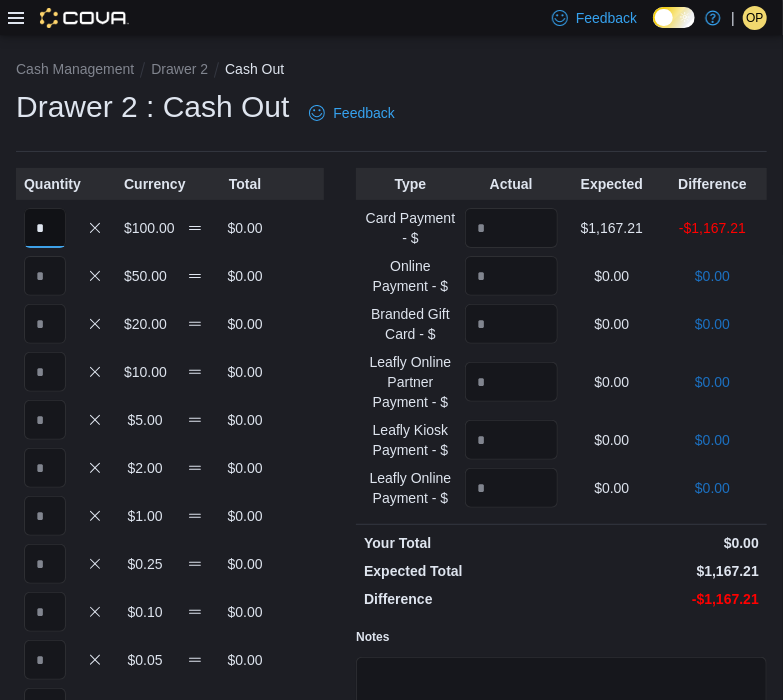 type on "*" 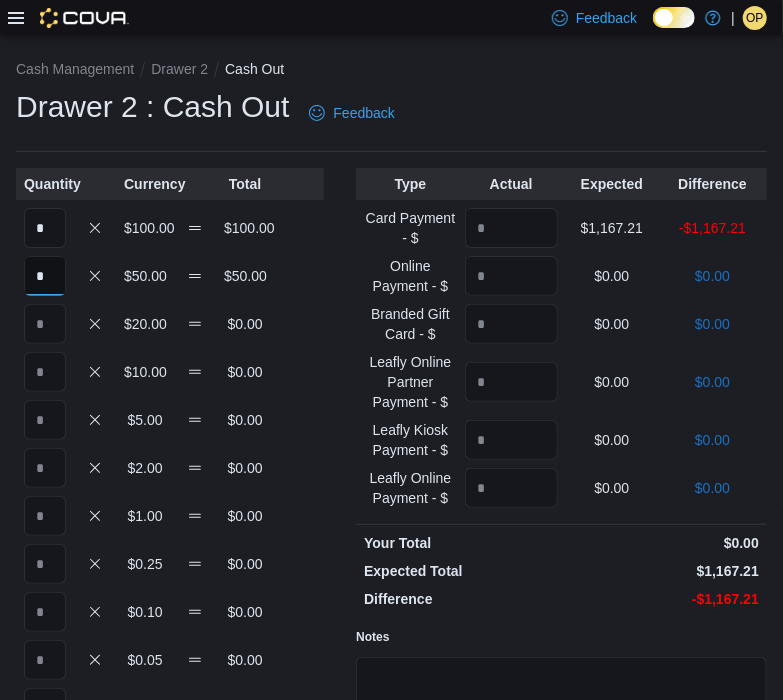 type on "*" 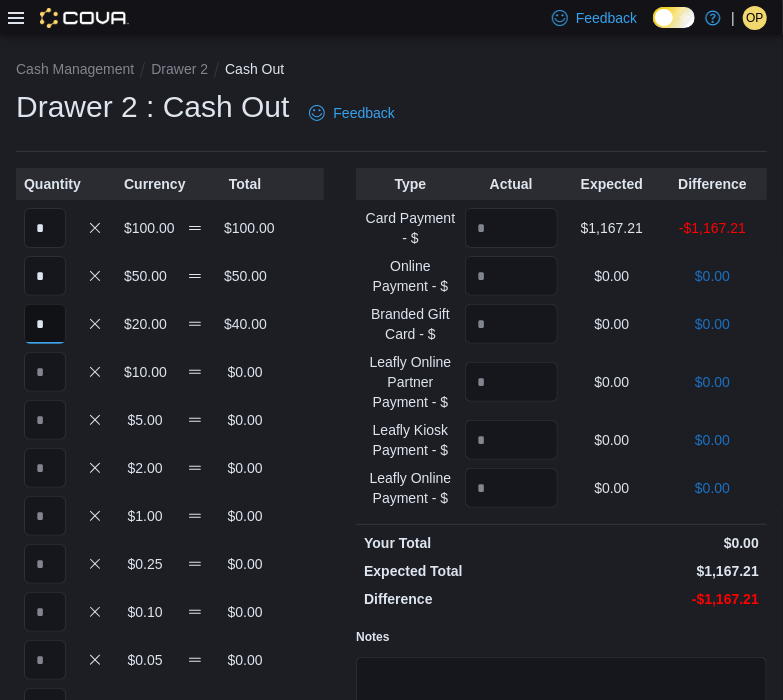 type on "*" 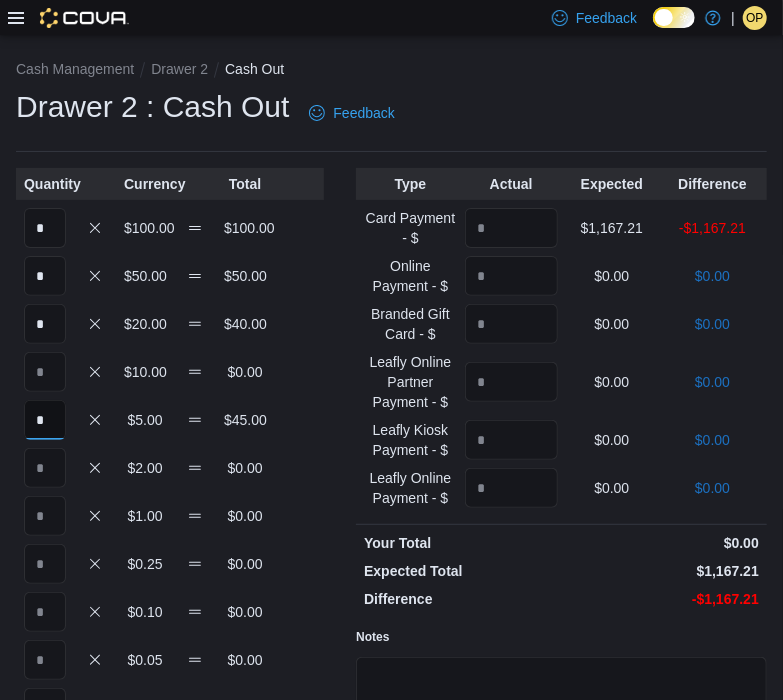 type on "*" 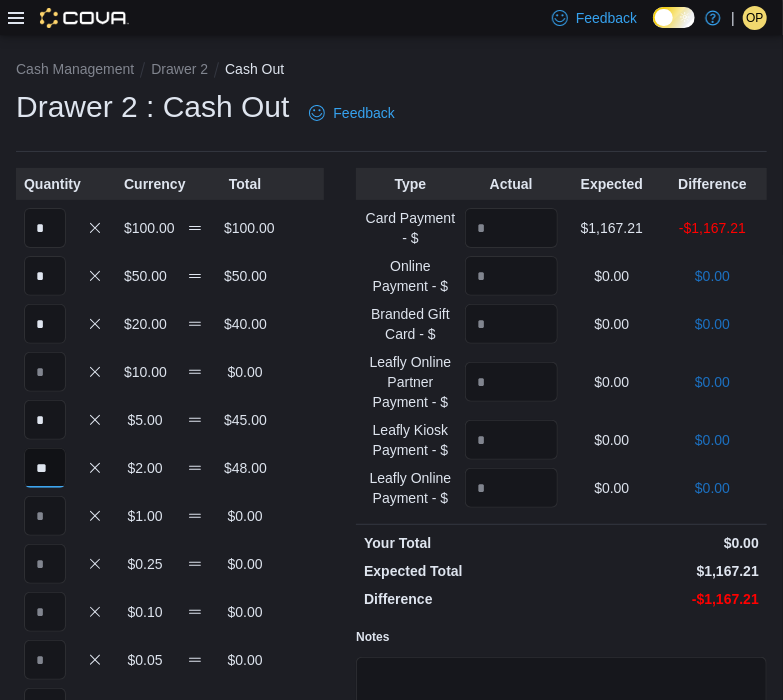 type on "**" 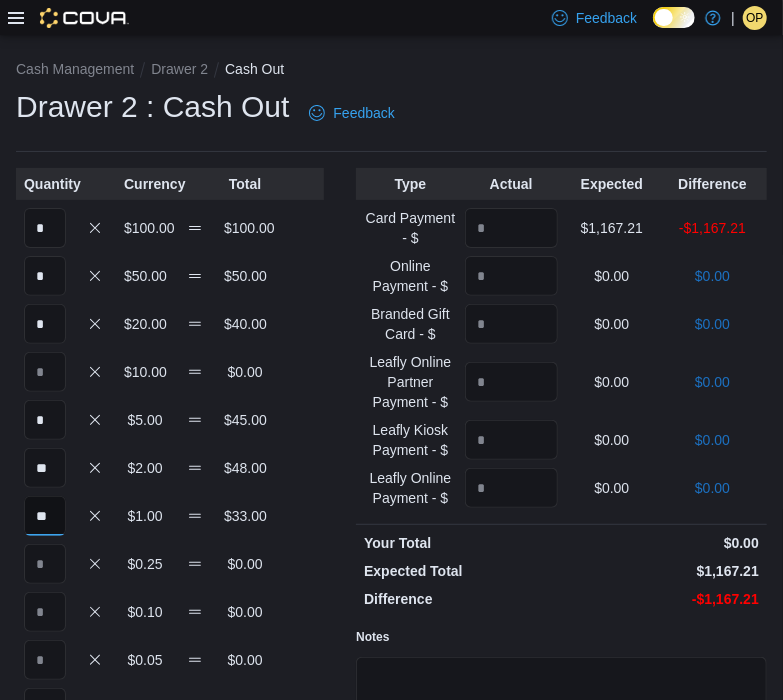 type on "**" 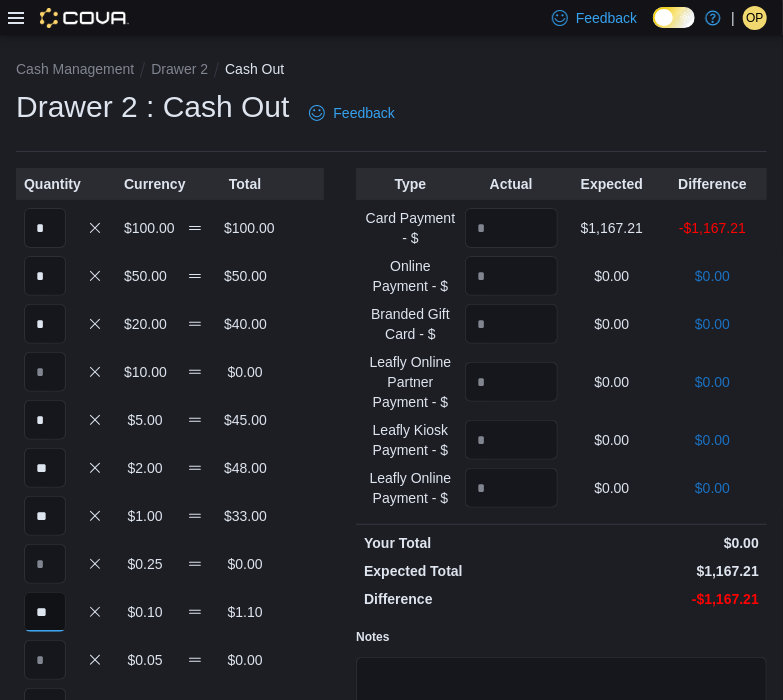 type on "**" 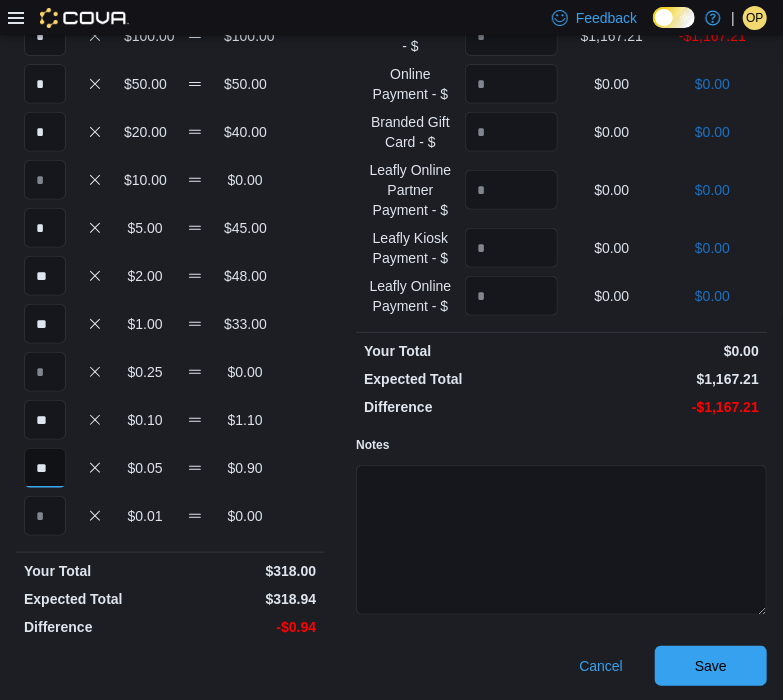 scroll, scrollTop: 194, scrollLeft: 0, axis: vertical 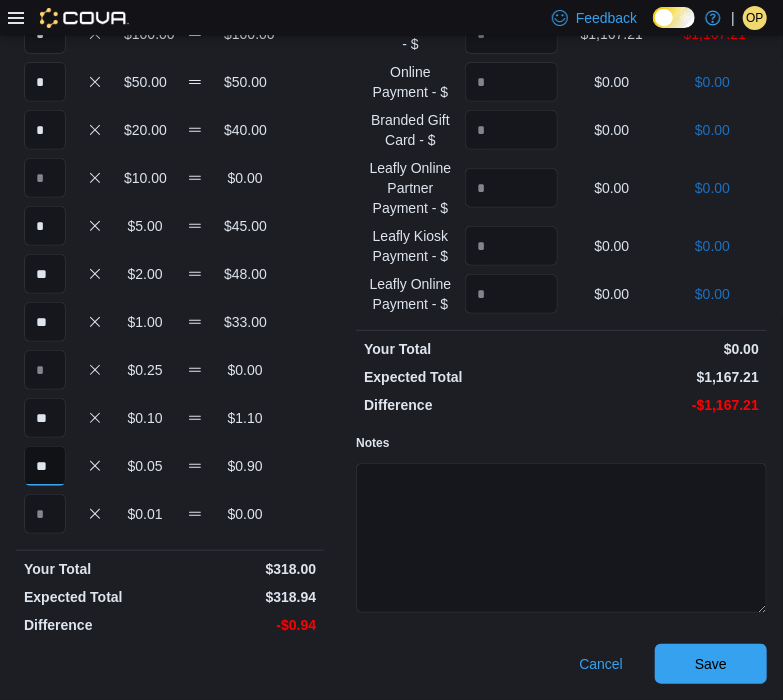 type on "**" 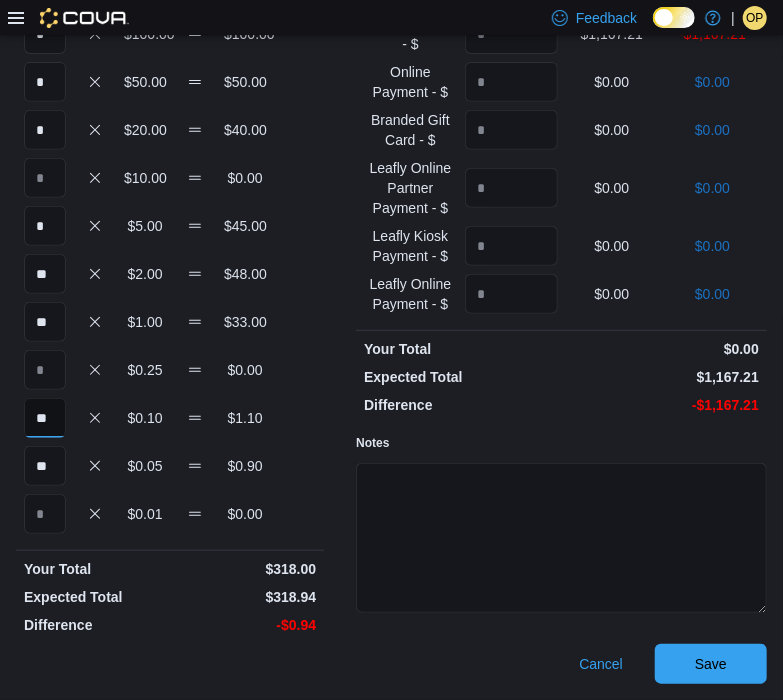 click on "**" at bounding box center [45, 418] 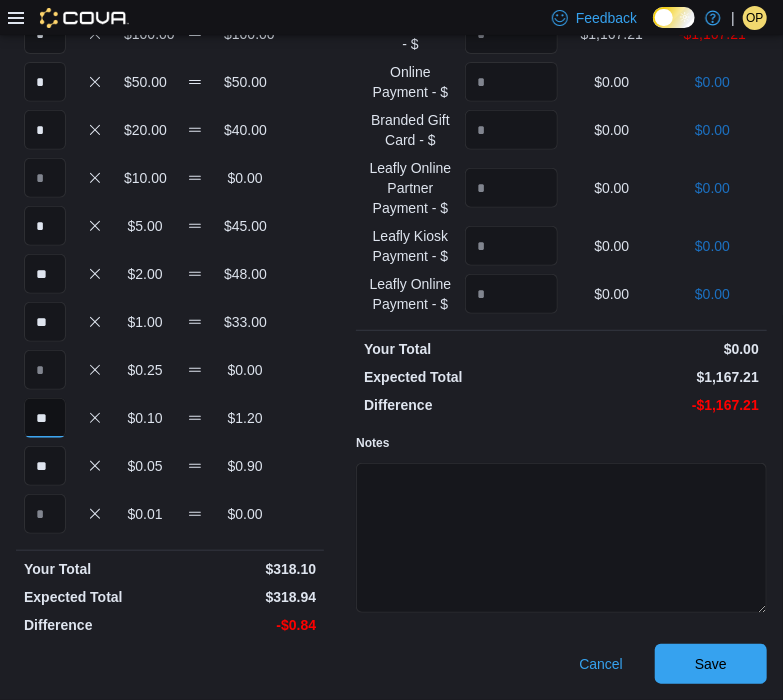 type on "**" 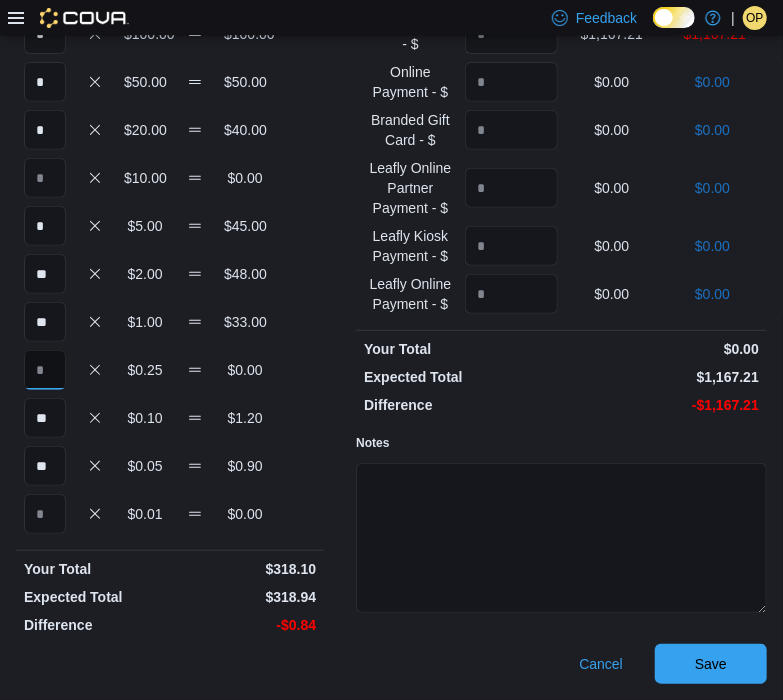 click at bounding box center [45, 370] 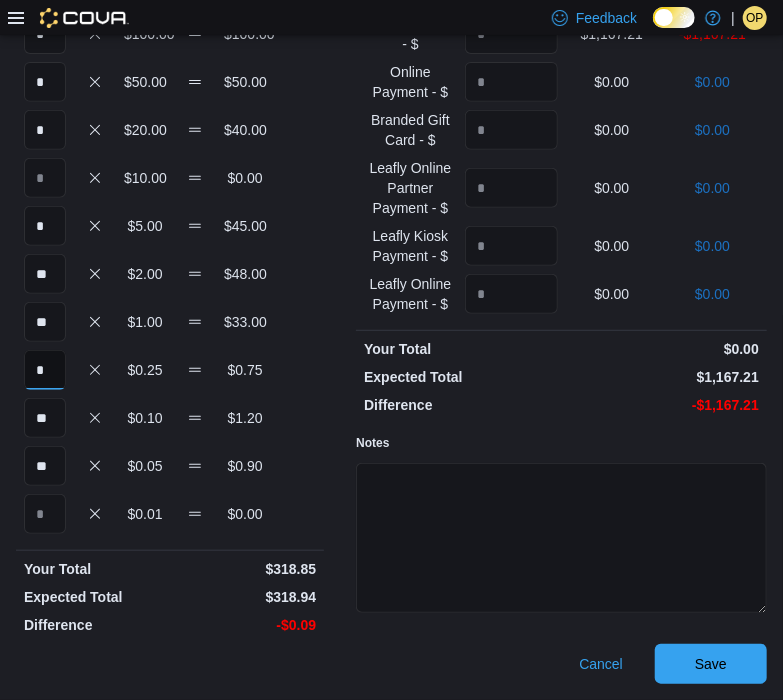 type on "*" 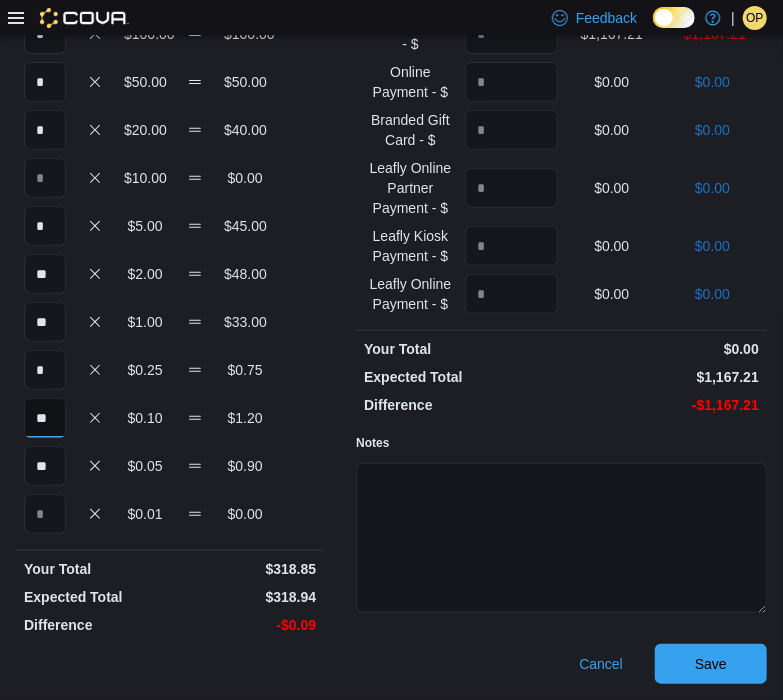 click on "**" at bounding box center (45, 418) 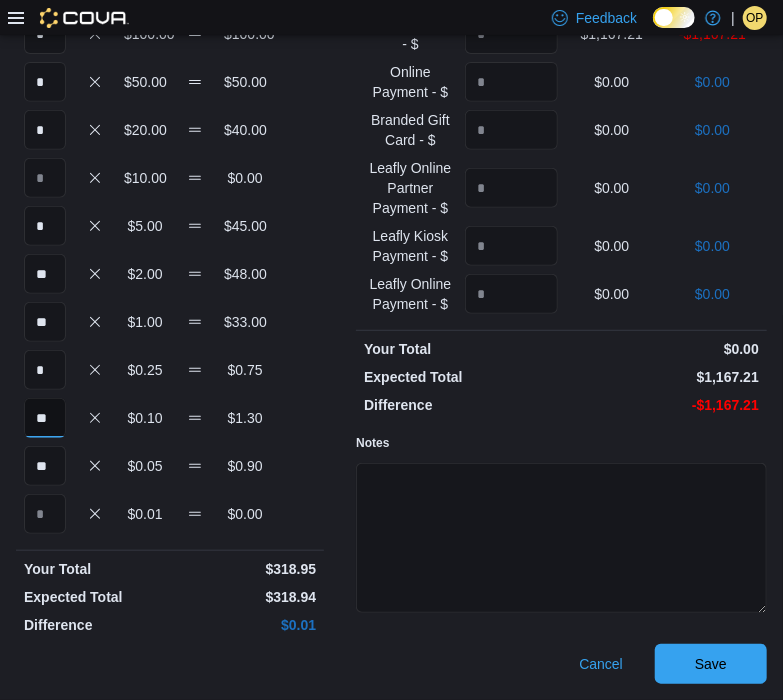 type on "**" 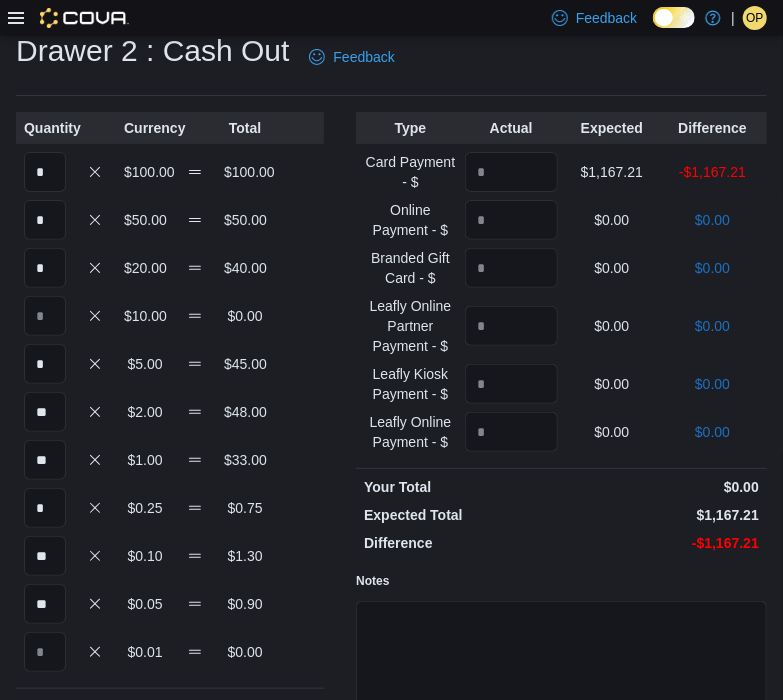 scroll, scrollTop: 49, scrollLeft: 0, axis: vertical 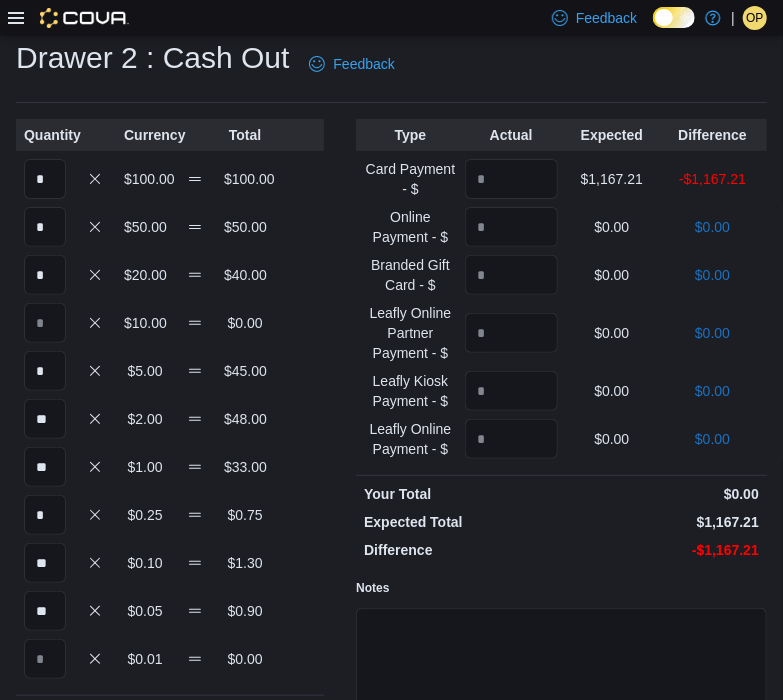 click on "Type Actual Expected Difference Card Payment - $ $1,167.21 -$1,167.21 Online Payment - $ $0.00 $0.00 Branded Gift Card - $ $0.00 $0.00 Leafly Online Partner Payment - $ $0.00 $0.00 Leafly Kiosk Payment - $ $0.00 $0.00 Leafly Online Payment - $ $0.00 $0.00 Your Total $0.00 Expected Total $1,167.21 Difference -$1,167.21 Notes  Cancel Save" at bounding box center (561, 474) 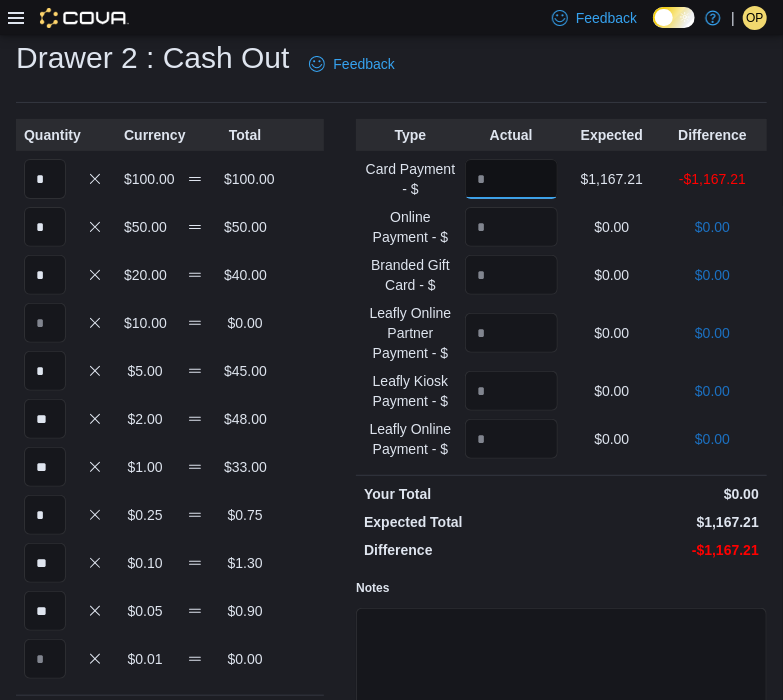 click at bounding box center [511, 179] 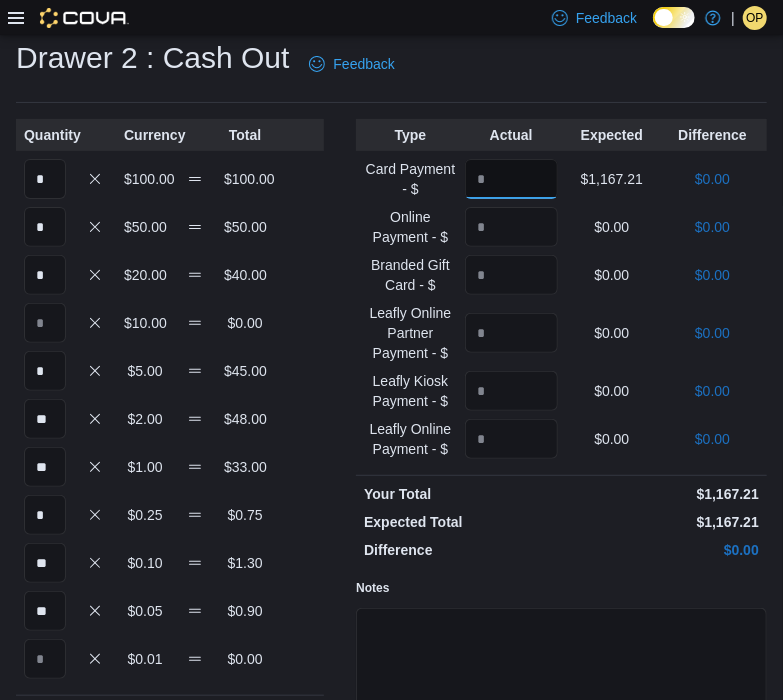 scroll, scrollTop: 194, scrollLeft: 0, axis: vertical 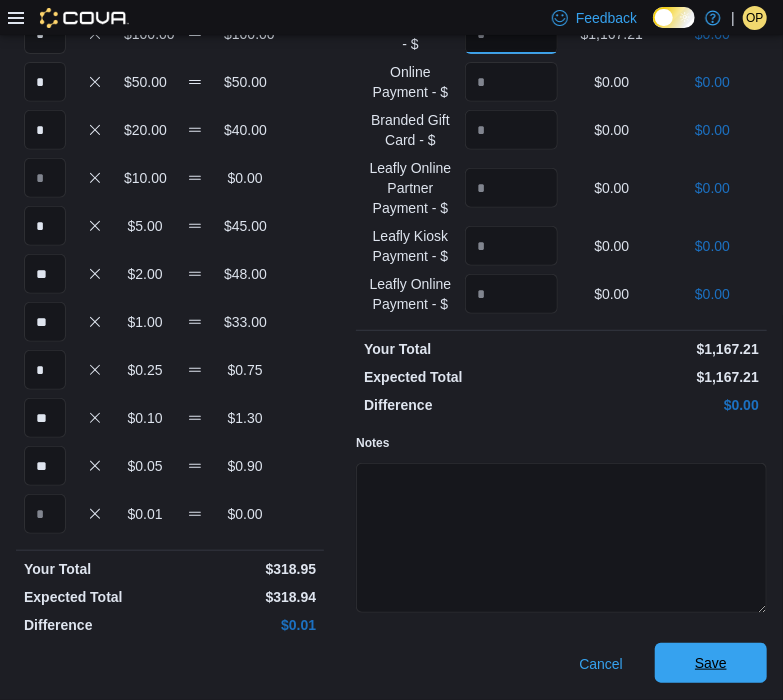 type on "*******" 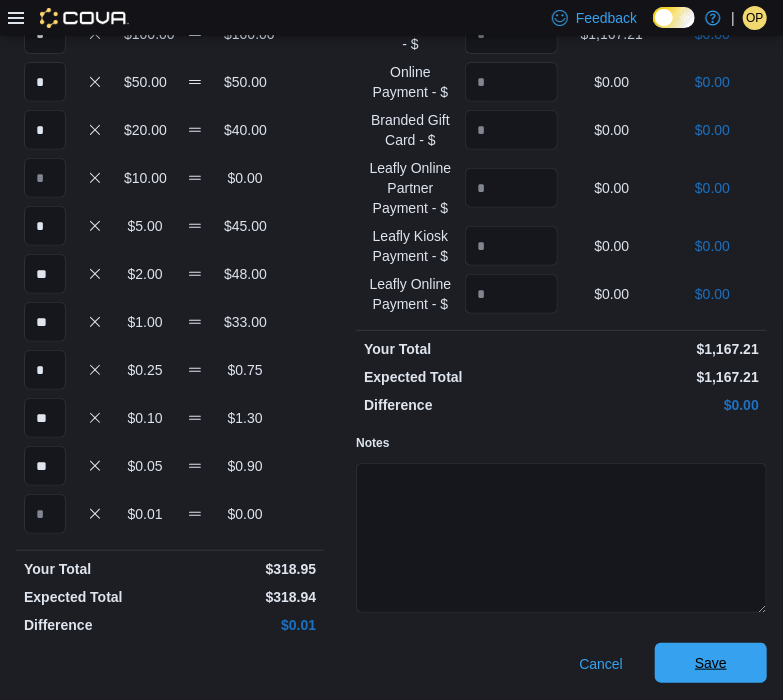 click on "Save" at bounding box center [711, 663] 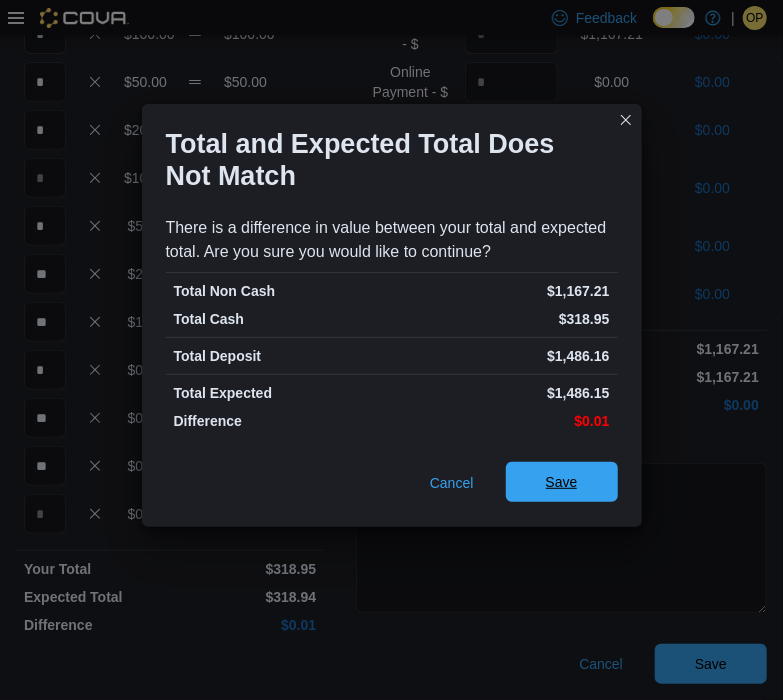 click on "Save" at bounding box center (562, 482) 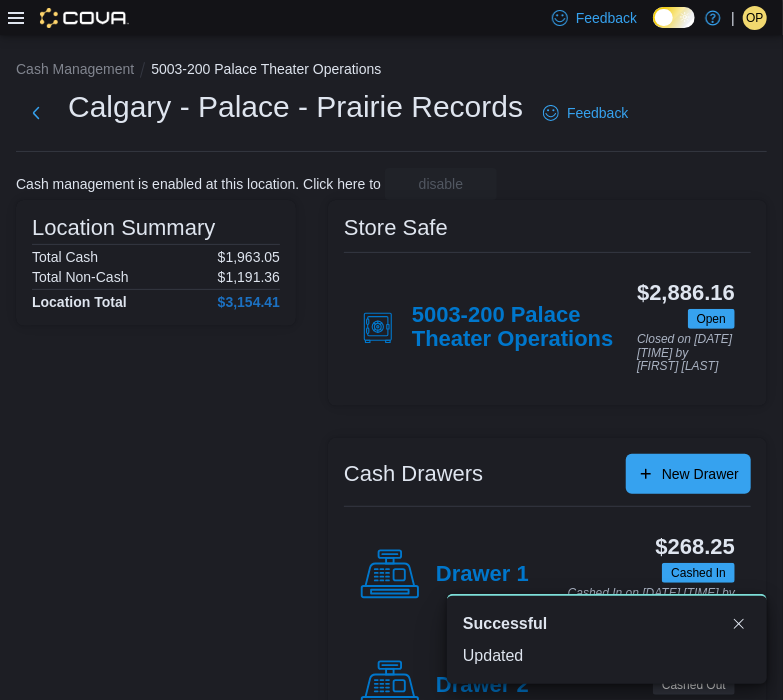 scroll, scrollTop: 72, scrollLeft: 0, axis: vertical 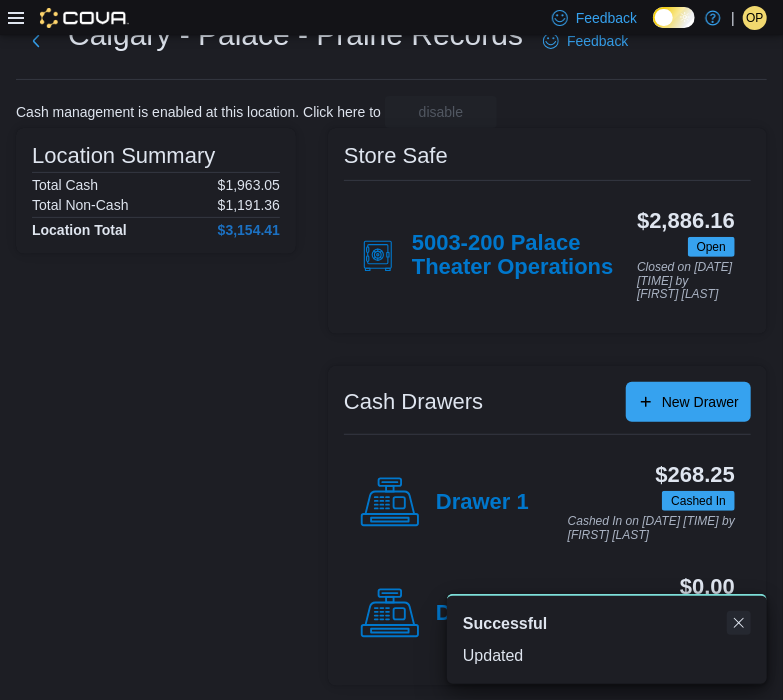 click at bounding box center [739, 623] 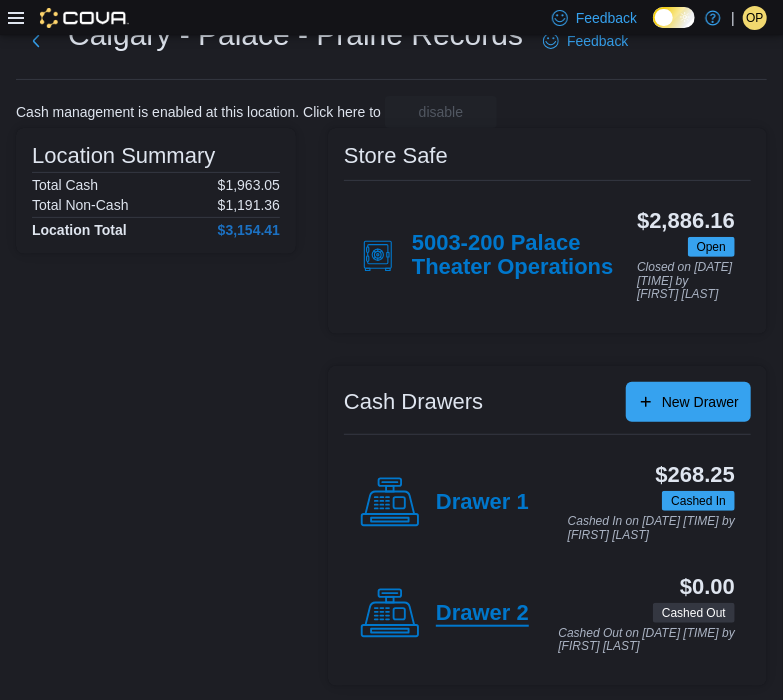 click on "Drawer 2" at bounding box center (482, 614) 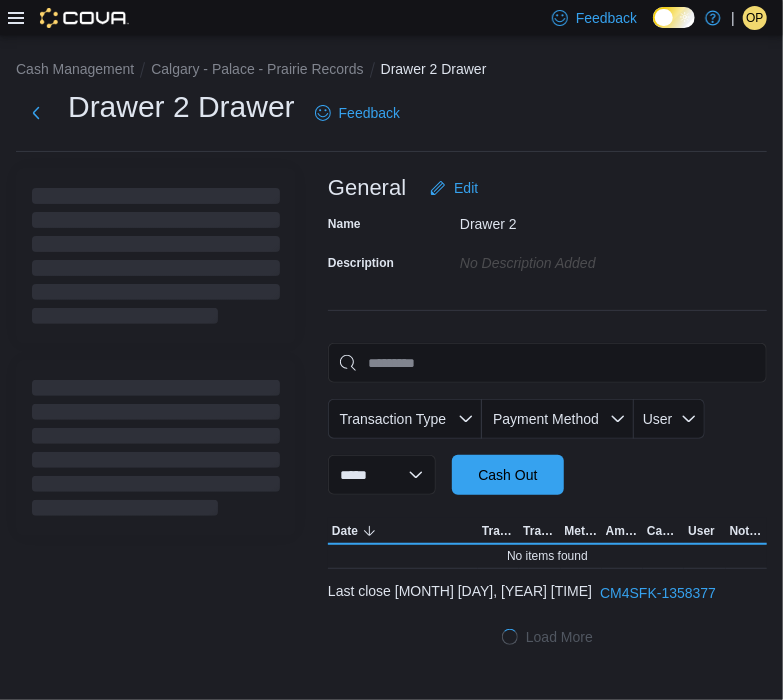 scroll, scrollTop: 0, scrollLeft: 0, axis: both 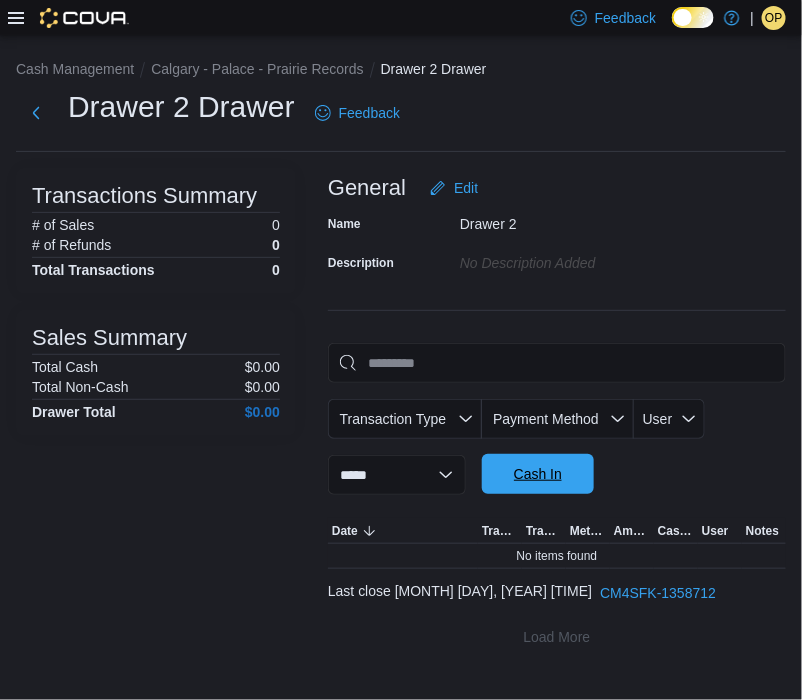 click on "**********" at bounding box center (461, 475) 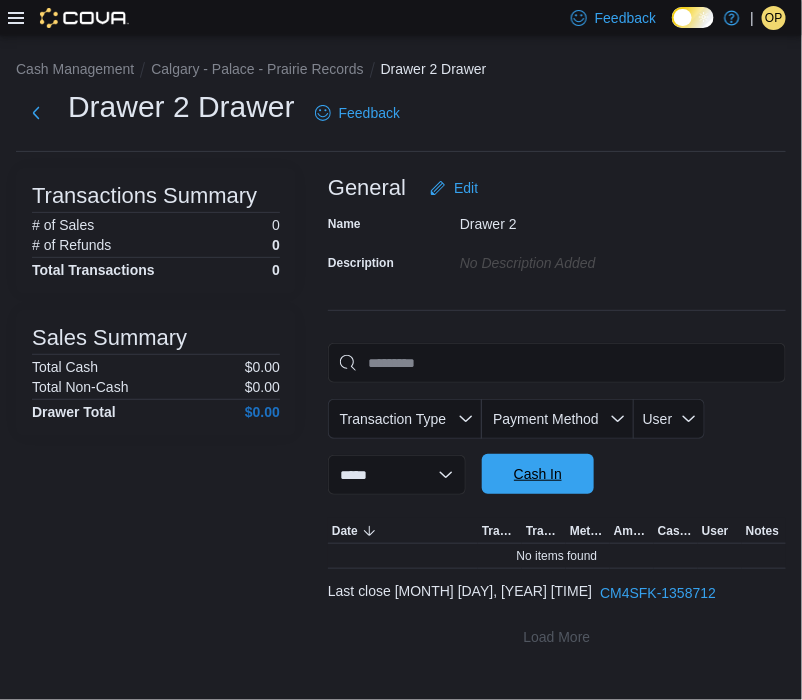 click on "Cash In" at bounding box center [538, 474] 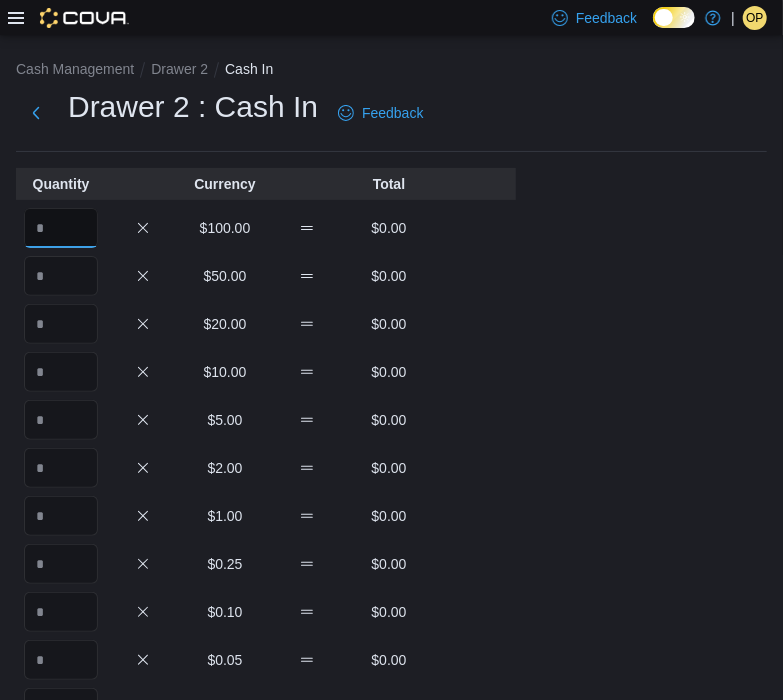 click at bounding box center (61, 228) 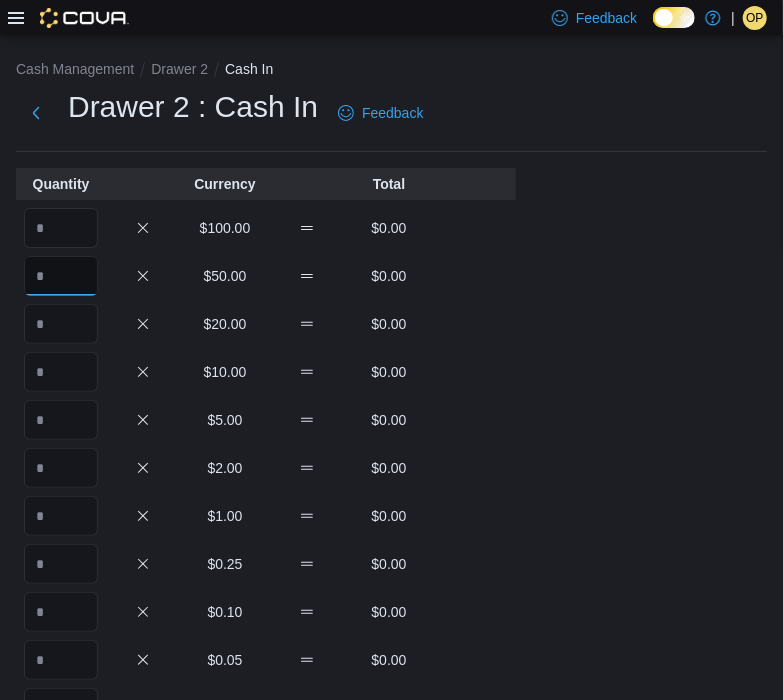 click at bounding box center [61, 276] 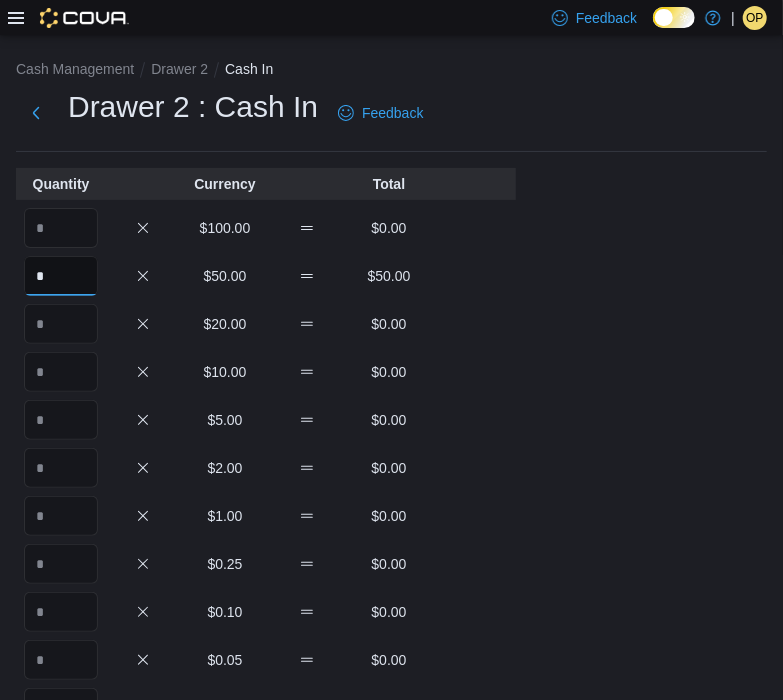 type on "*" 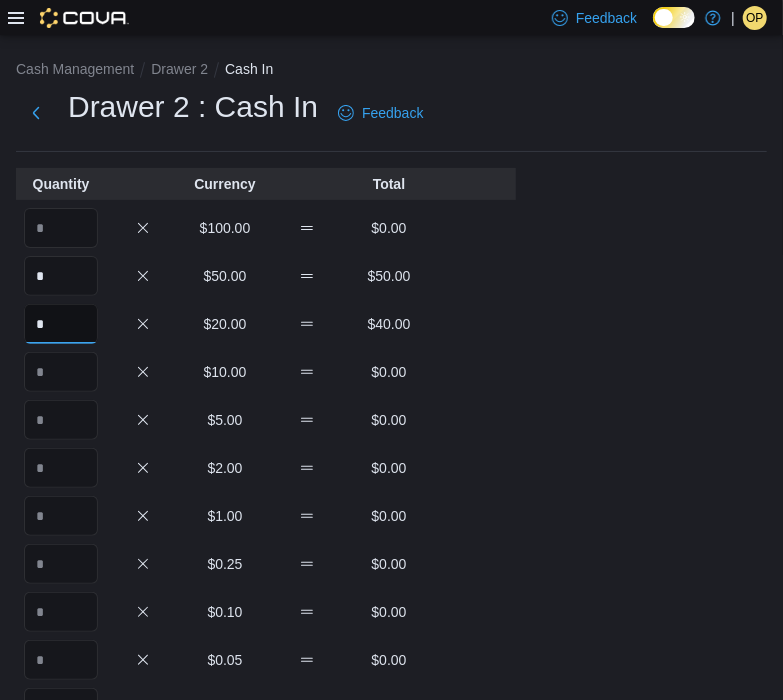 type on "*" 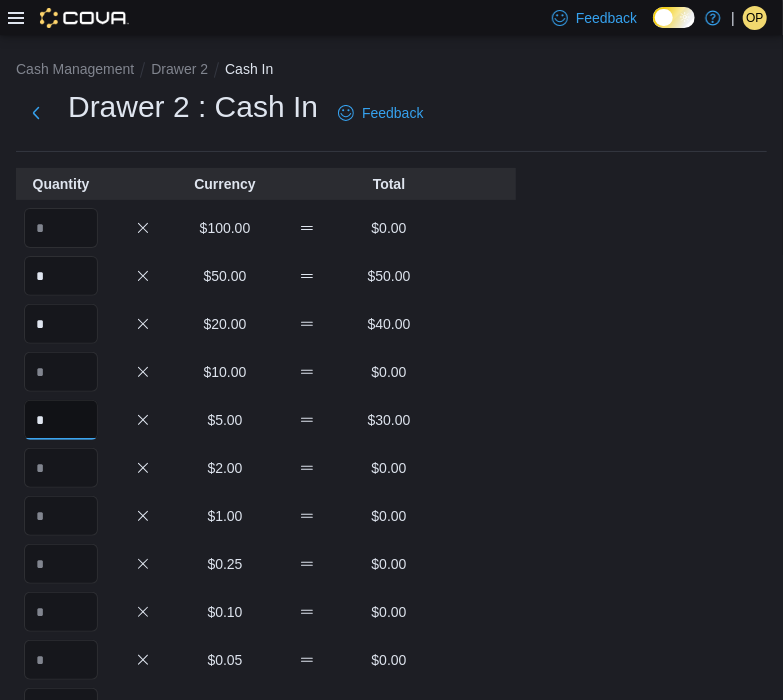 type on "*" 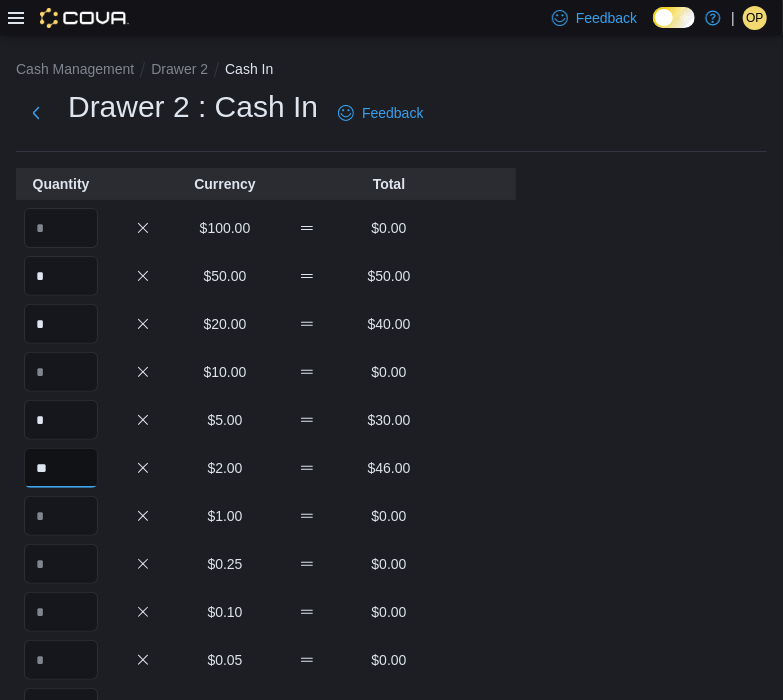 type on "**" 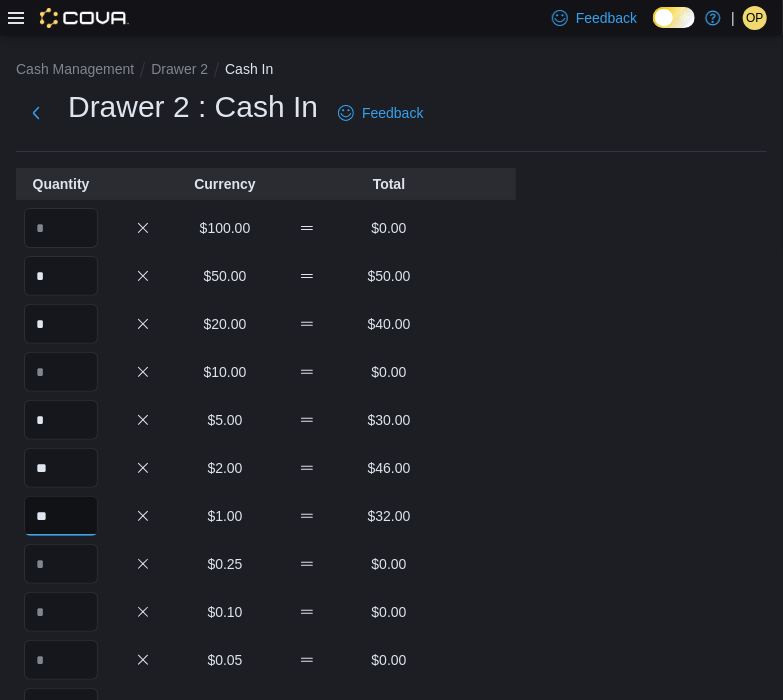 type on "**" 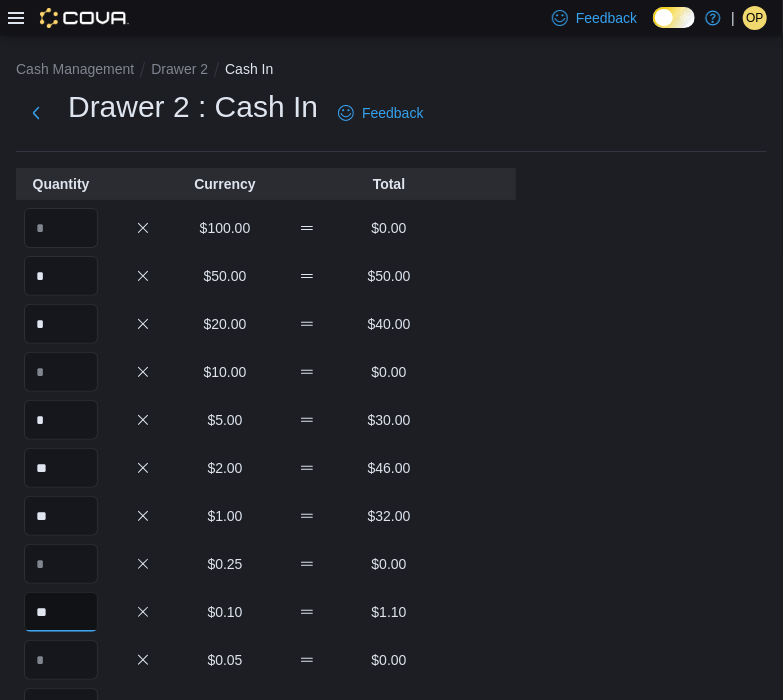 type on "**" 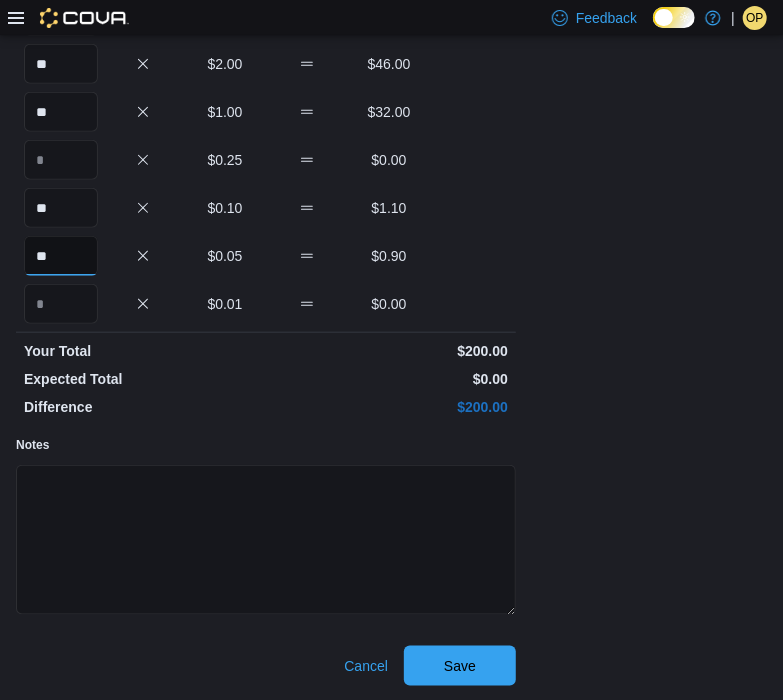 scroll, scrollTop: 405, scrollLeft: 0, axis: vertical 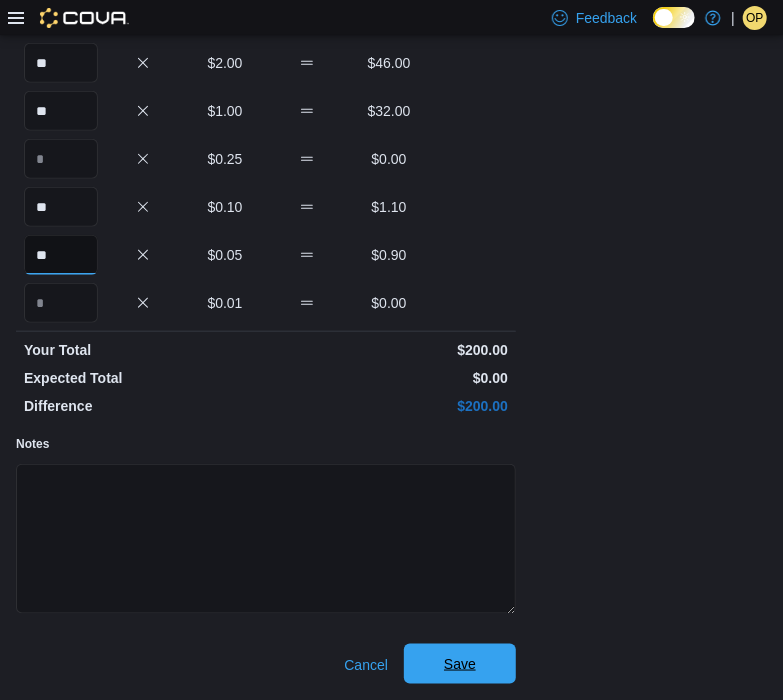 type on "**" 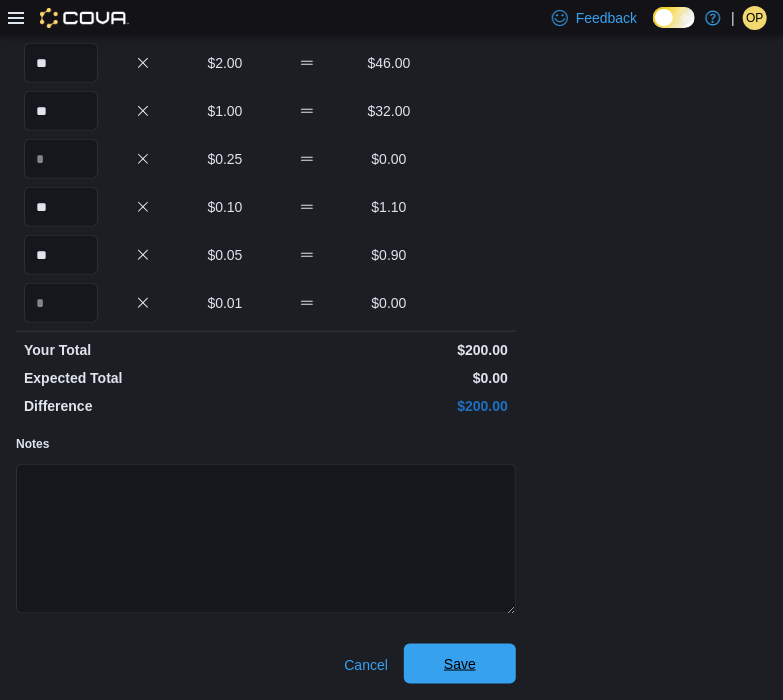 click on "Save" at bounding box center [460, 664] 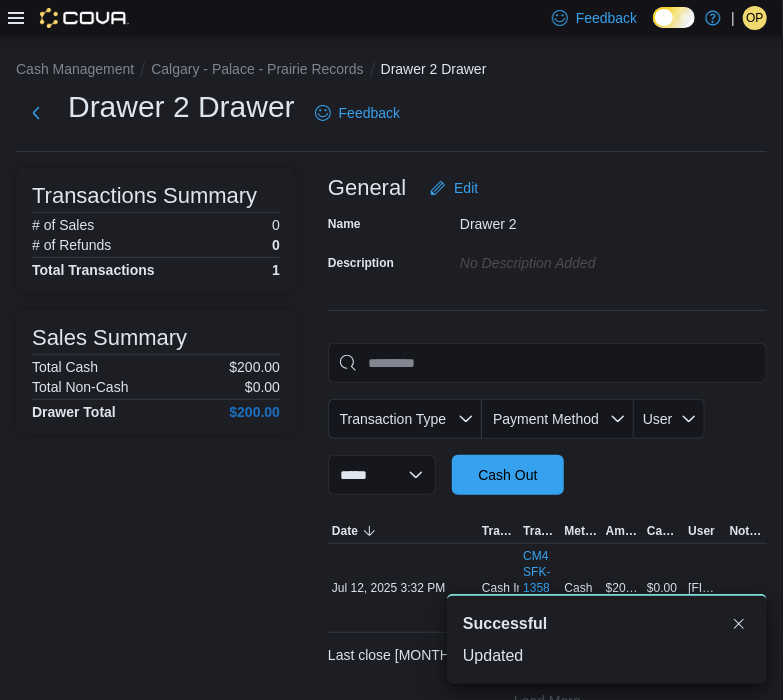 scroll, scrollTop: 20, scrollLeft: 0, axis: vertical 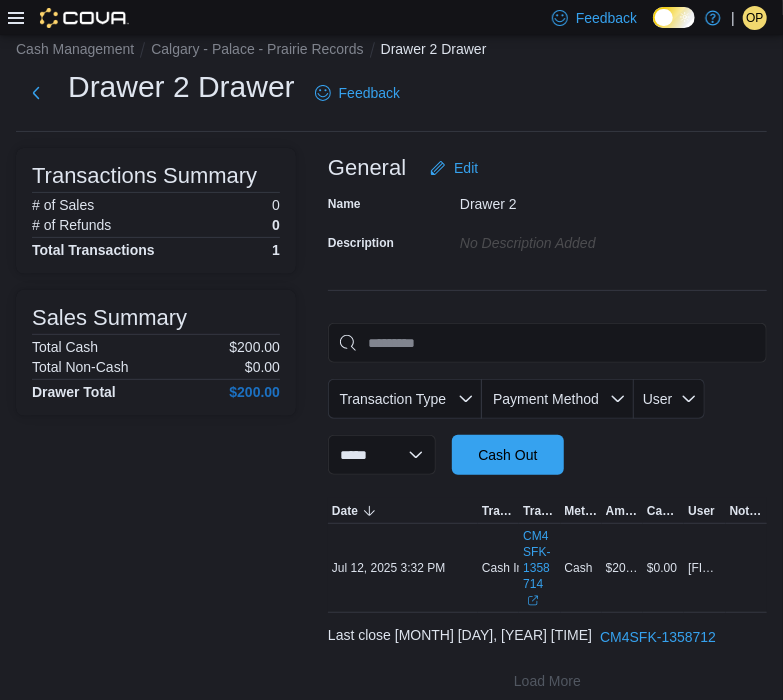 click 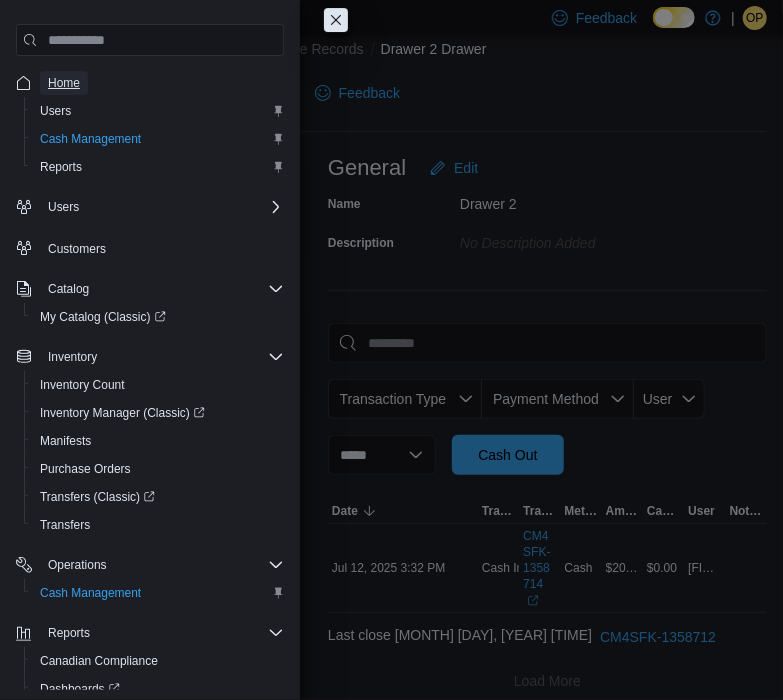click on "Home" at bounding box center [64, 83] 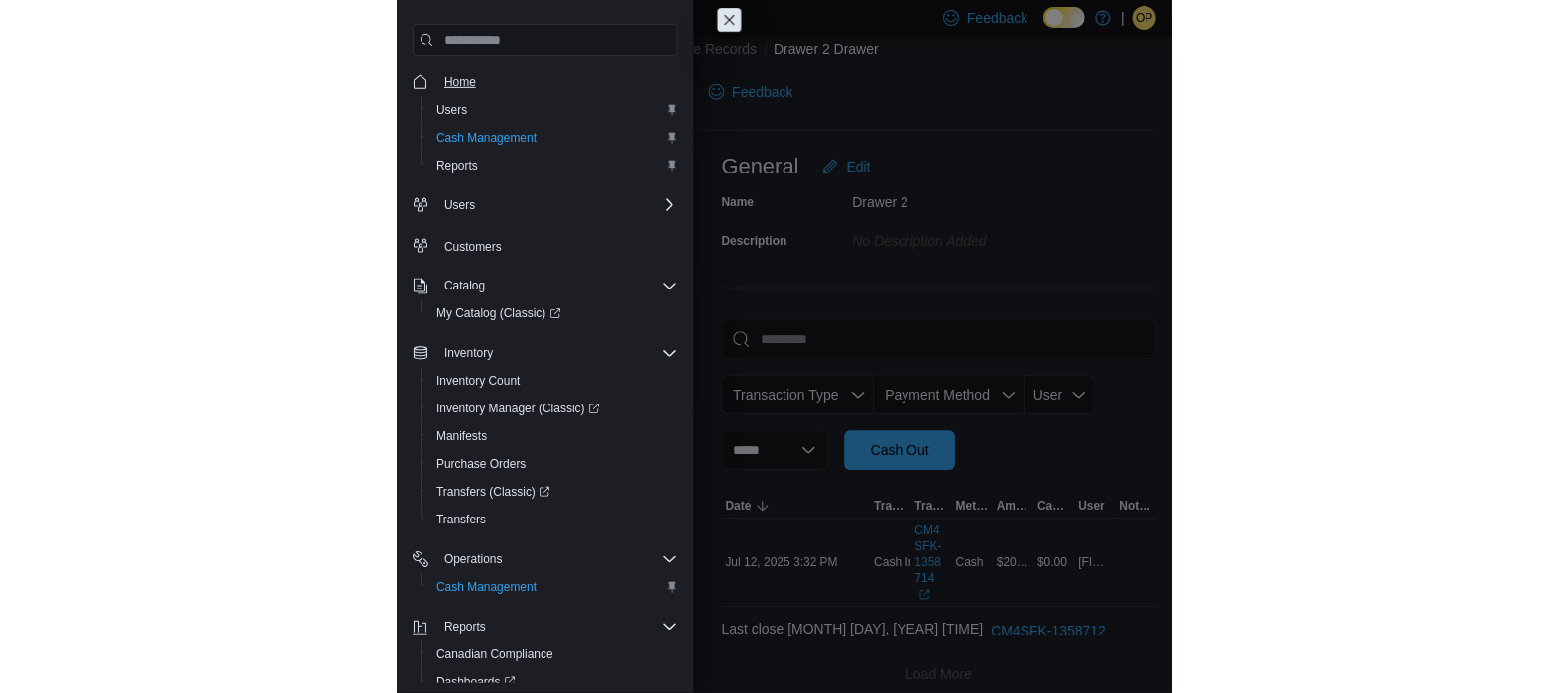 scroll, scrollTop: 0, scrollLeft: 0, axis: both 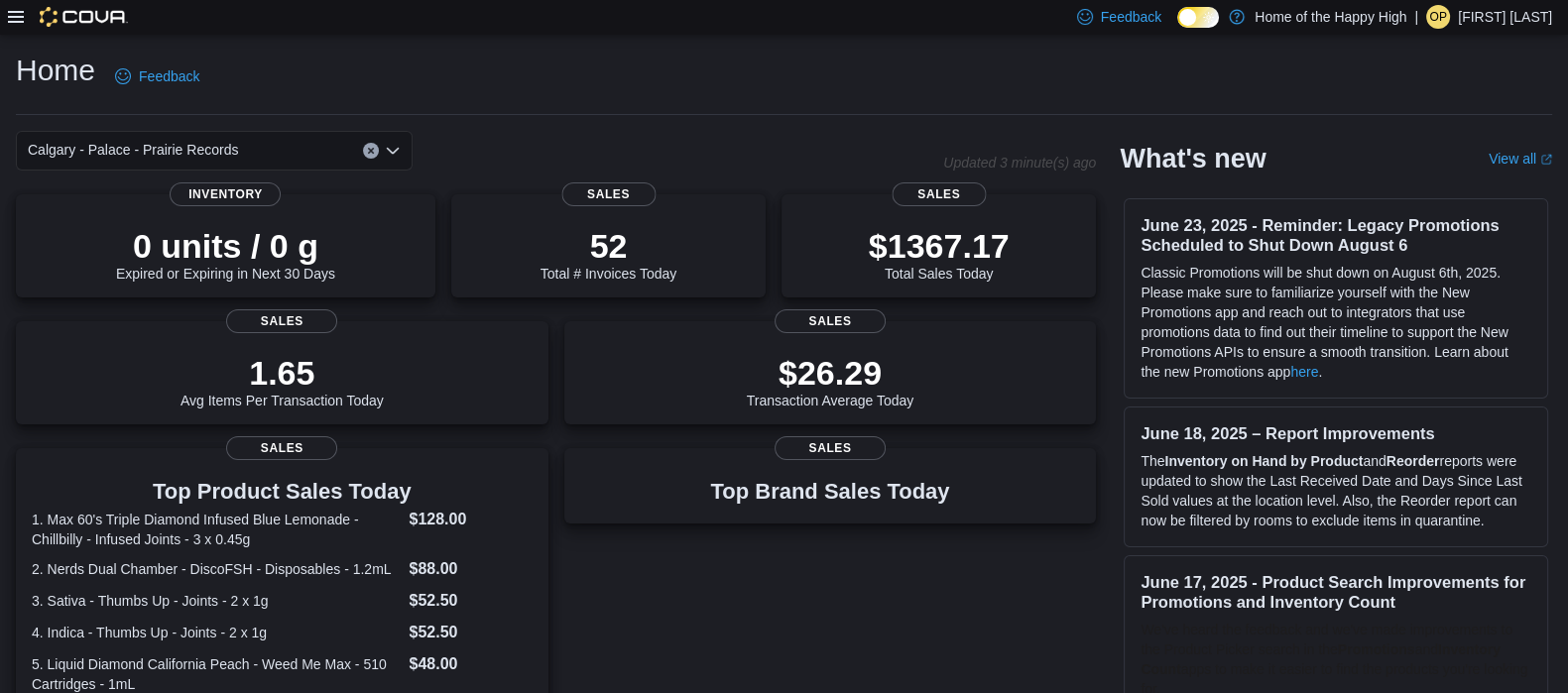 click 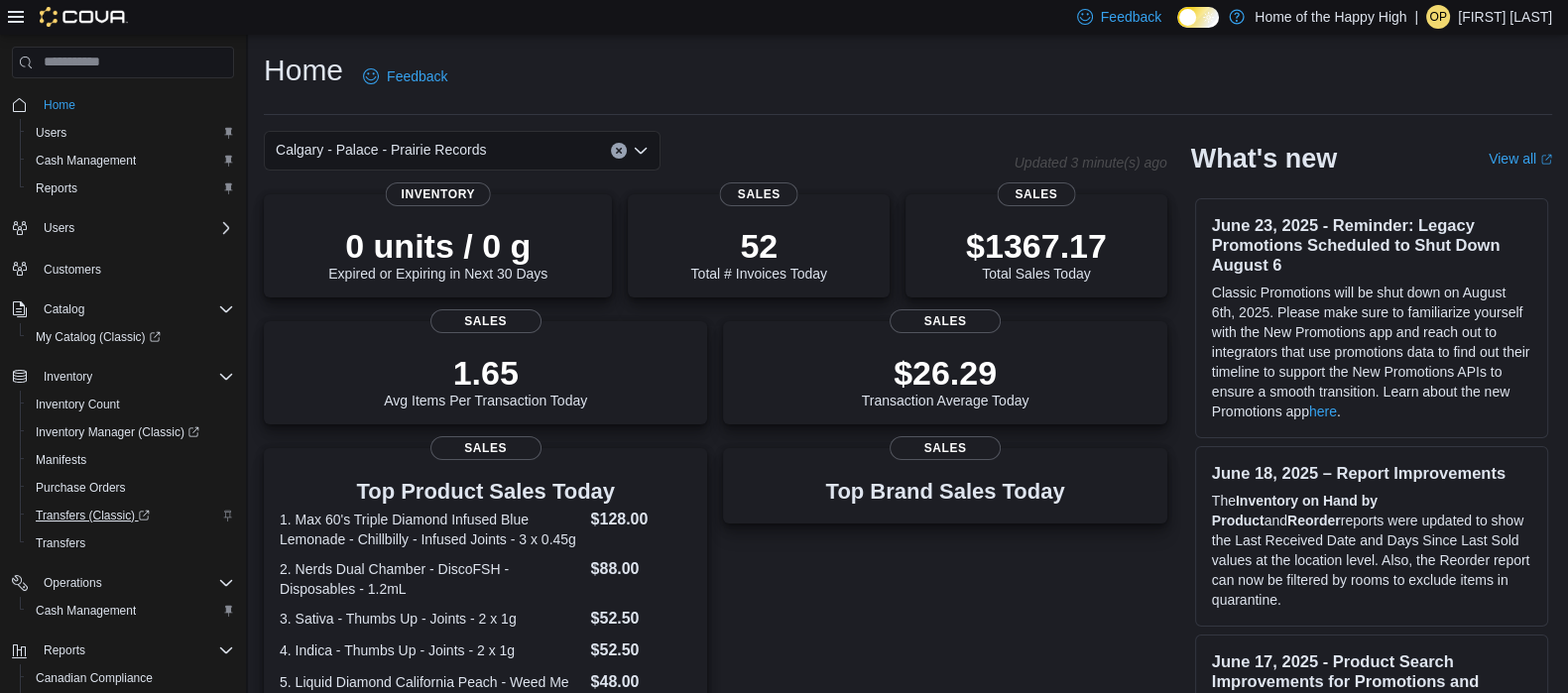 scroll, scrollTop: 164, scrollLeft: 0, axis: vertical 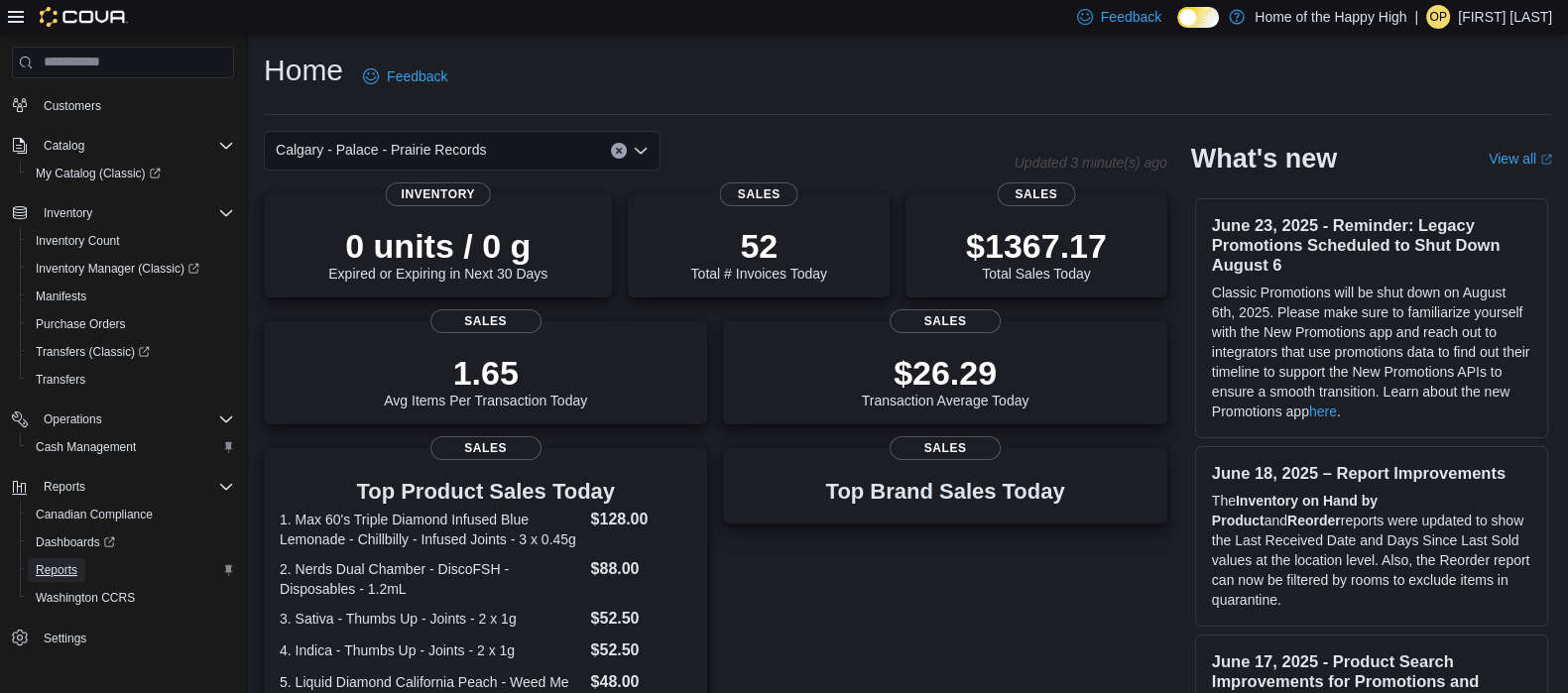 click on "Reports" at bounding box center [57, 570] 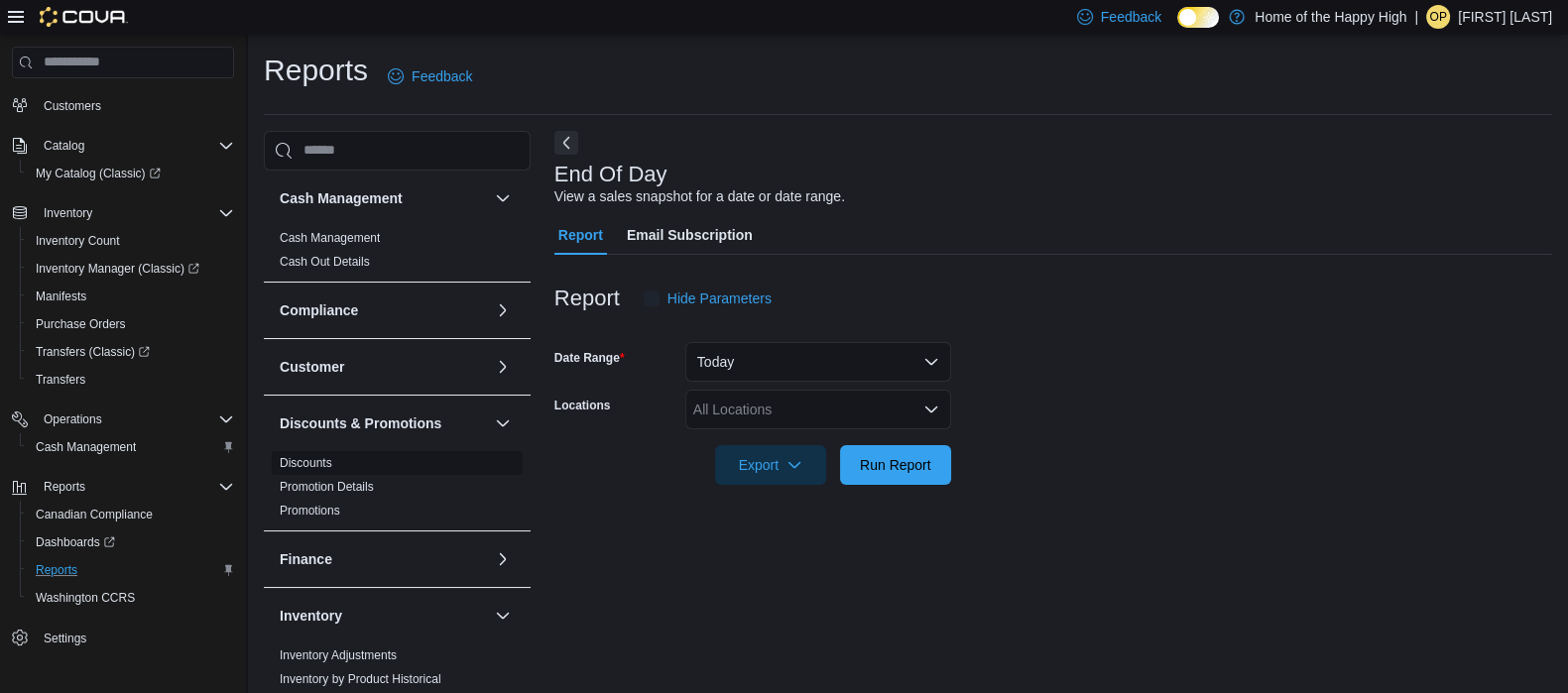 scroll, scrollTop: 13, scrollLeft: 0, axis: vertical 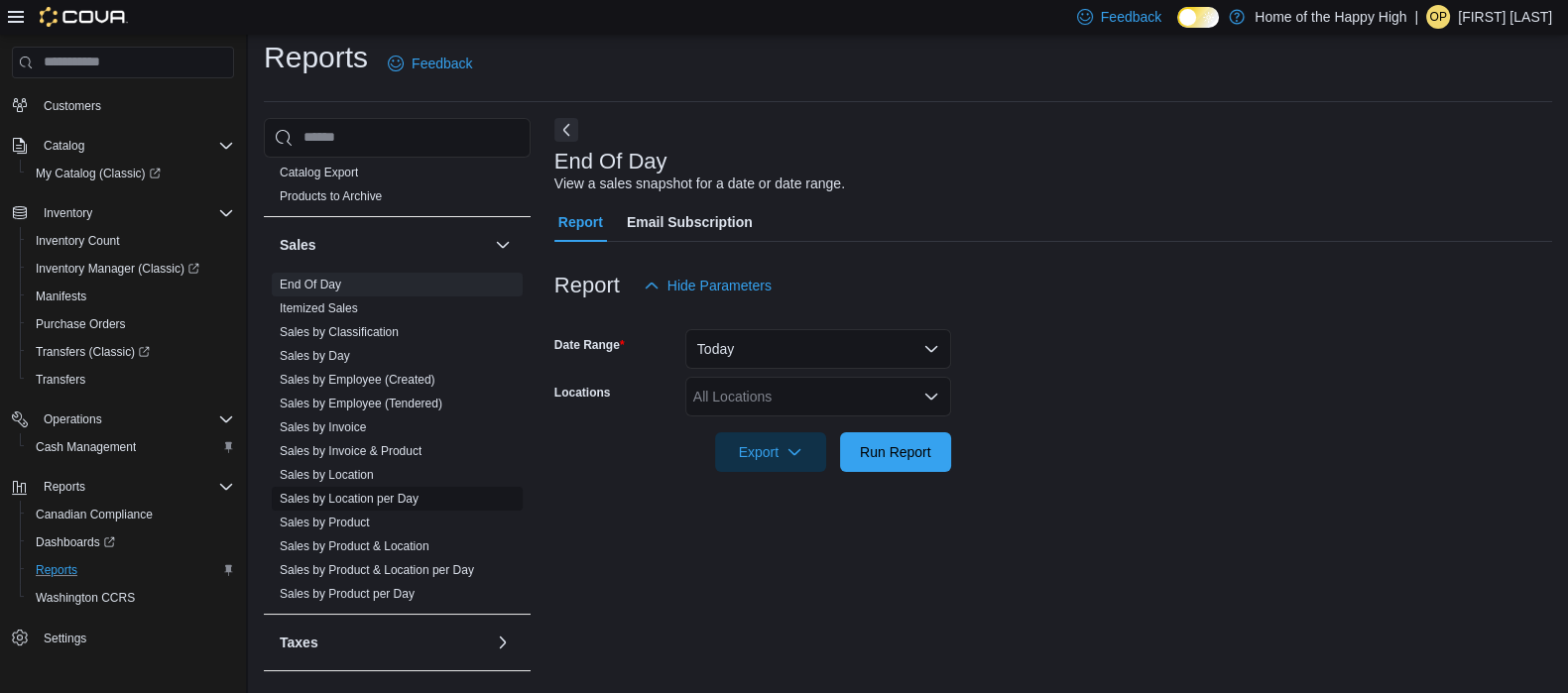 click on "Sales by Location per Day" at bounding box center (349, 499) 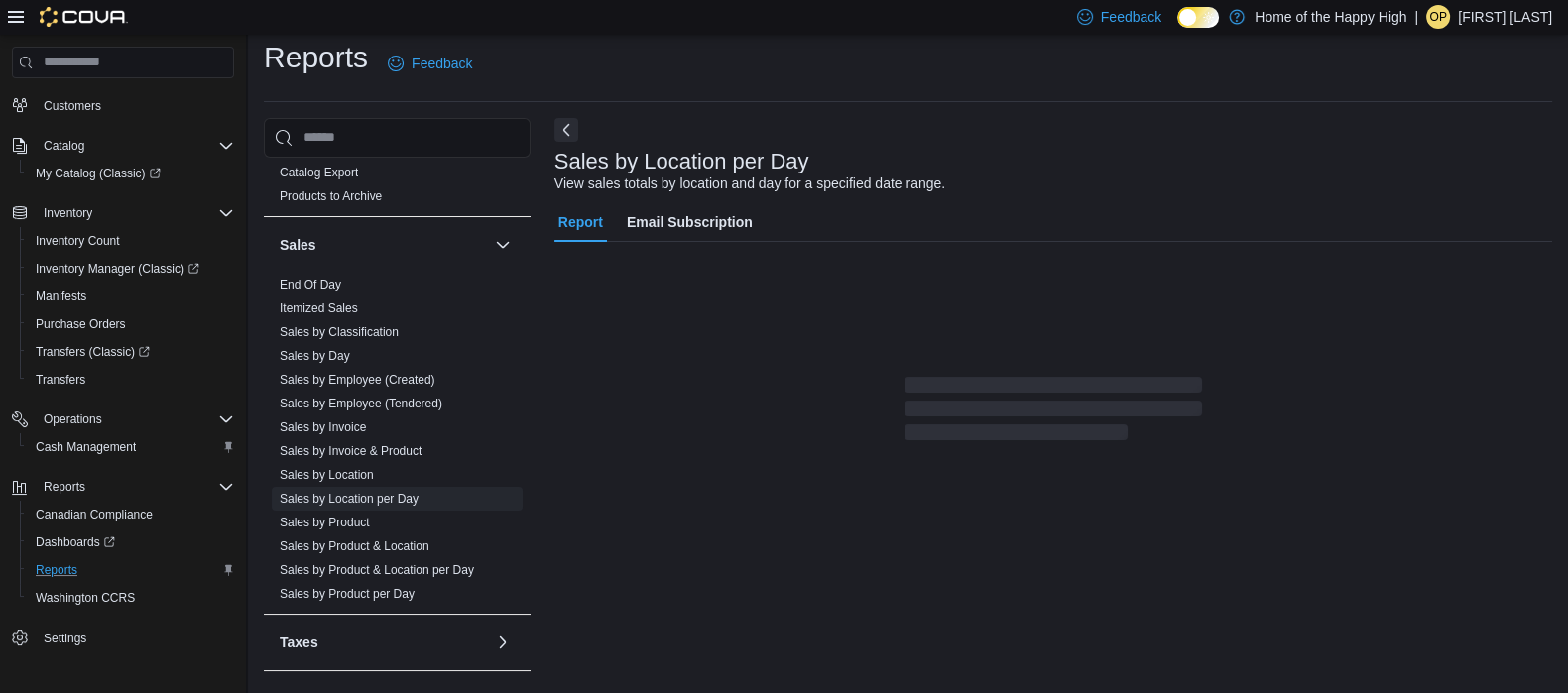 scroll, scrollTop: 45, scrollLeft: 0, axis: vertical 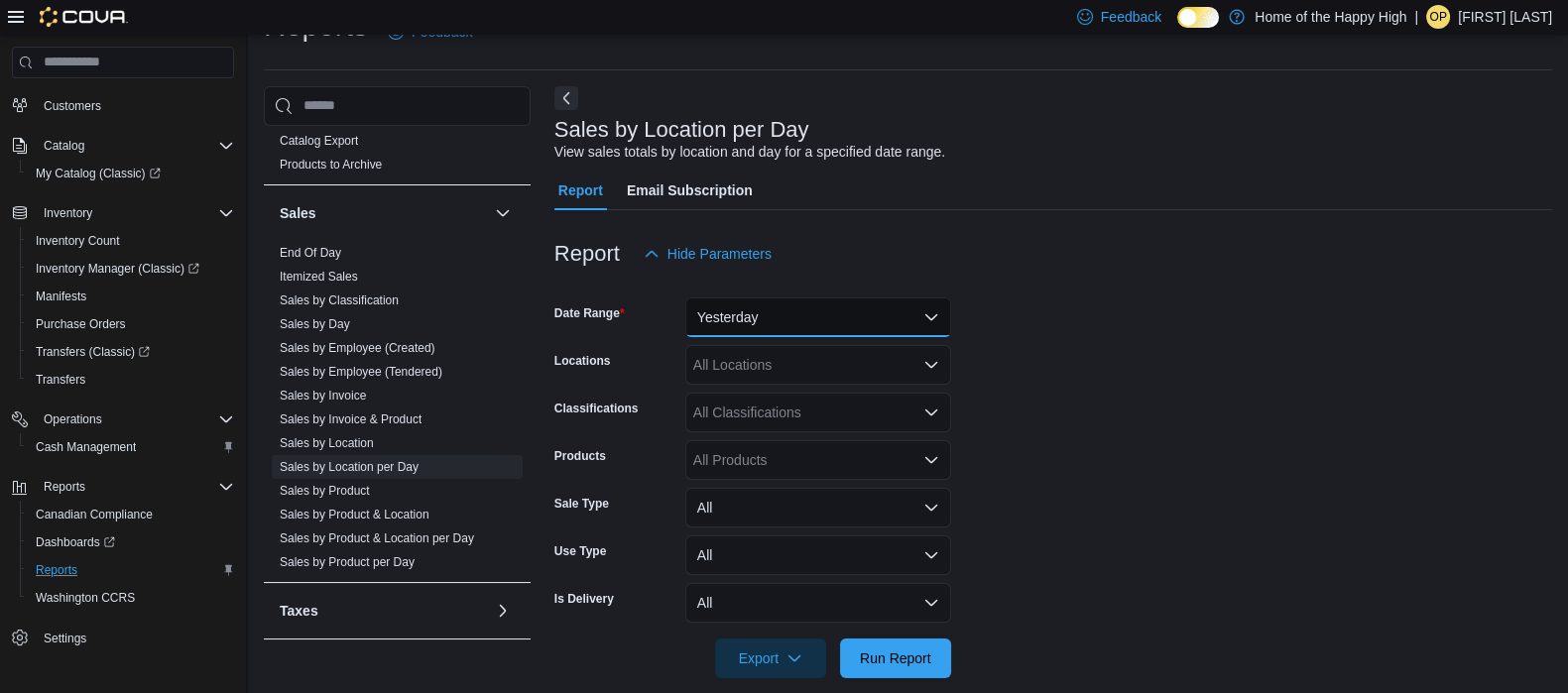click on "Yesterday" at bounding box center [818, 317] 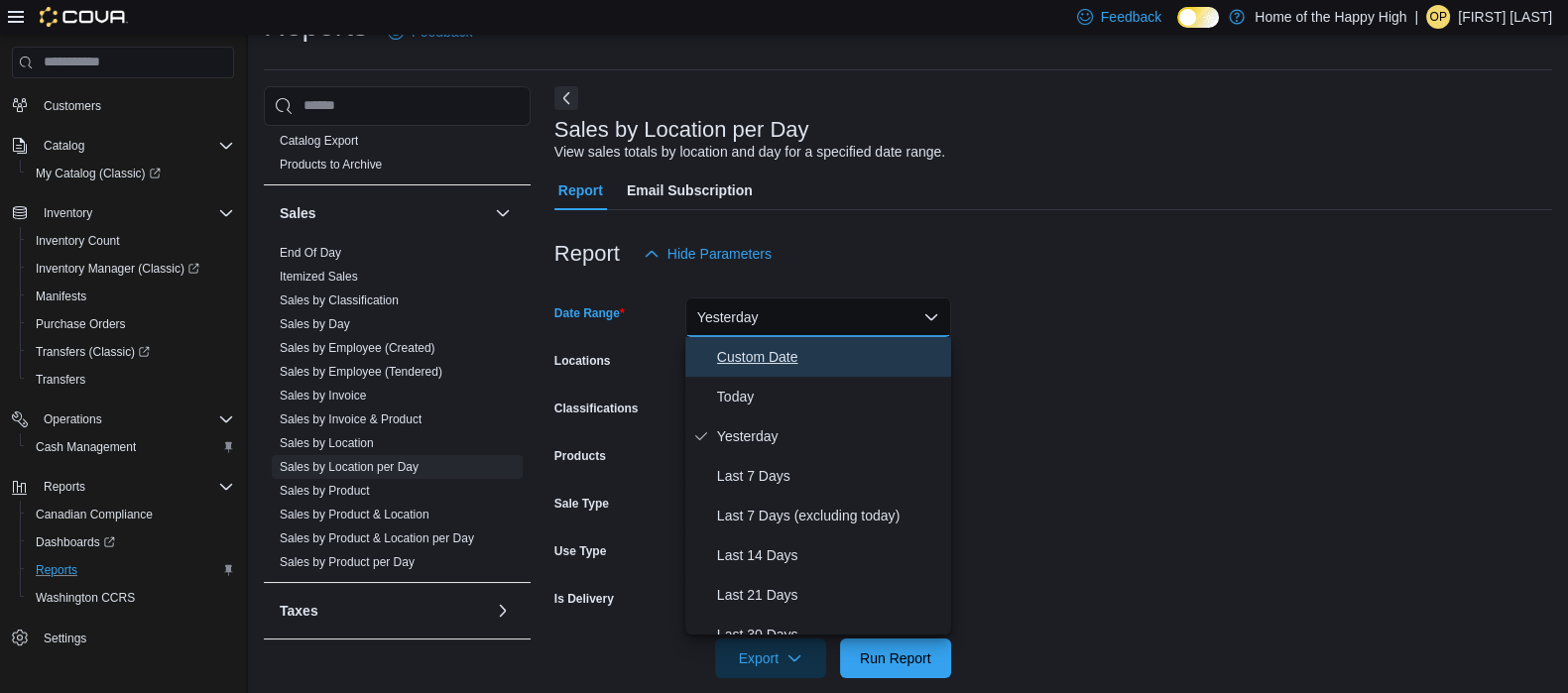 click on "Custom Date" at bounding box center (830, 357) 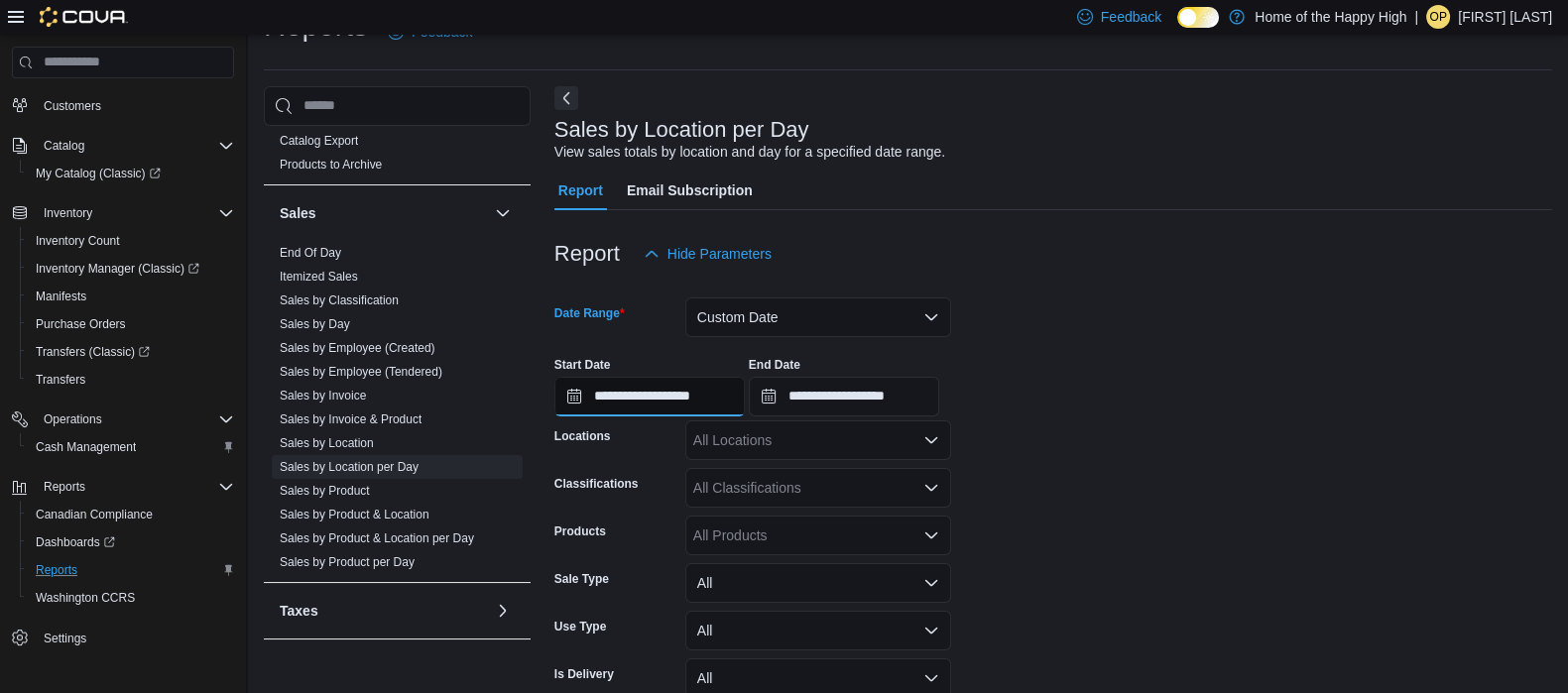click on "**********" at bounding box center (650, 397) 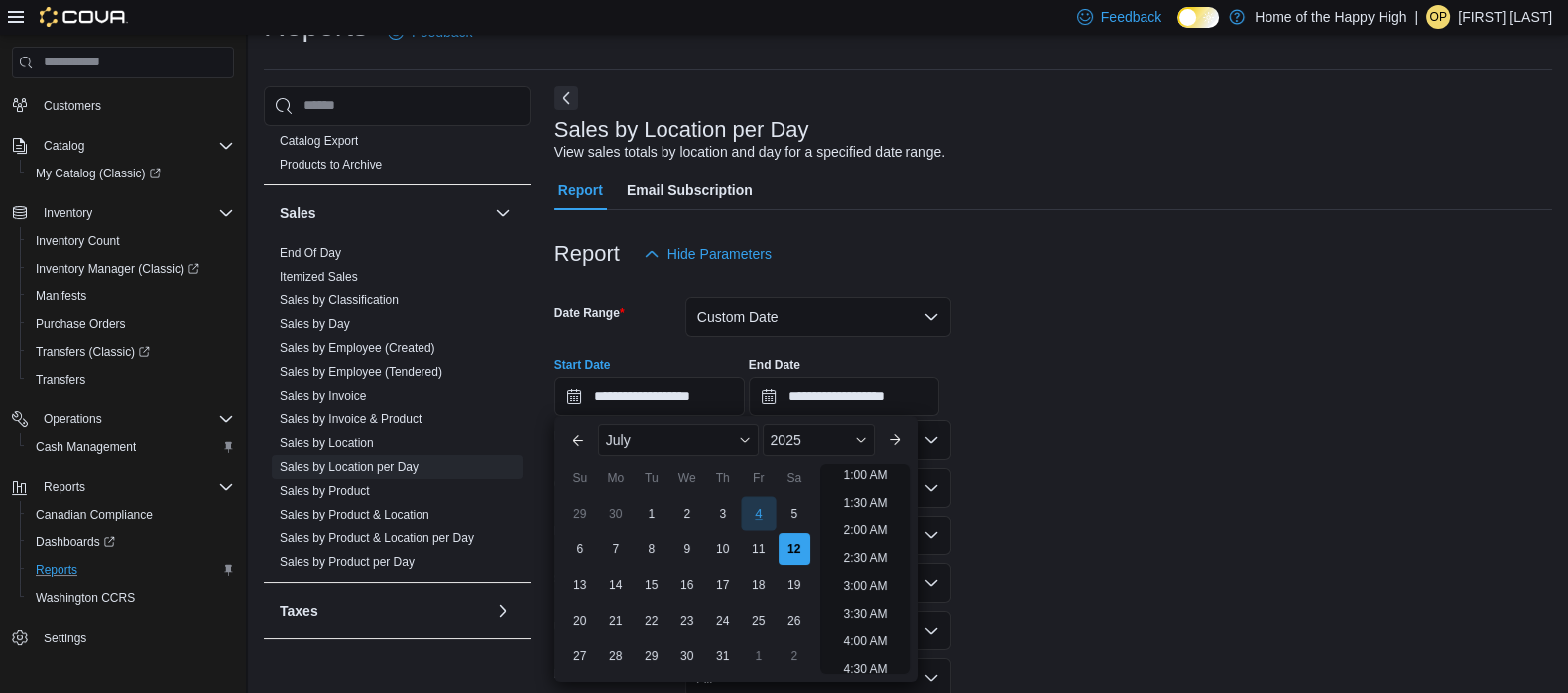 click on "4" at bounding box center [758, 513] 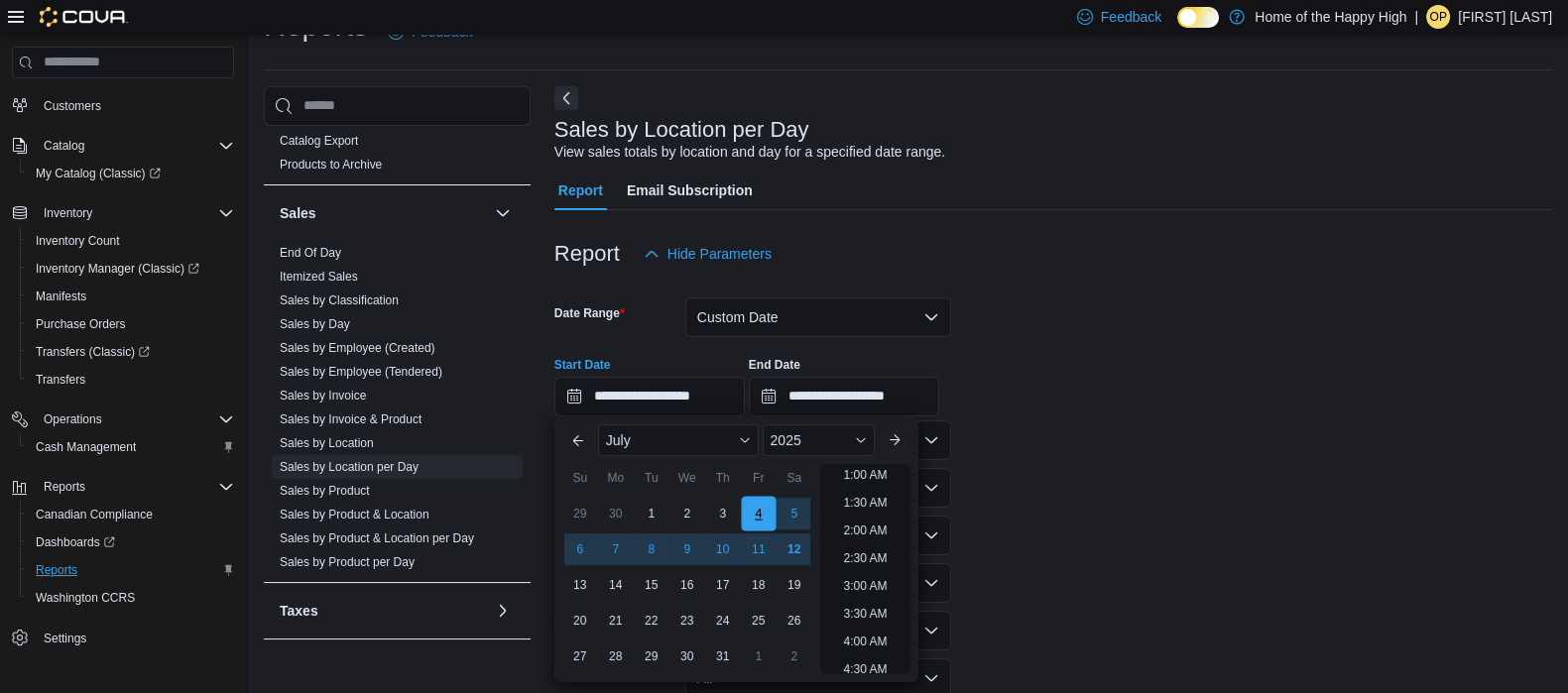scroll, scrollTop: 4, scrollLeft: 0, axis: vertical 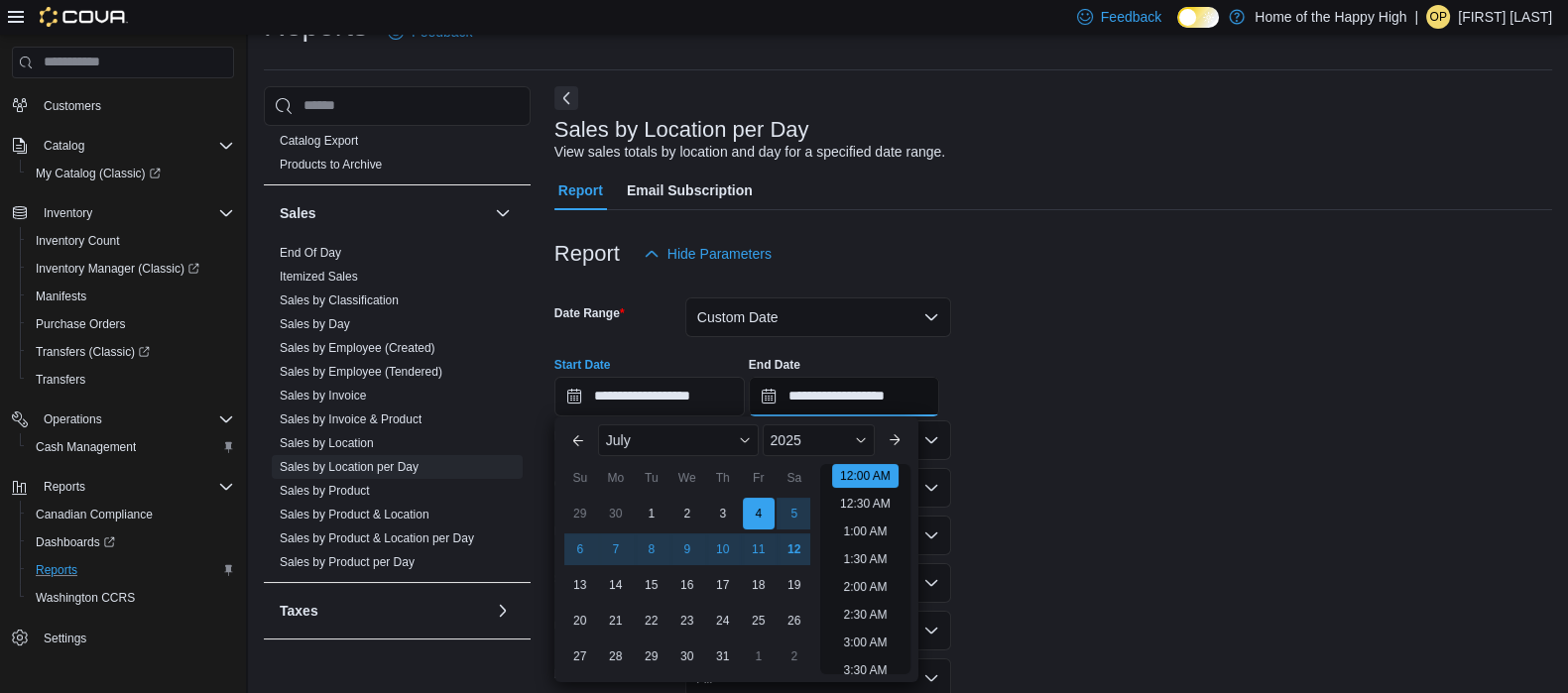 click on "**********" at bounding box center (844, 397) 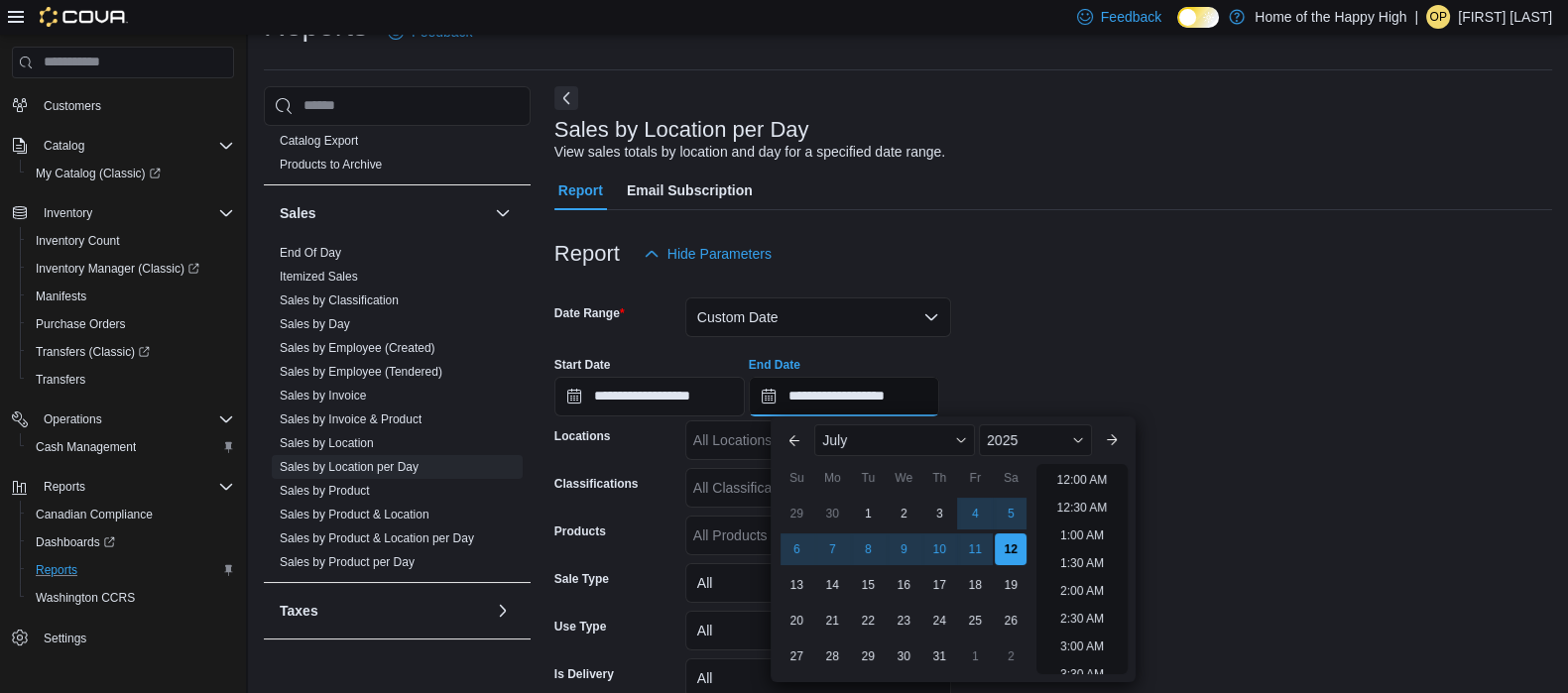 scroll, scrollTop: 1125, scrollLeft: 0, axis: vertical 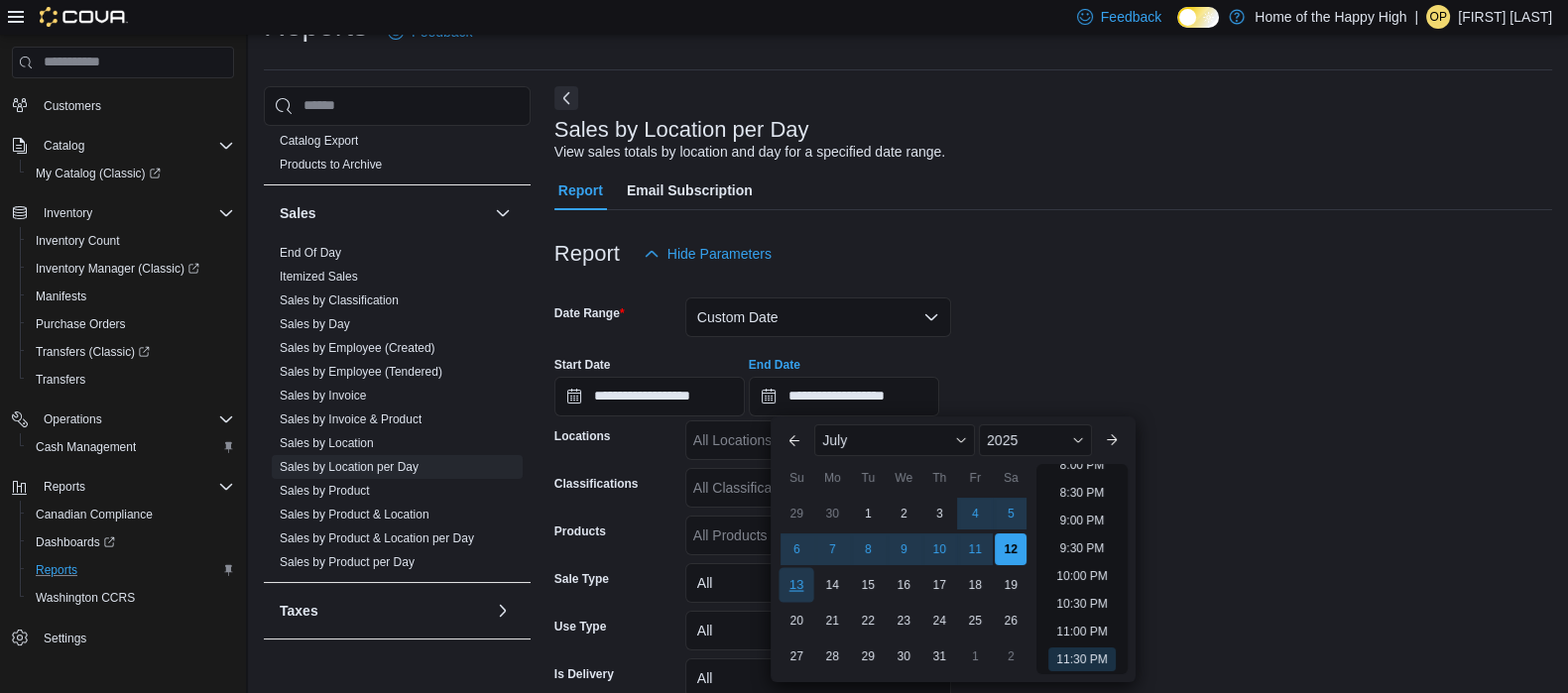 click on "13" at bounding box center [796, 584] 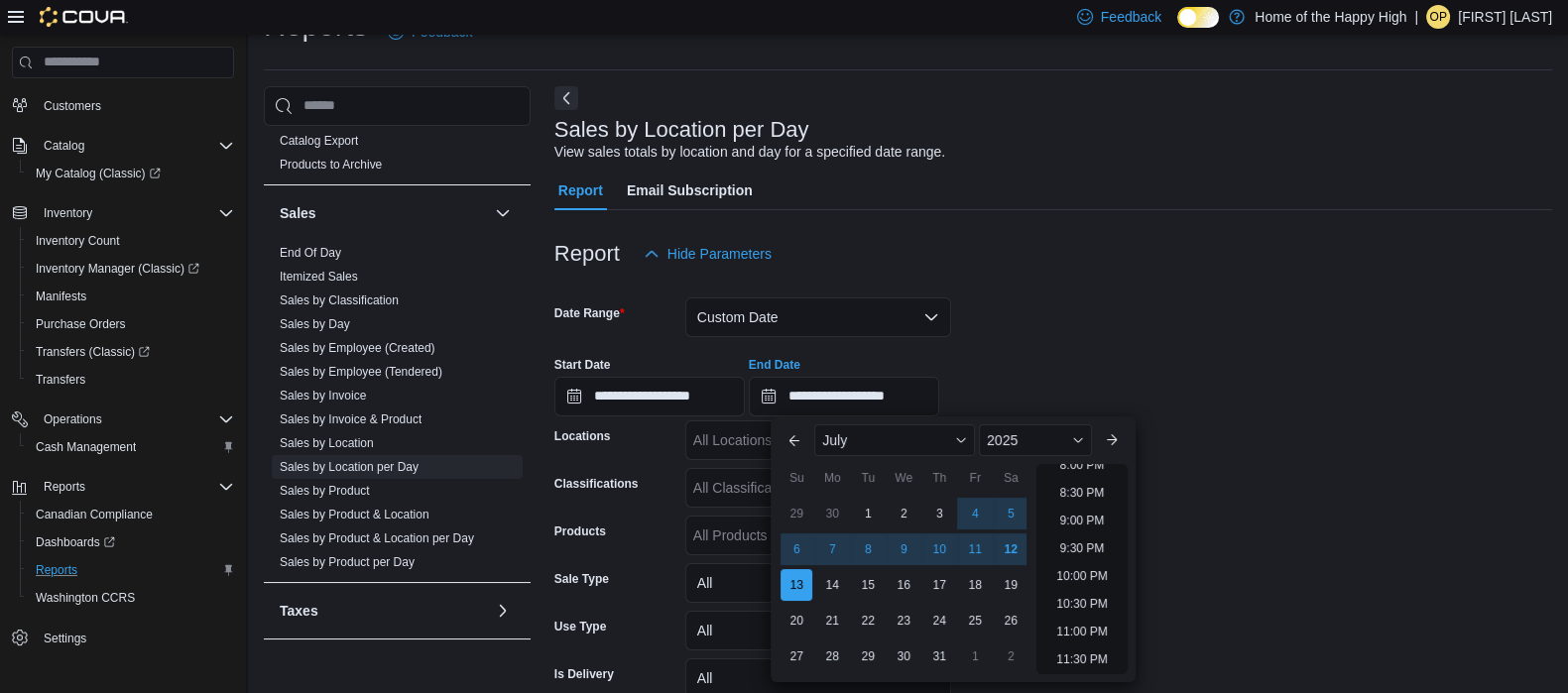 click on "All Locations" at bounding box center [818, 440] 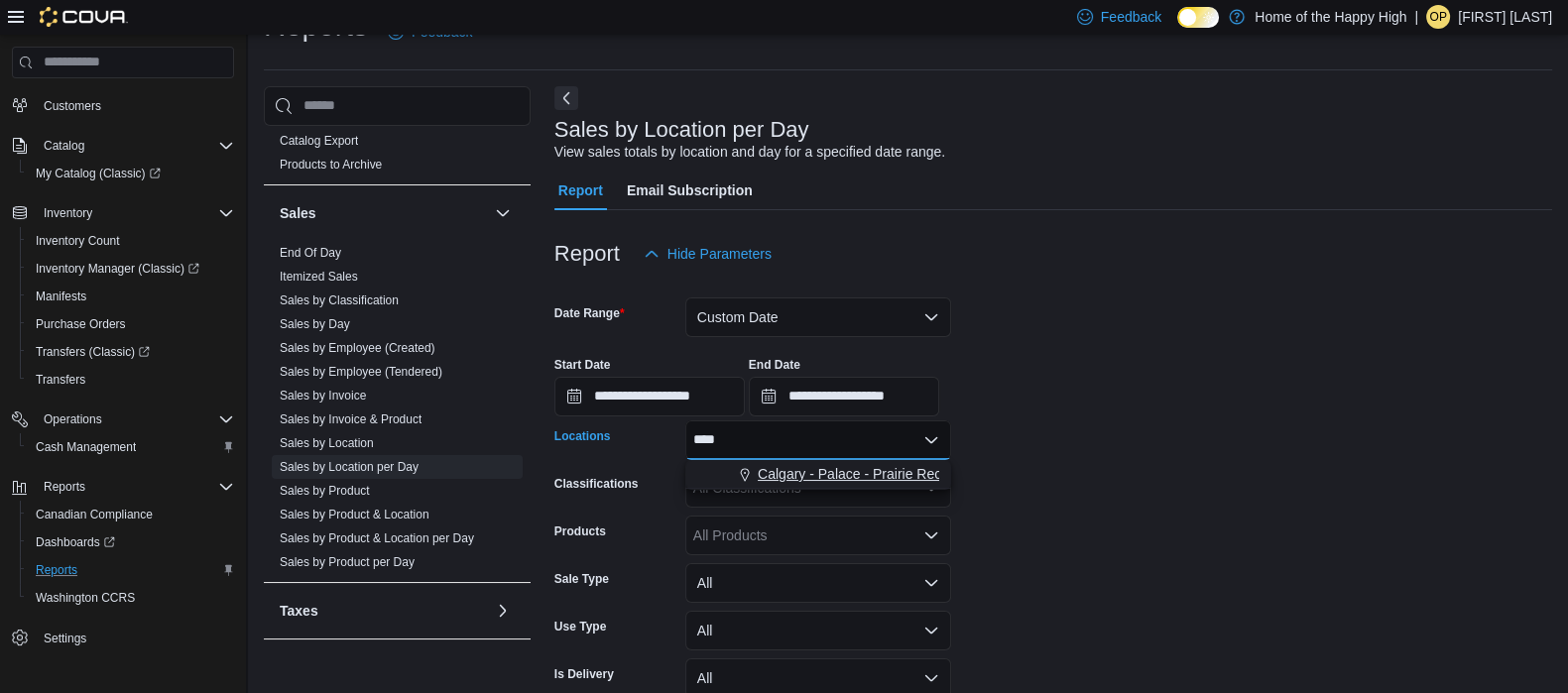 type on "****" 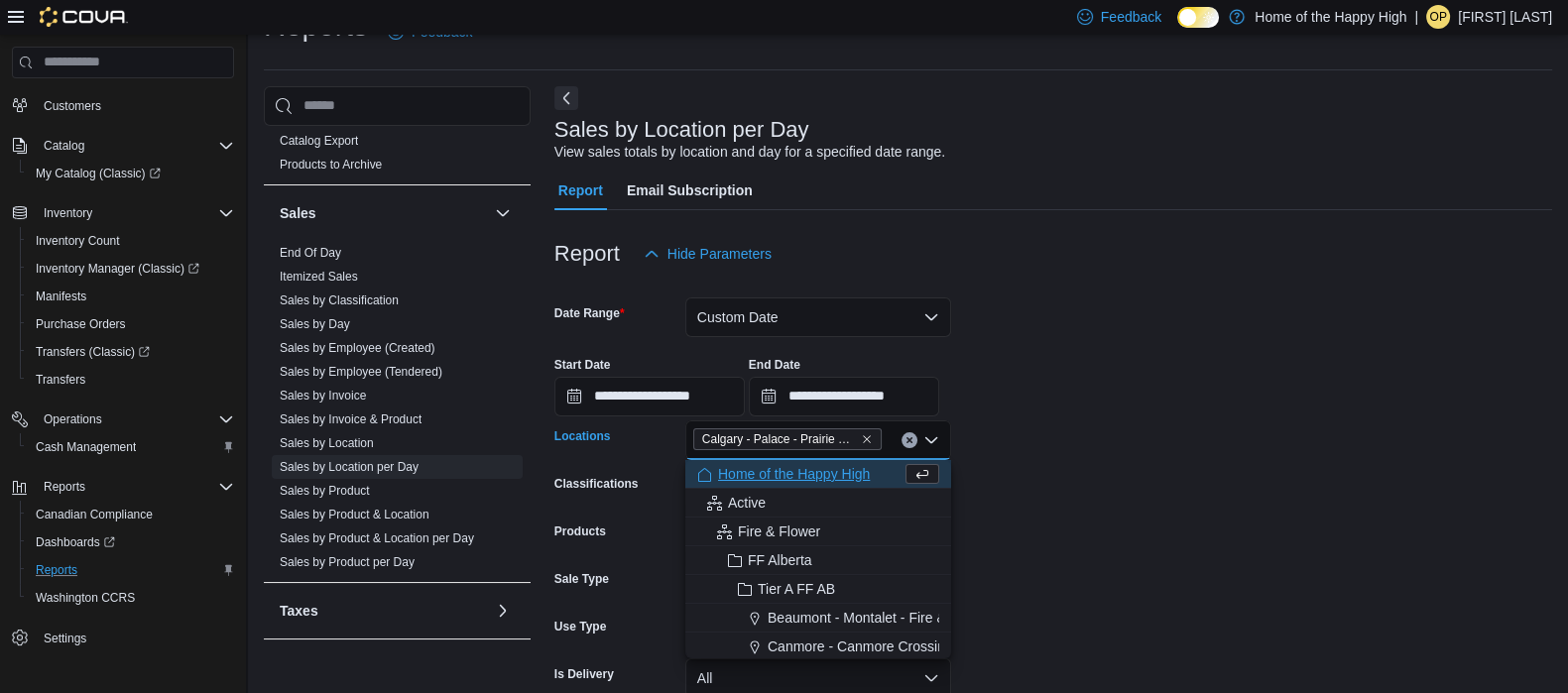 click on "**********" at bounding box center [1053, 514] 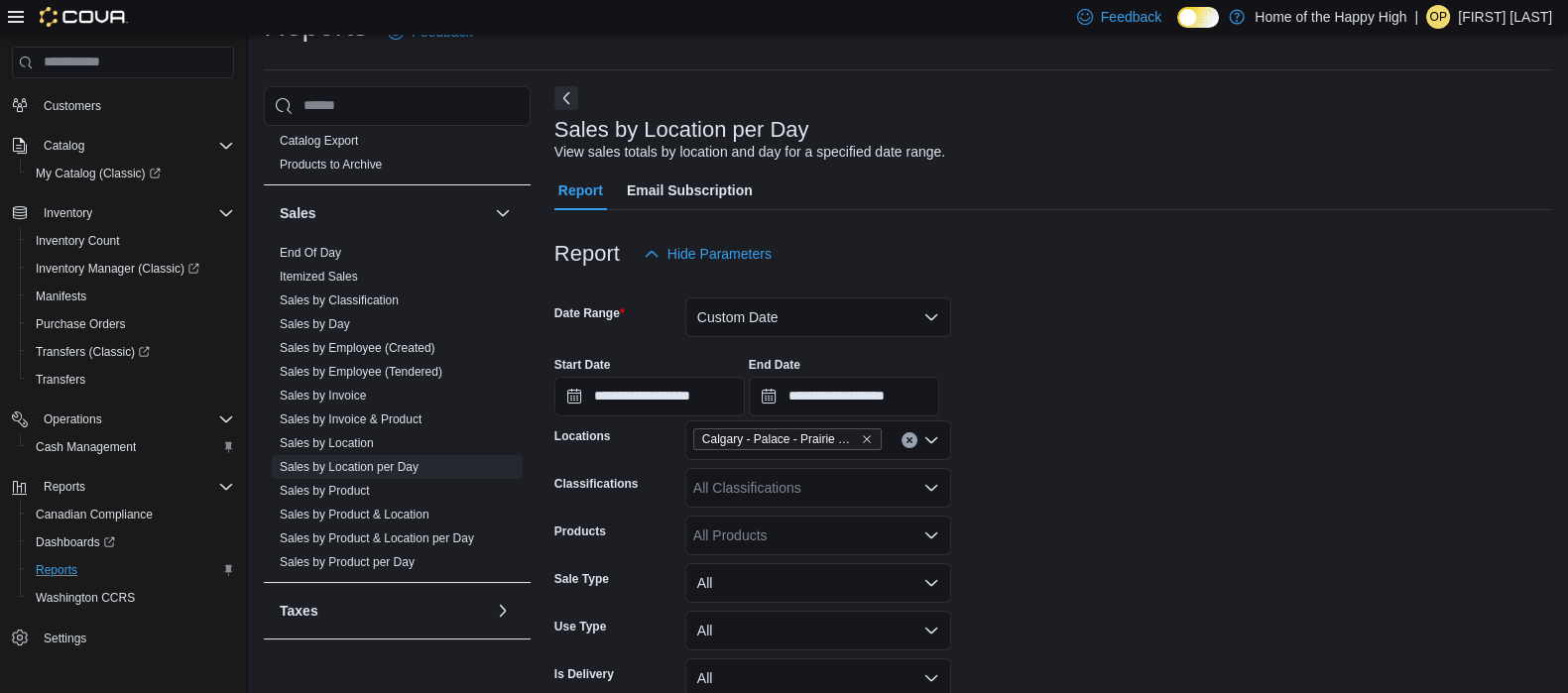 scroll, scrollTop: 144, scrollLeft: 0, axis: vertical 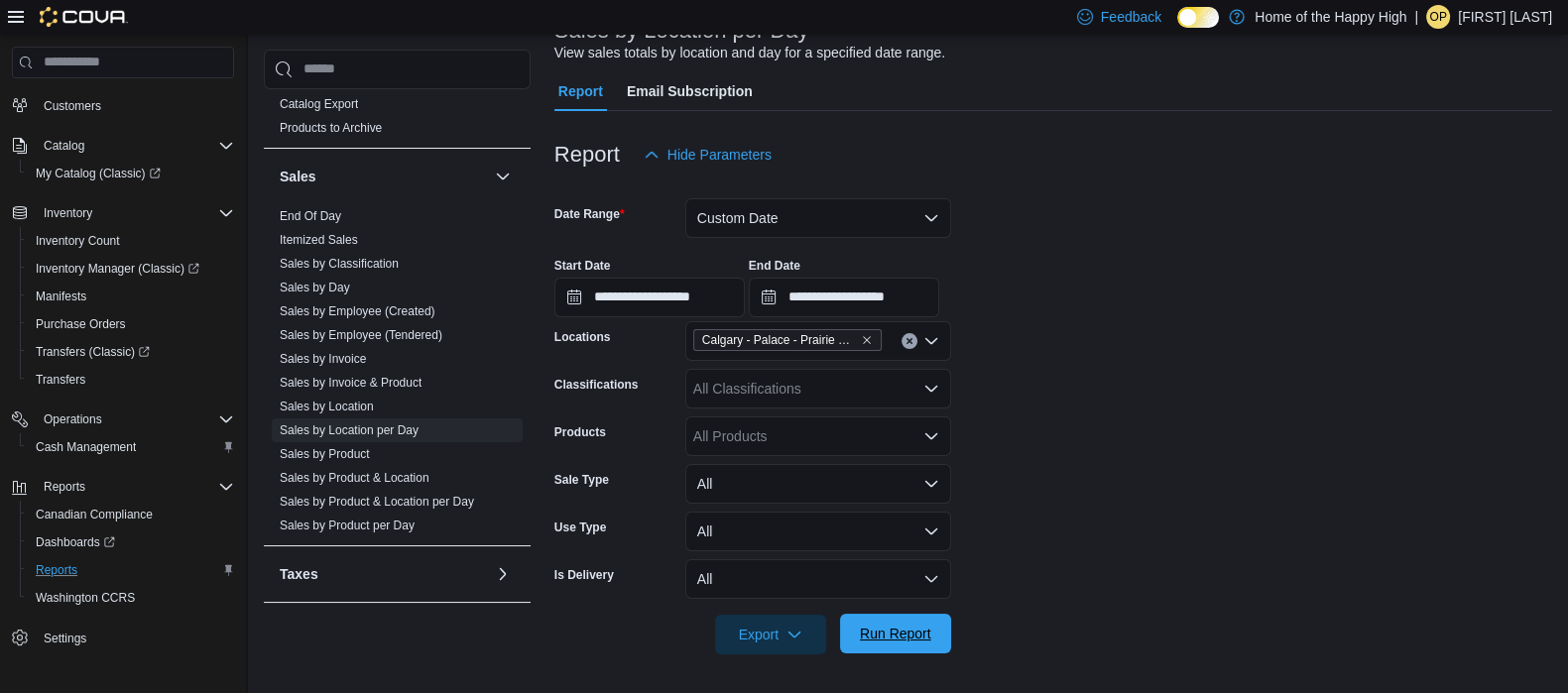 click on "Run Report" at bounding box center (896, 634) 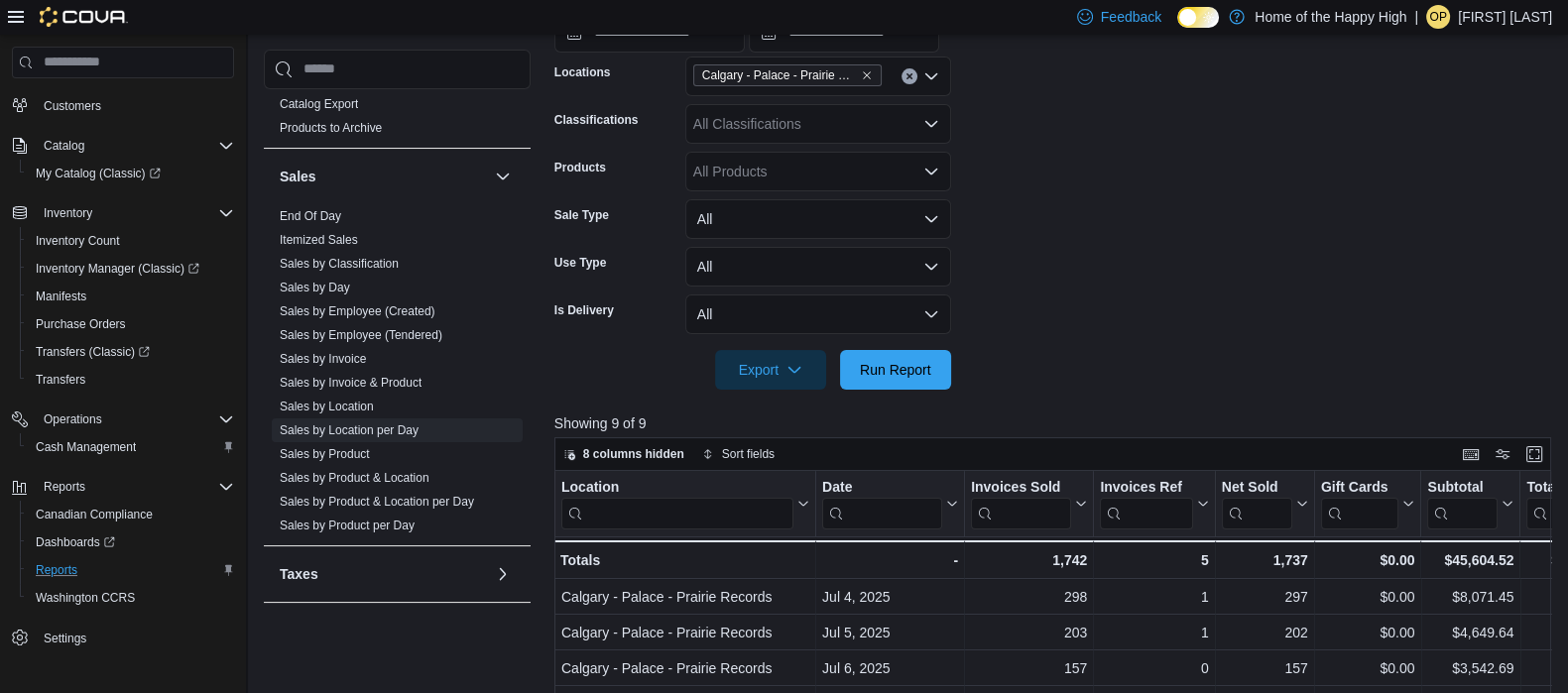 scroll, scrollTop: 409, scrollLeft: 0, axis: vertical 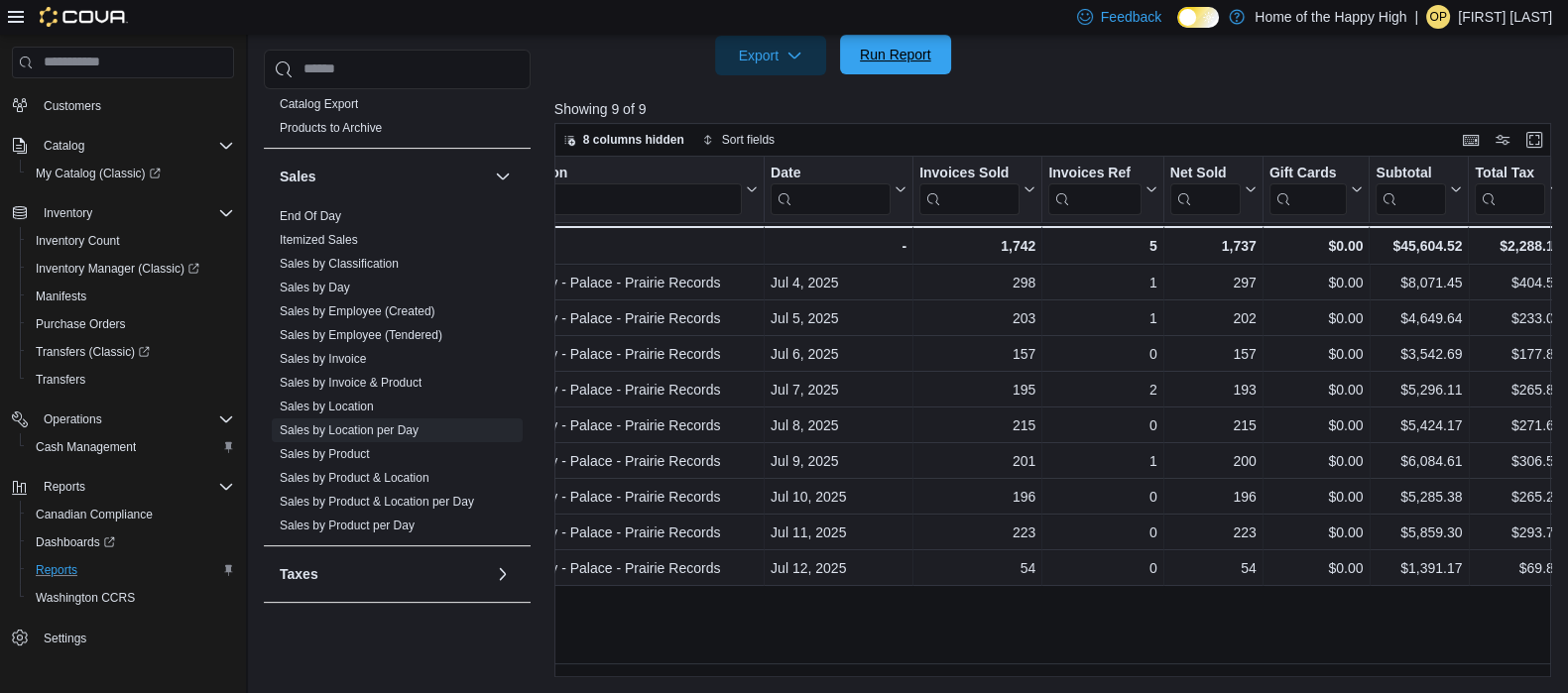 click on "Run Report" at bounding box center (896, 55) 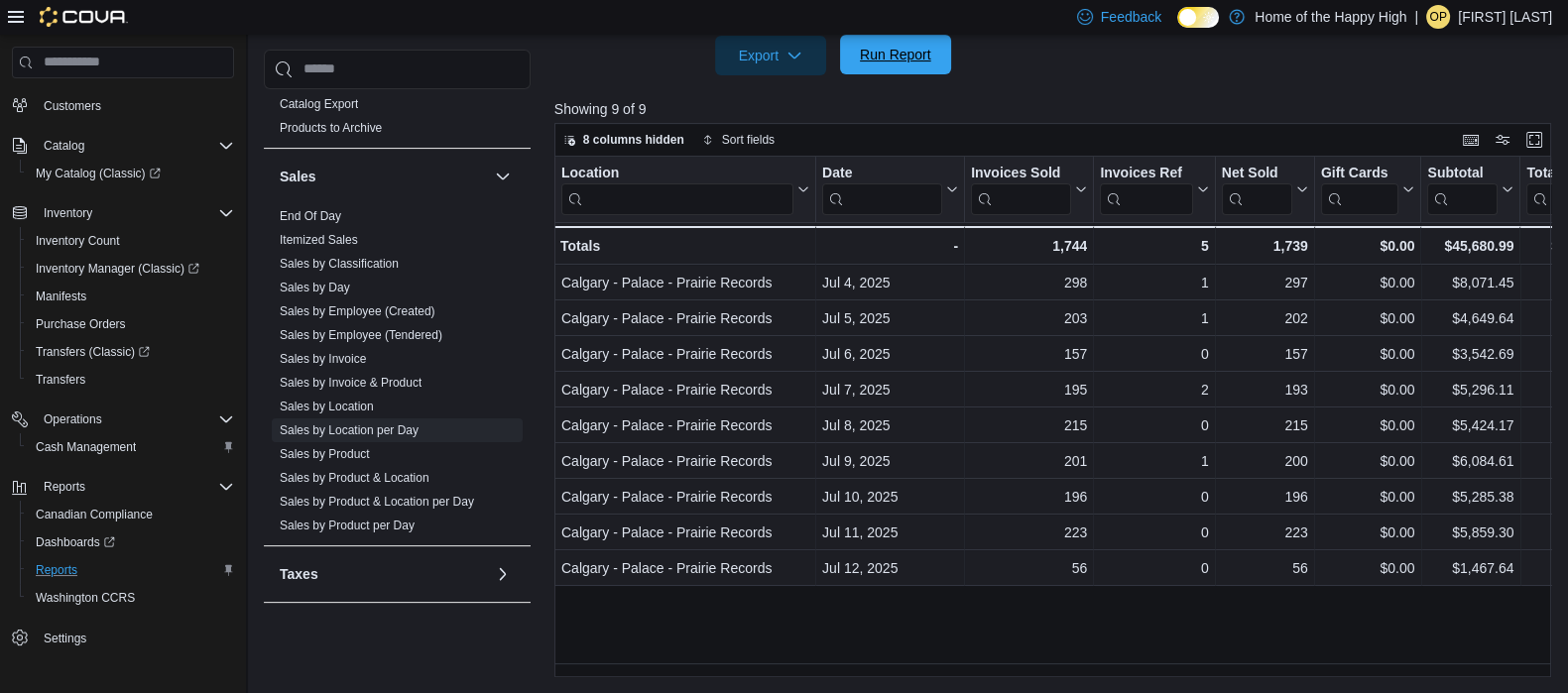 click on "Run Report" at bounding box center (896, 55) 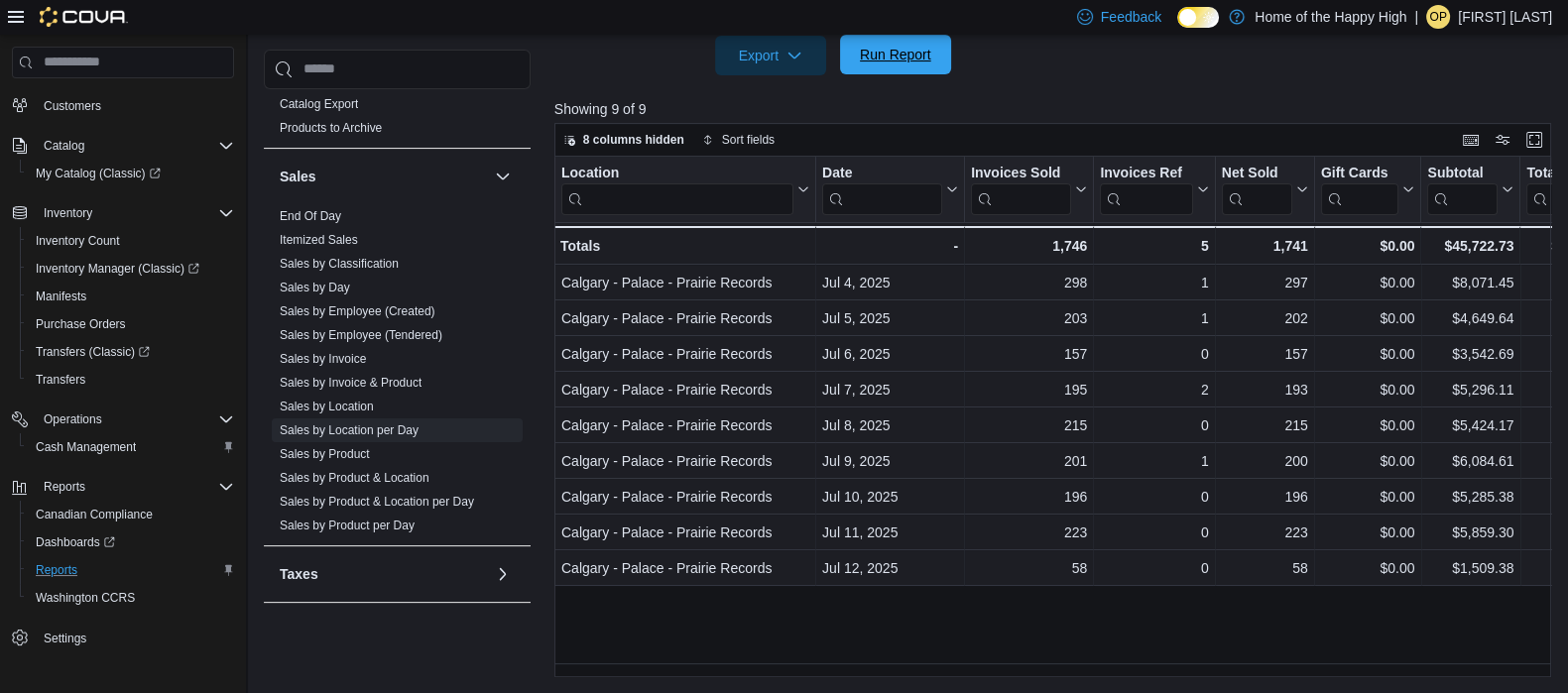 click on "Run Report" at bounding box center [896, 55] 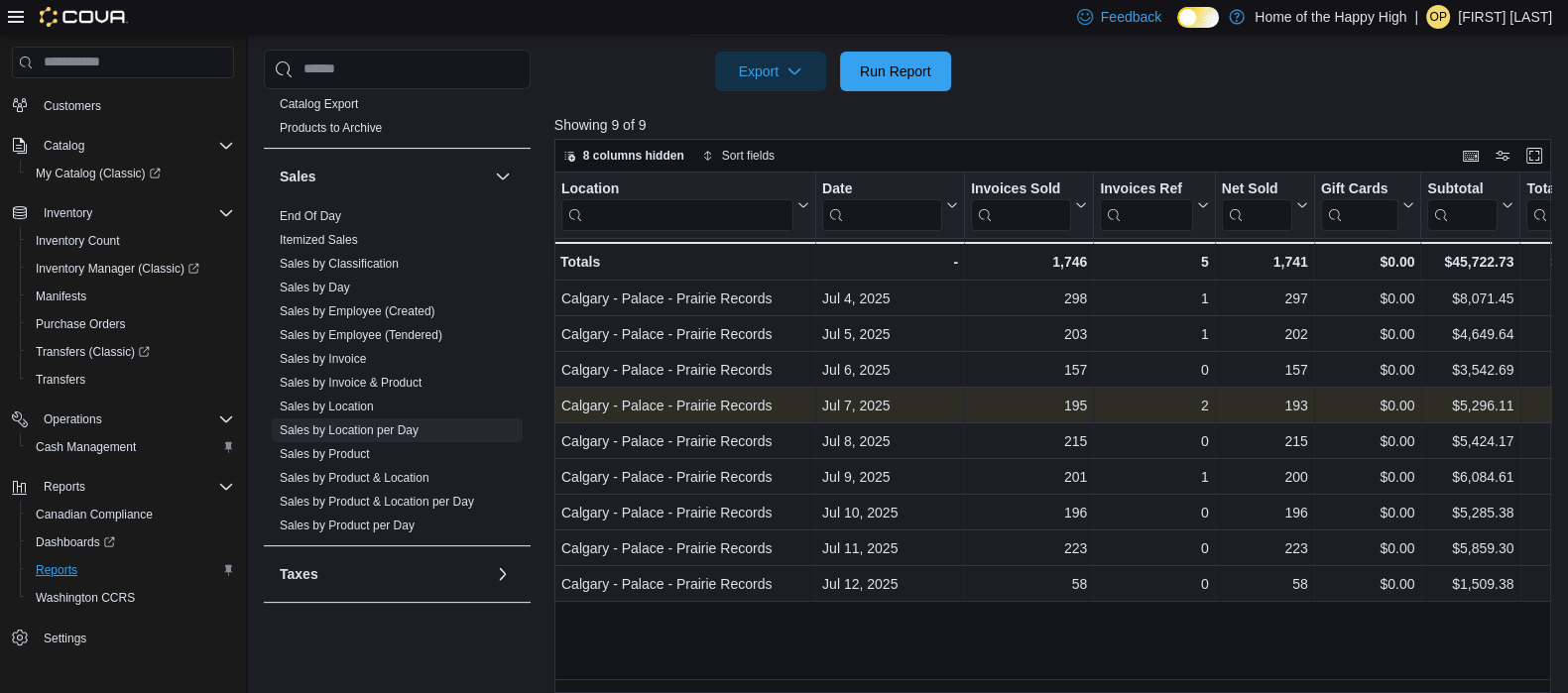 scroll, scrollTop: 723, scrollLeft: 0, axis: vertical 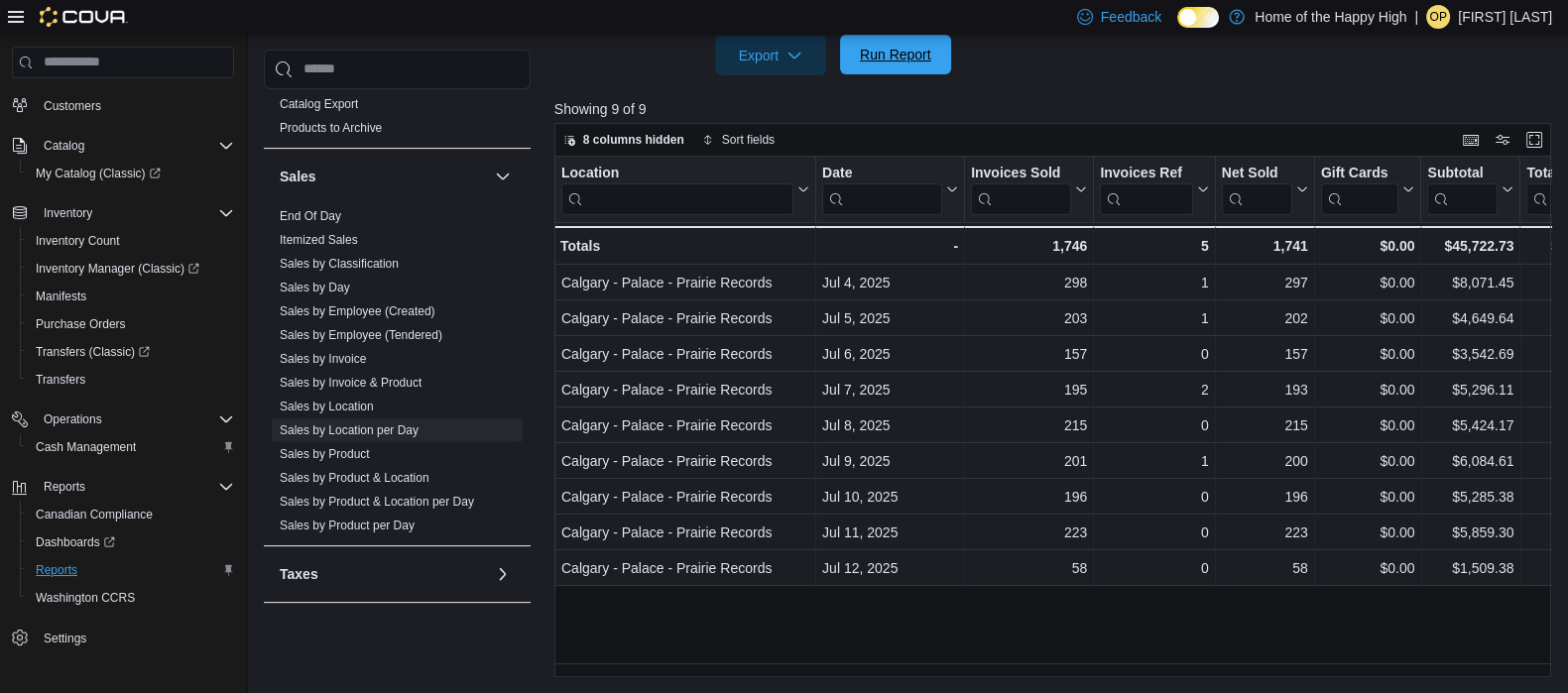 click on "Run Report" at bounding box center [896, 55] 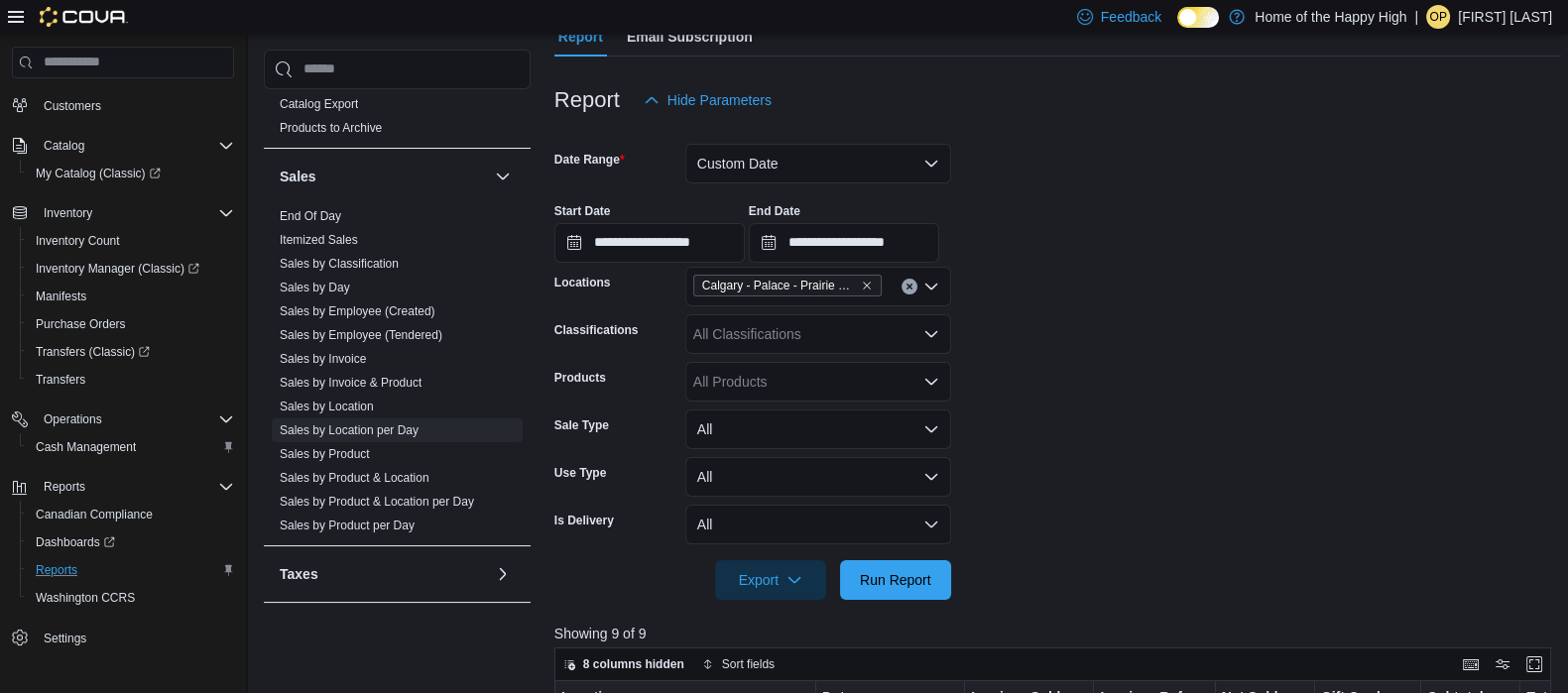 scroll, scrollTop: 182, scrollLeft: 0, axis: vertical 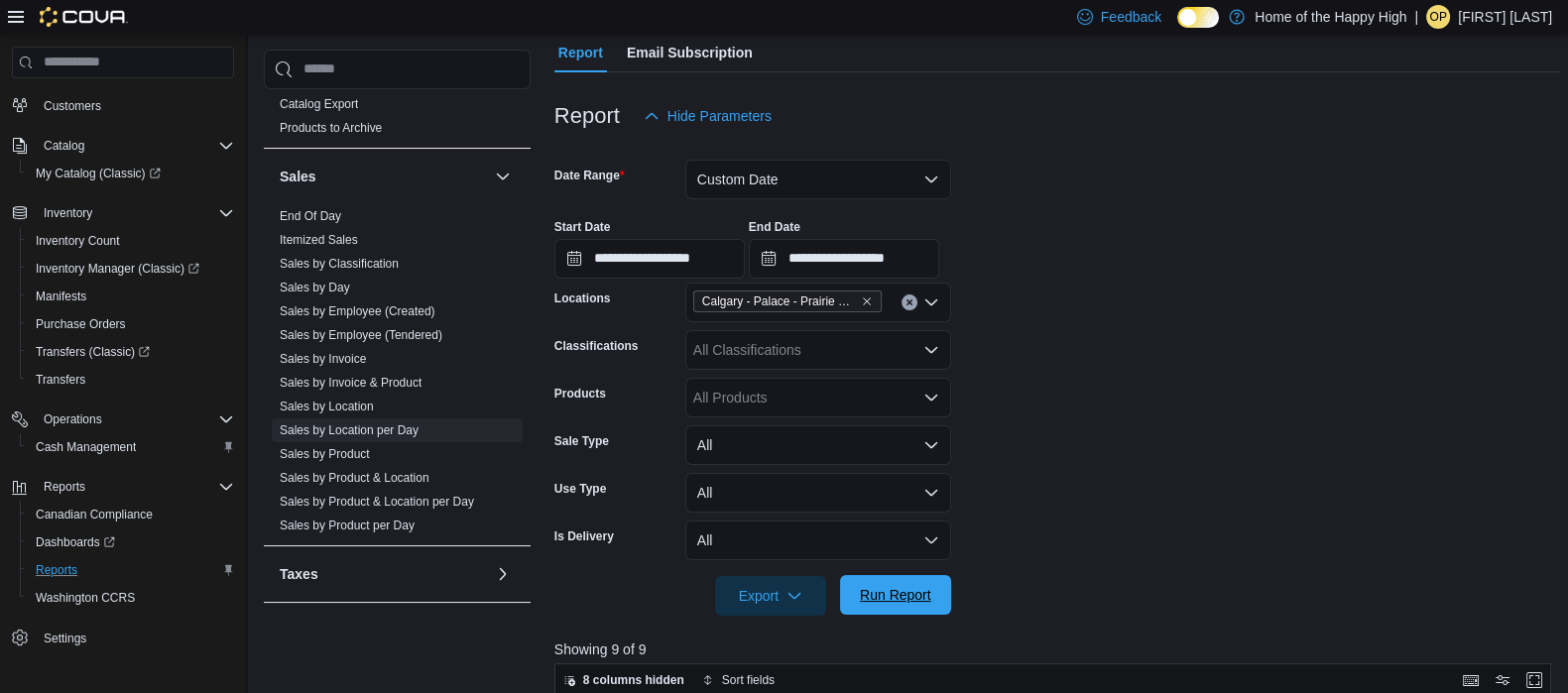click on "Run Report" at bounding box center (896, 595) 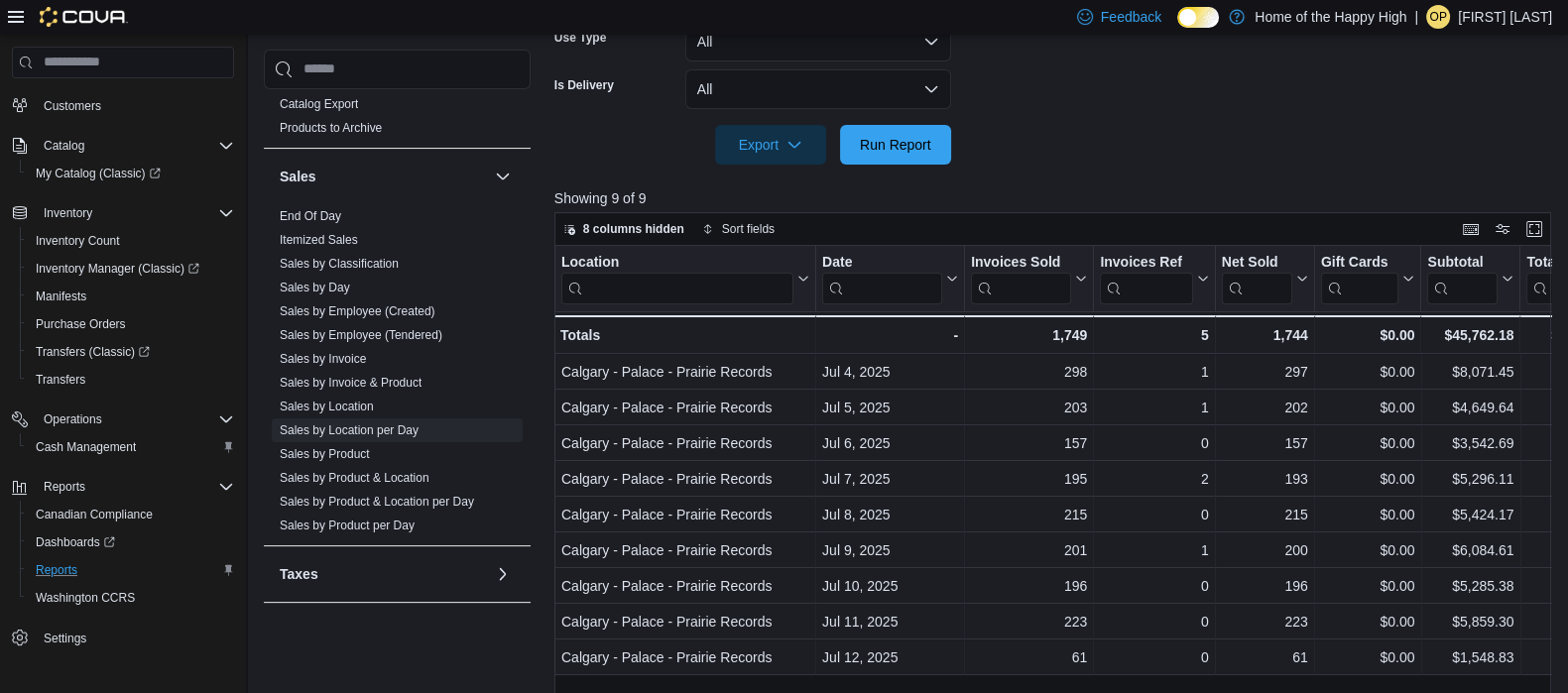 scroll, scrollTop: 581, scrollLeft: 0, axis: vertical 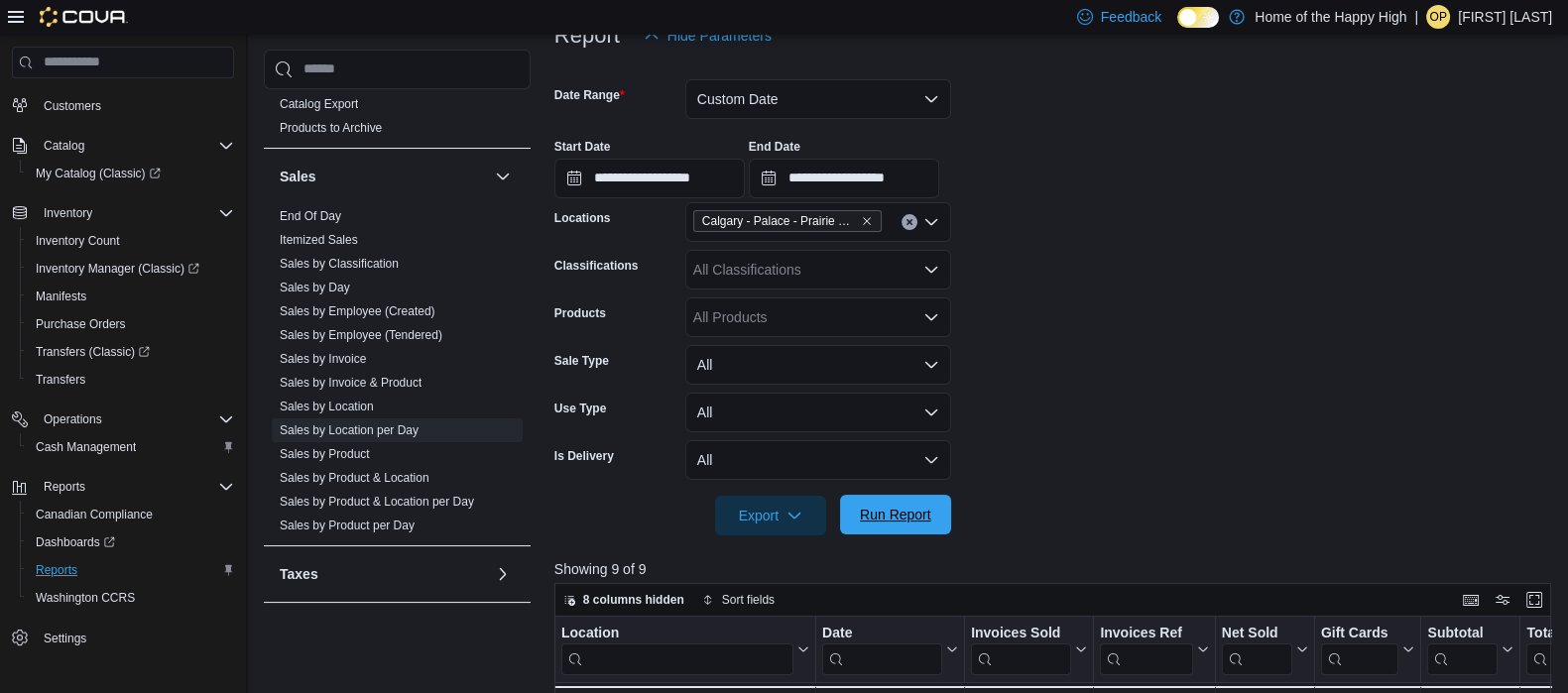 click on "Run Report" at bounding box center [896, 515] 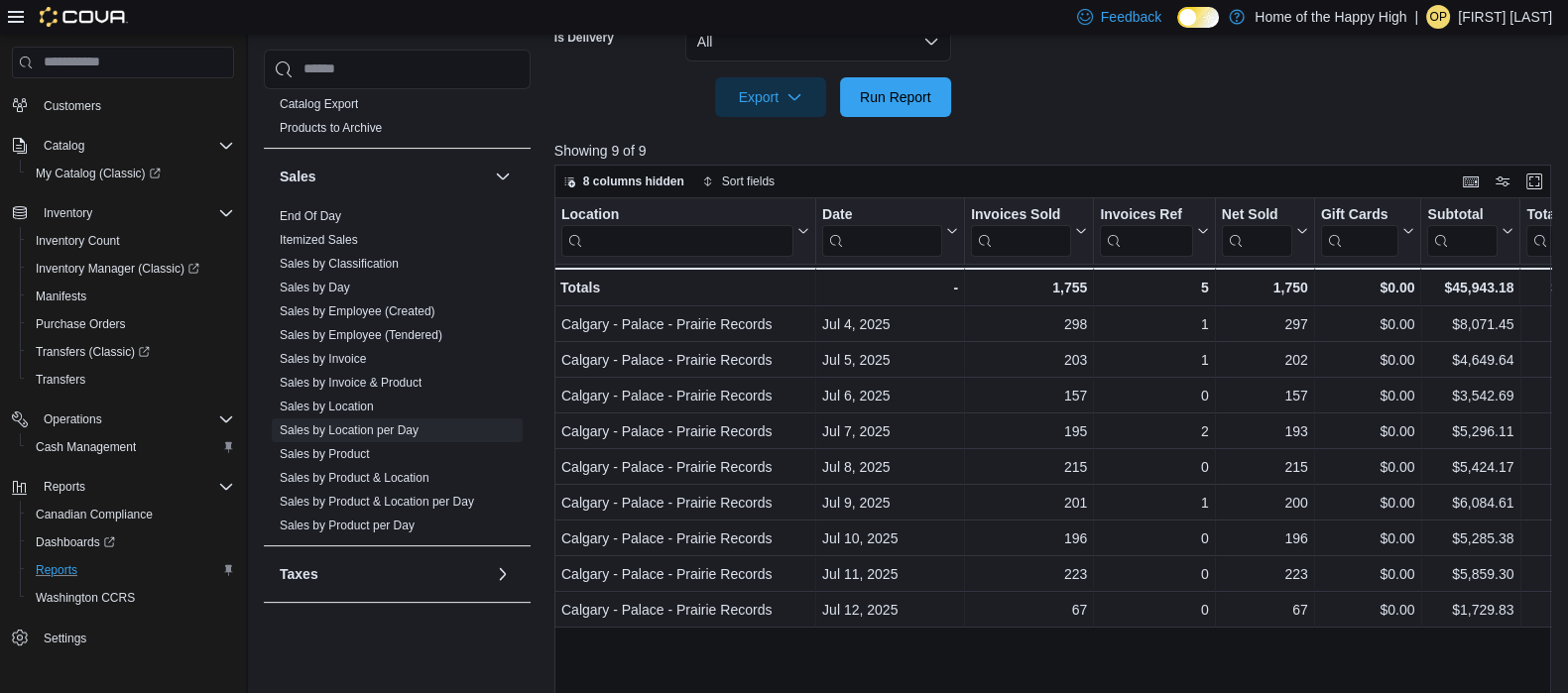 scroll, scrollTop: 684, scrollLeft: 0, axis: vertical 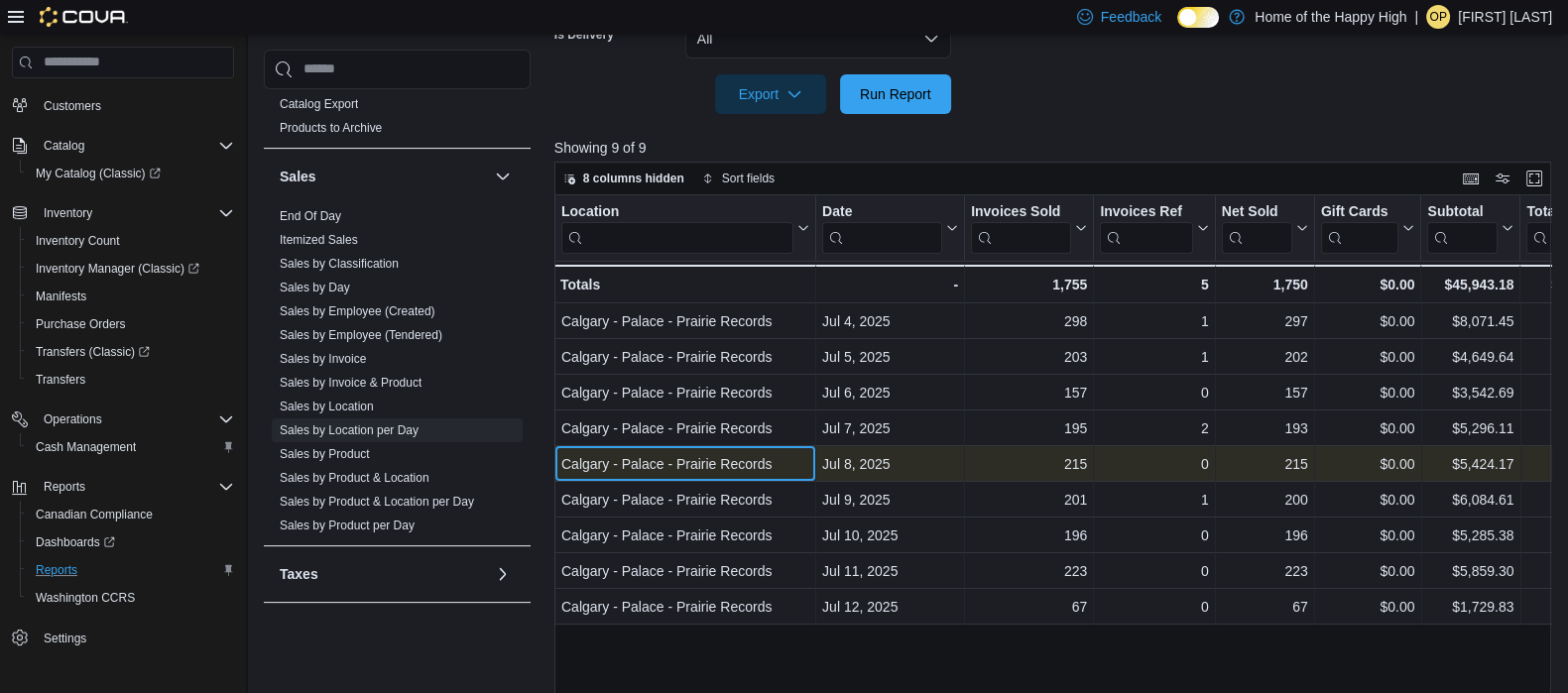 click on "Calgary - Palace - Prairie Records" at bounding box center (685, 464) 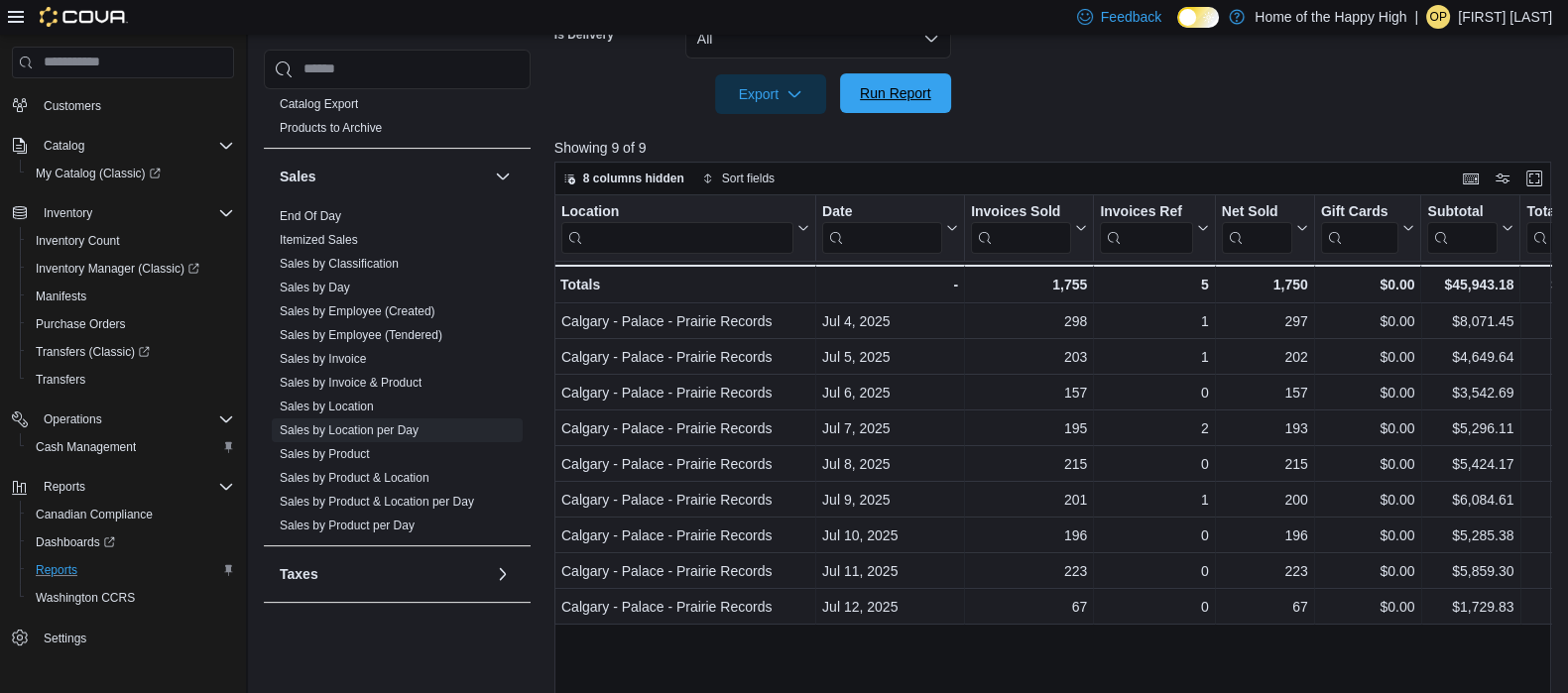 click on "Run Report" at bounding box center (896, 93) 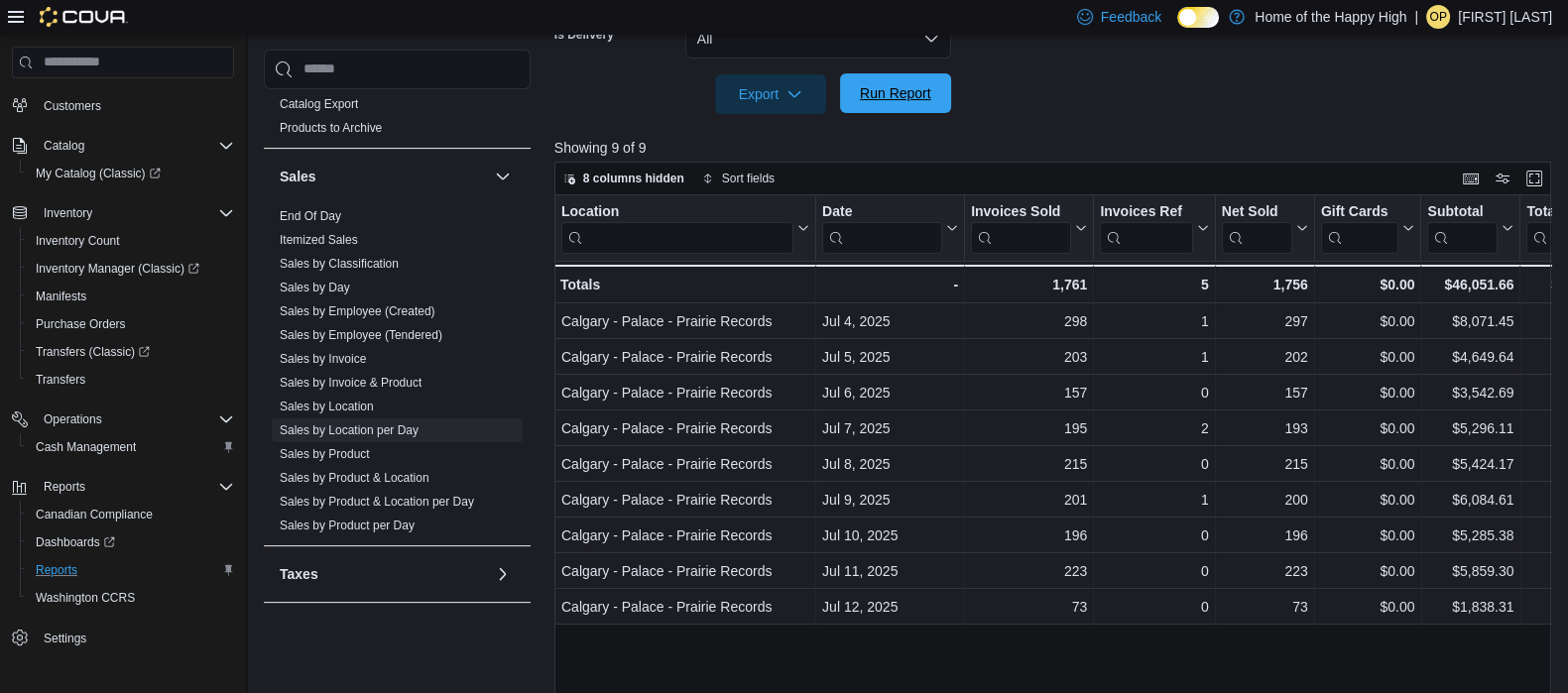 click on "Run Report" at bounding box center [896, 93] 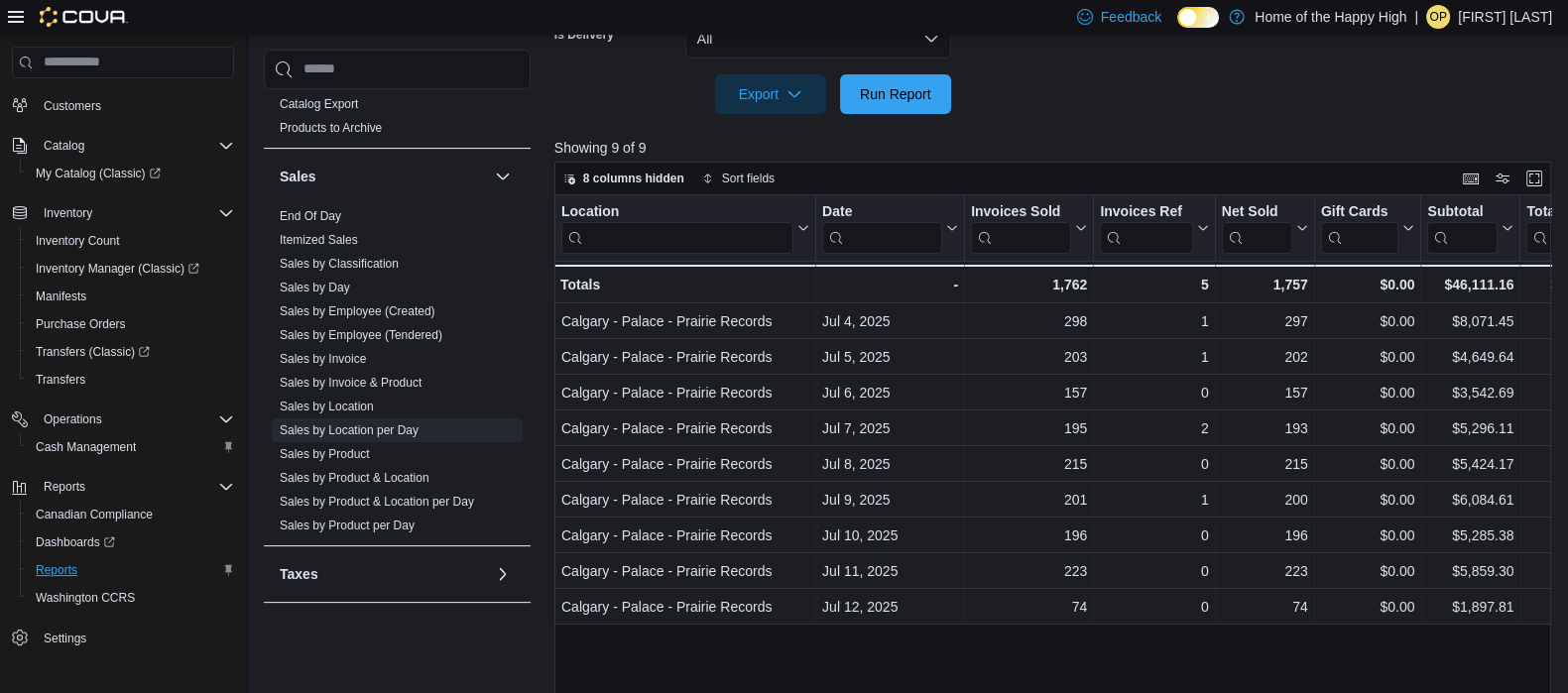 click on "Cash Management Cash Management Cash Out Details Compliance OCS Transaction Submission Details Customer Customer Queue Discounts & Promotions Discounts Promotion Details Promotions Finance GL Account Totals GL Transactions Inventory Inventory Adjustments Inventory by Product Historical Inventory Count Details Inventory On Hand by Package Inventory On Hand by Product Inventory Transactions Package Details Package History Product Expirations Purchase Orders Reorder Transfers Loyalty Loyalty Adjustments Loyalty Redemption Values OCM OCM Weekly Inventory Pricing Price Sheet Products Catalog Export Products to Archive Sales End Of Day Itemized Sales Sales by Classification Sales by Day Sales by Employee (Created) Sales by Employee (Tendered) Sales by Invoice Sales by Invoice & Product Sales by Location Sales by Location per Day Sales by Product Sales by Product & Location Sales by Product & Location per Day Sales by Product per Day Taxes Tax Details Tax Exemptions Sales by Location per Day   Report Report   All -" at bounding box center [912, 81] 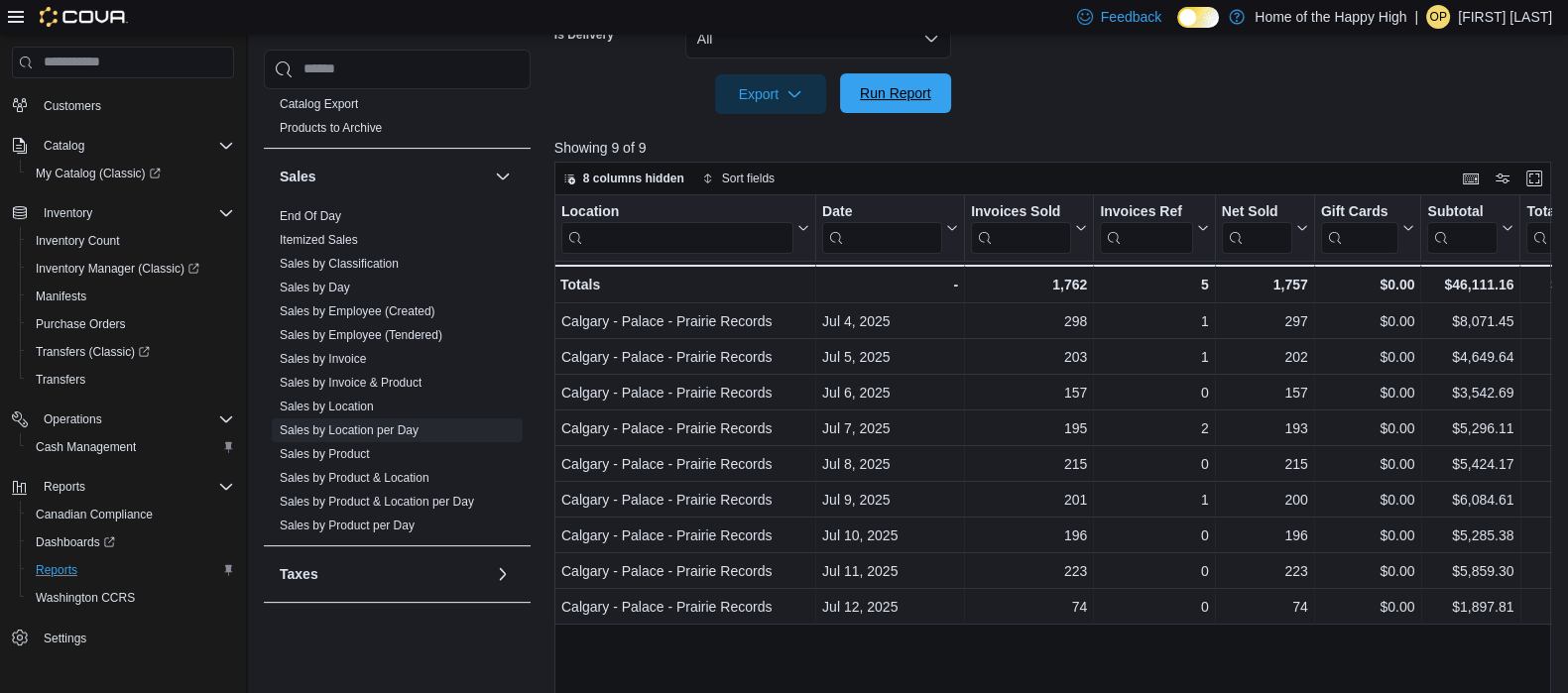 click on "Run Report" at bounding box center (896, 93) 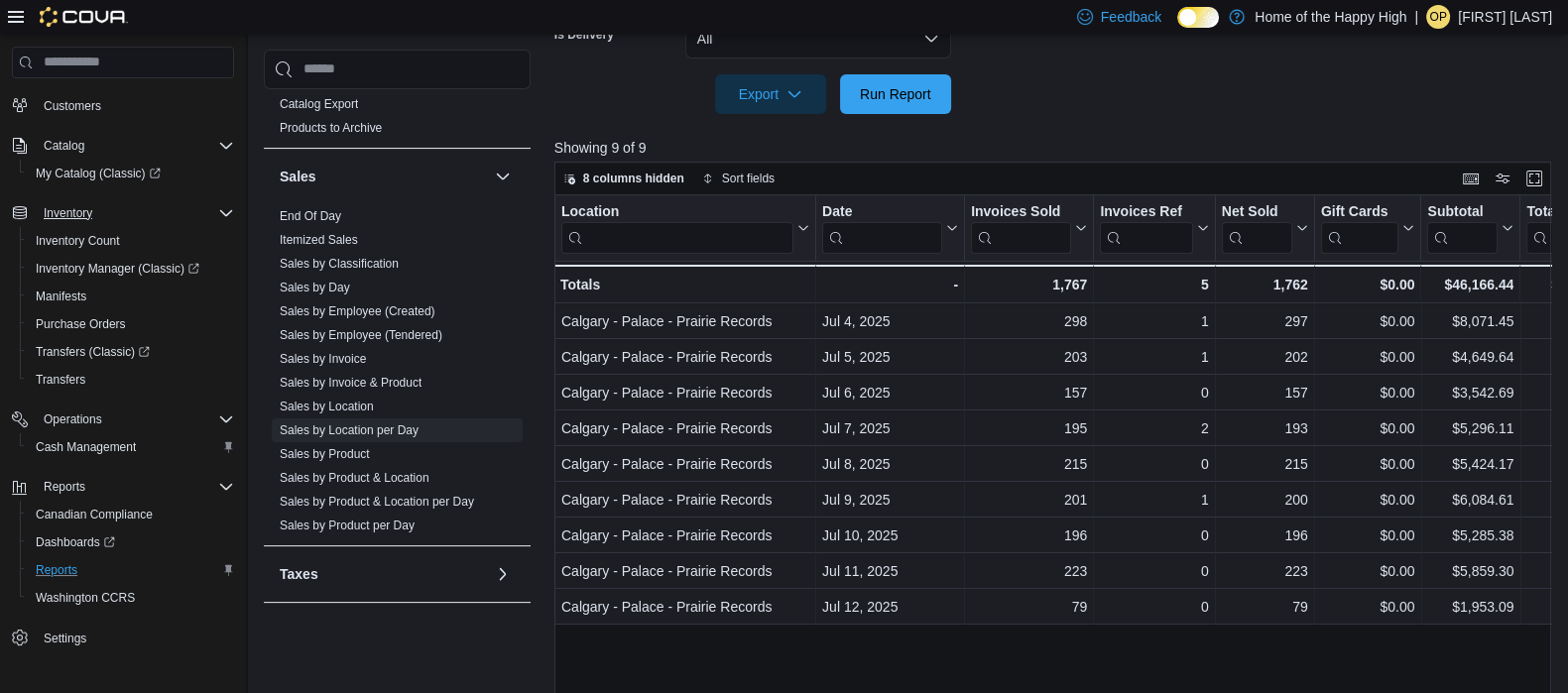 scroll, scrollTop: 0, scrollLeft: 0, axis: both 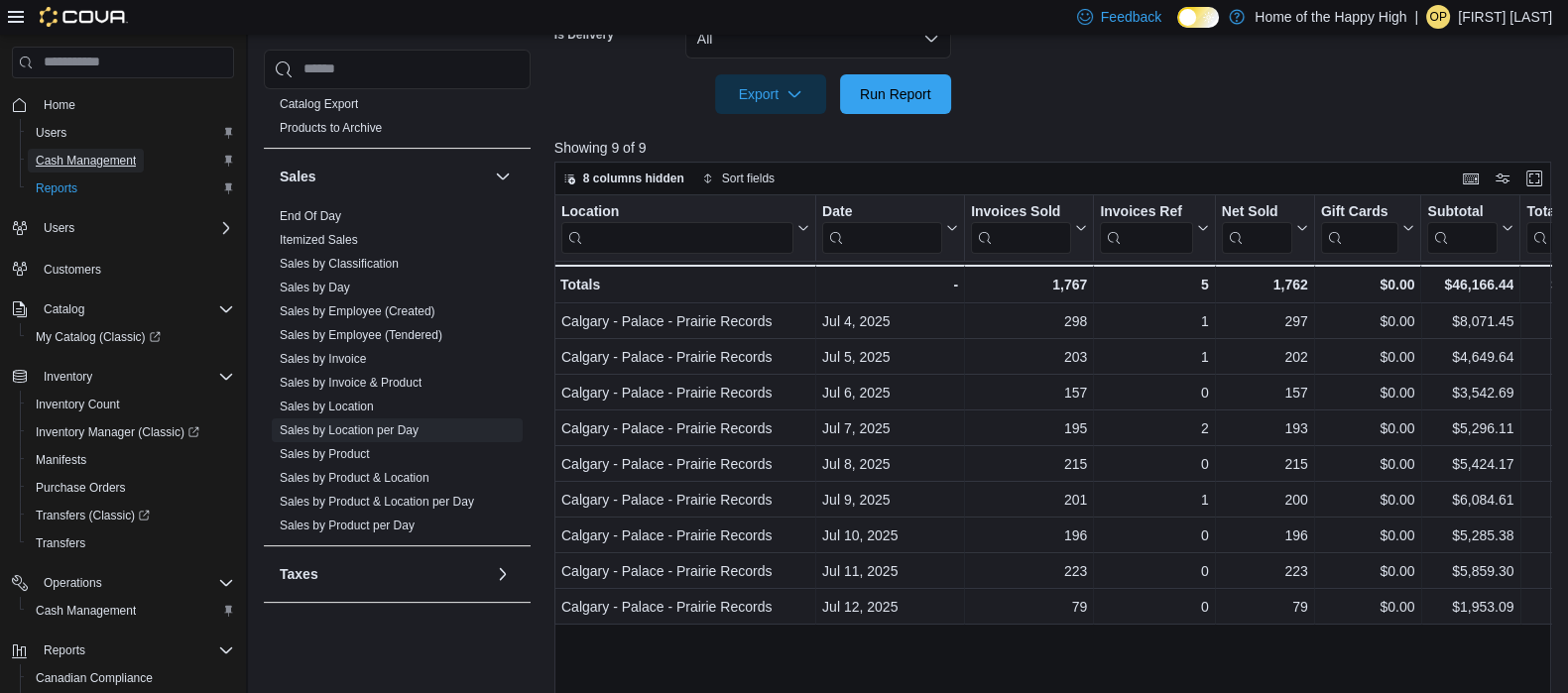 click on "Cash Management" at bounding box center [85, 161] 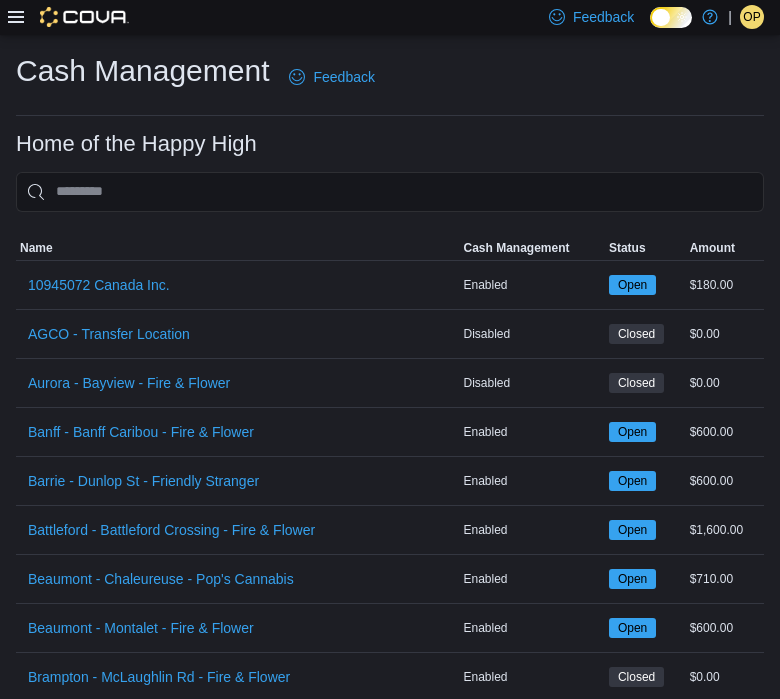 scroll, scrollTop: 516, scrollLeft: 0, axis: vertical 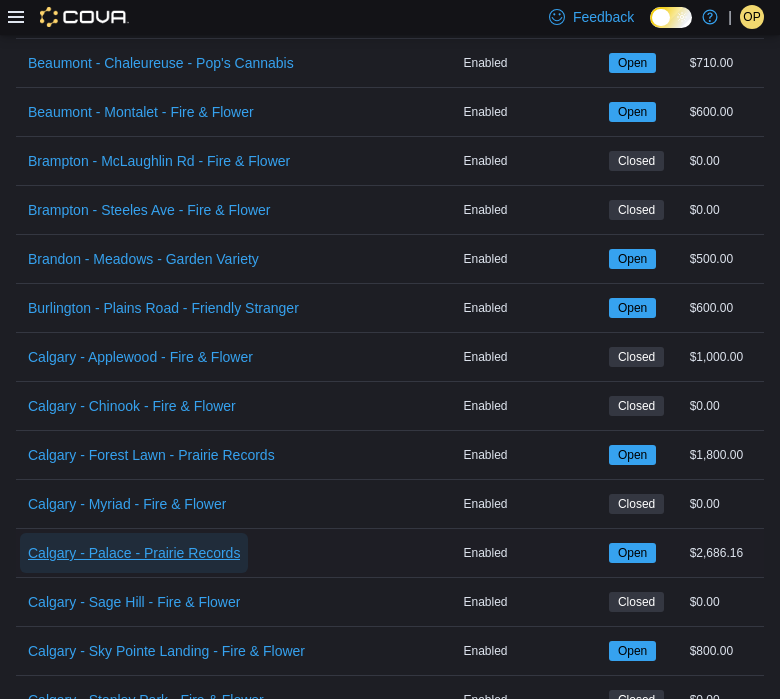 click on "Calgary - Palace - Prairie Records" at bounding box center [134, 553] 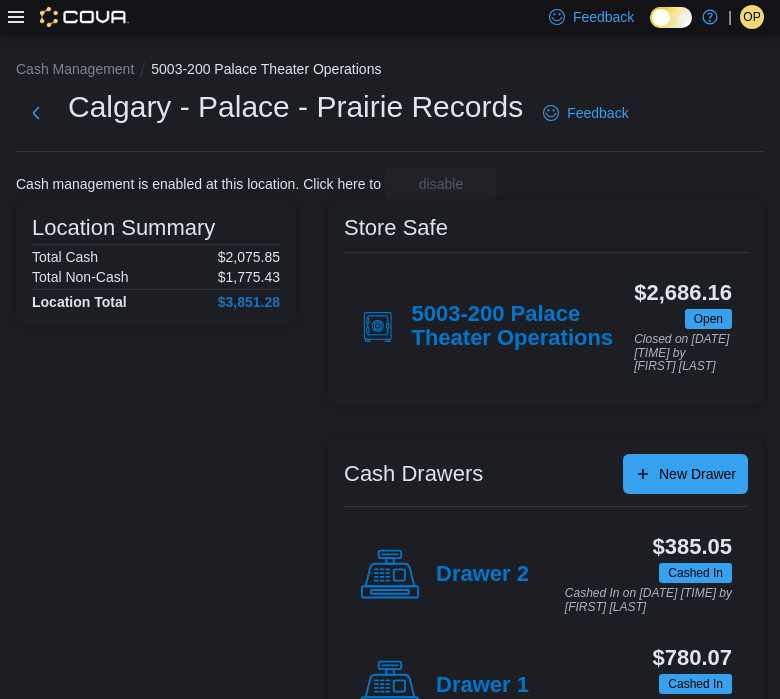 scroll, scrollTop: 73, scrollLeft: 0, axis: vertical 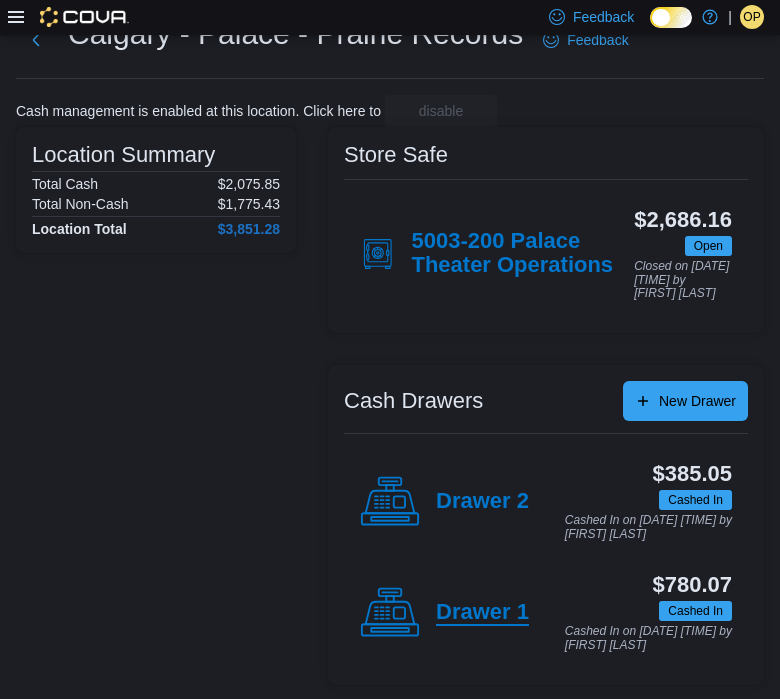 click on "Drawer 1" at bounding box center [482, 613] 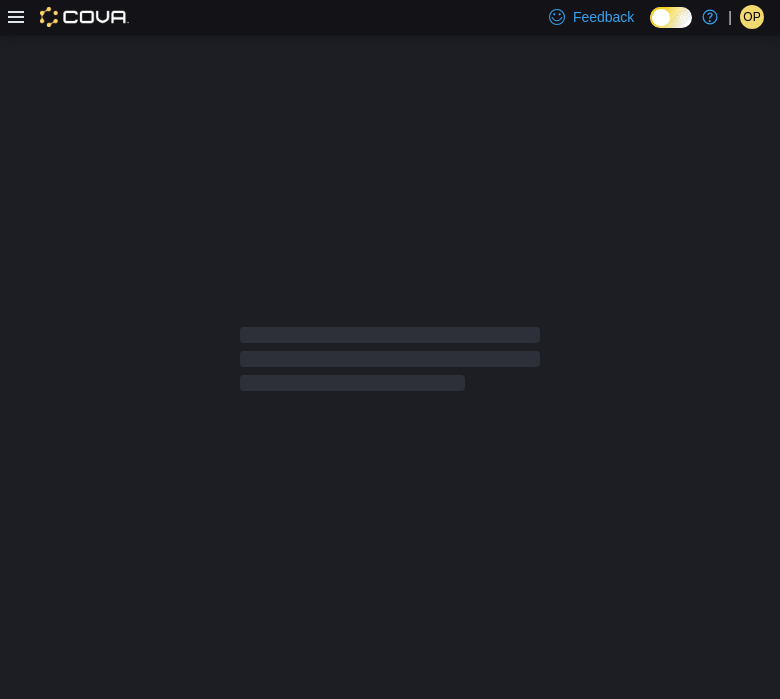 scroll, scrollTop: 0, scrollLeft: 0, axis: both 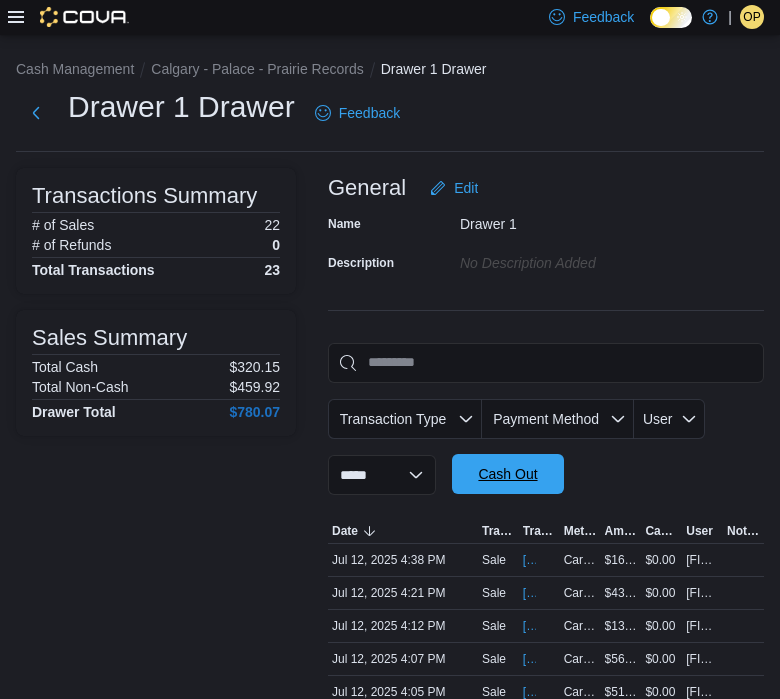 click on "Cash Out" at bounding box center (507, 474) 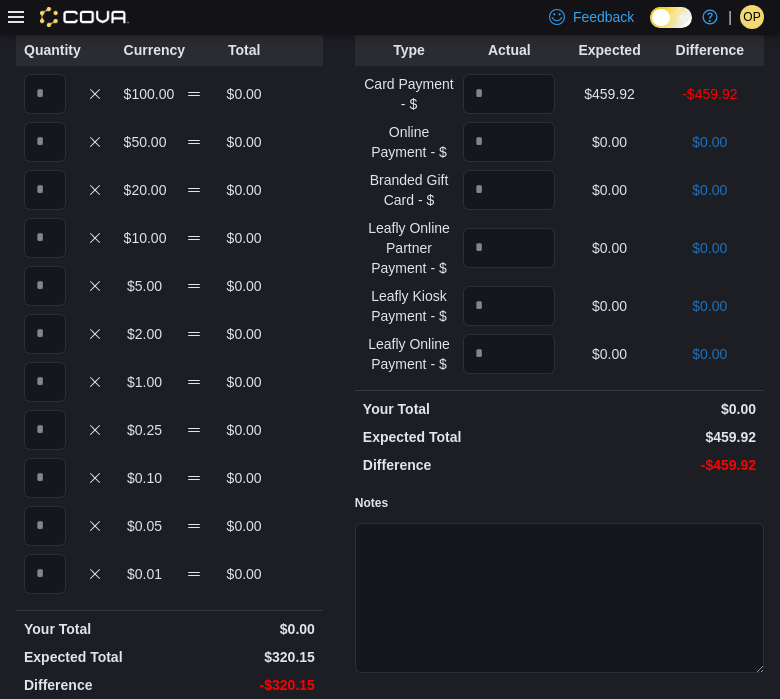 scroll, scrollTop: 132, scrollLeft: 0, axis: vertical 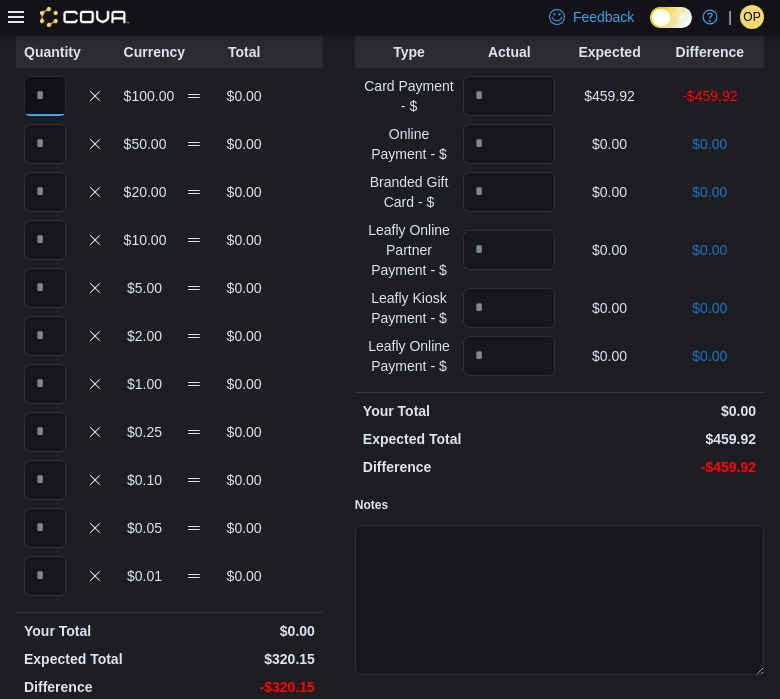 click at bounding box center [45, 96] 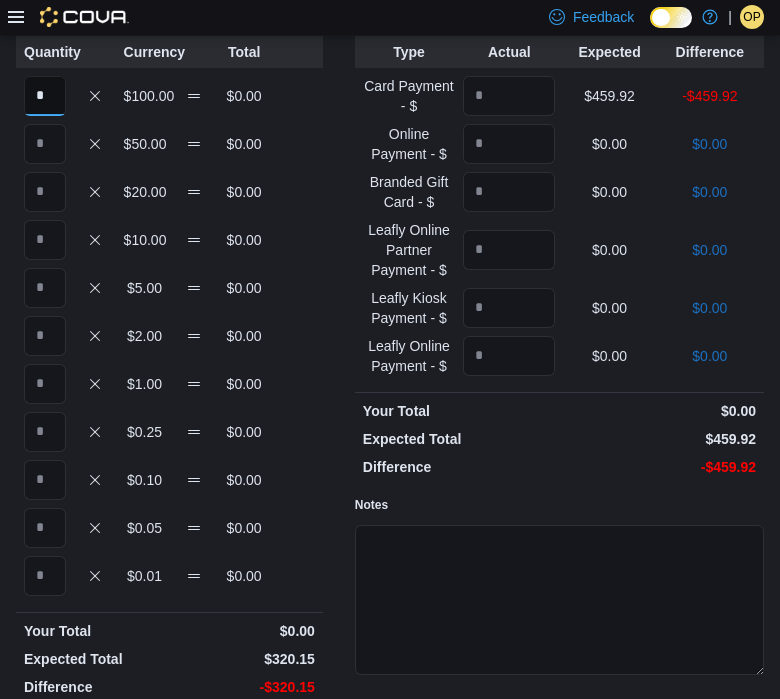 type on "*" 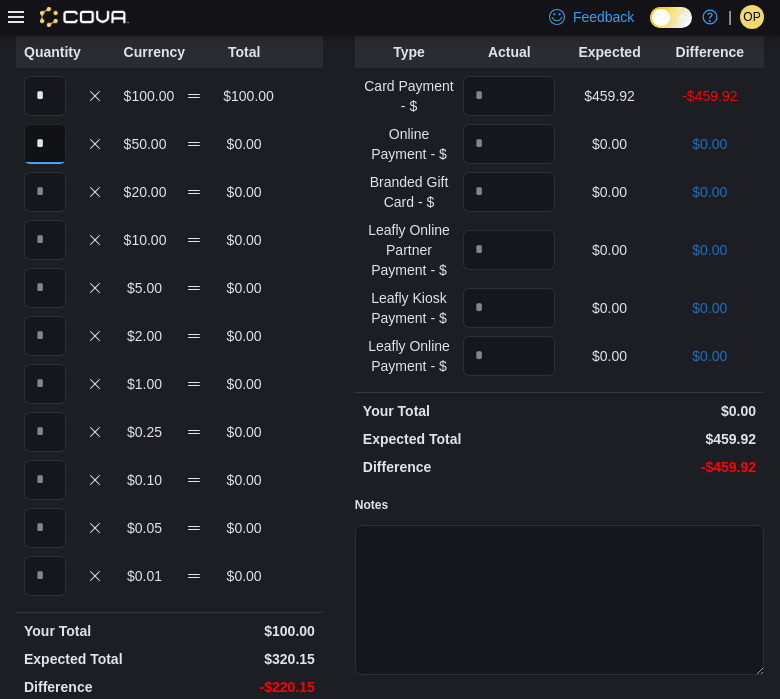 type on "*" 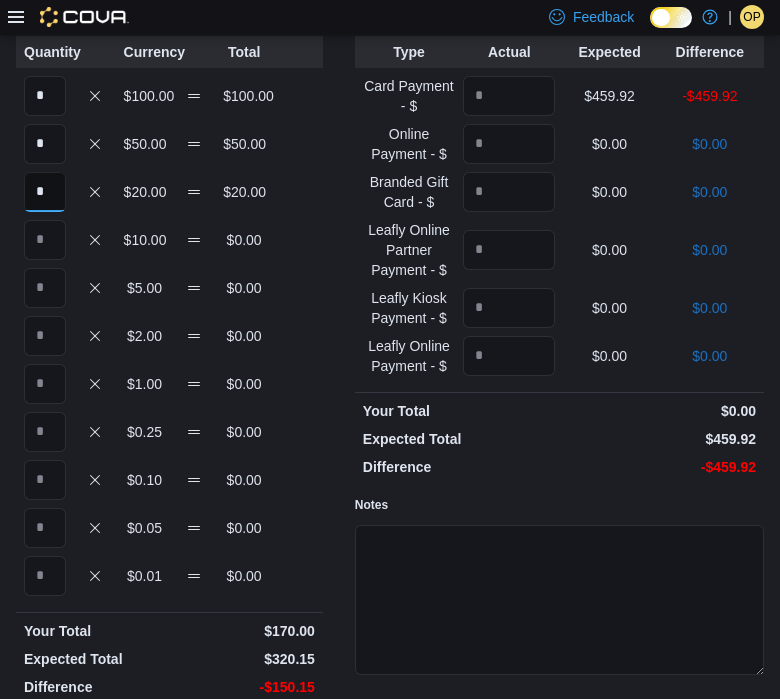 type on "*" 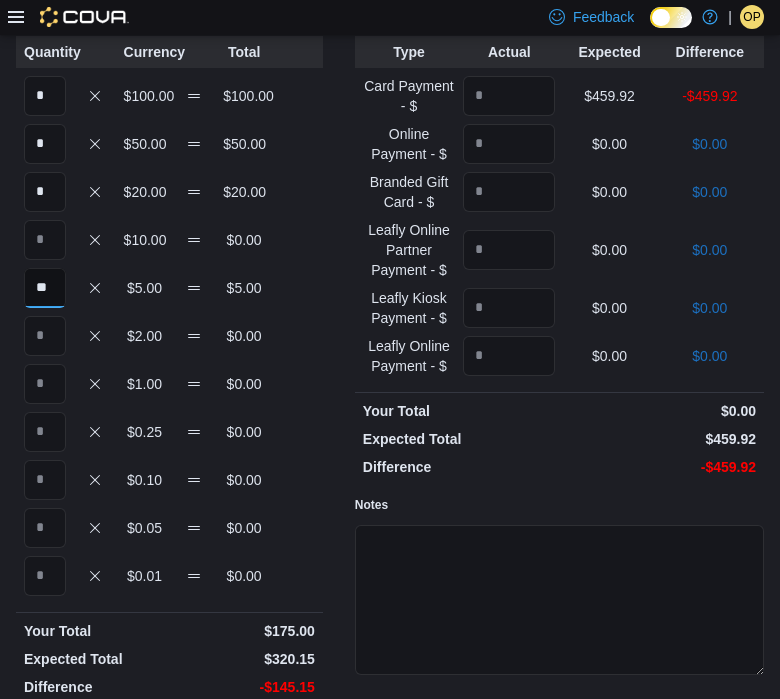 type on "**" 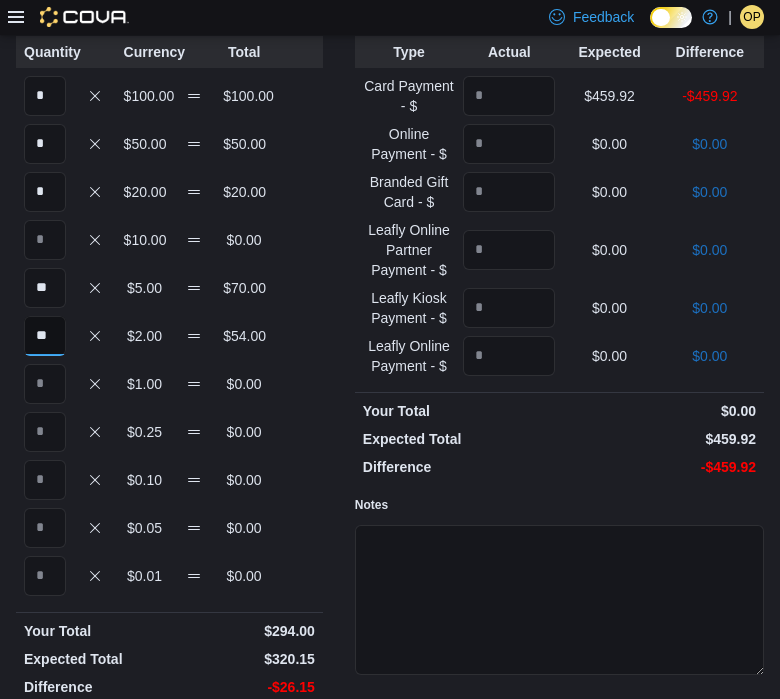 type on "**" 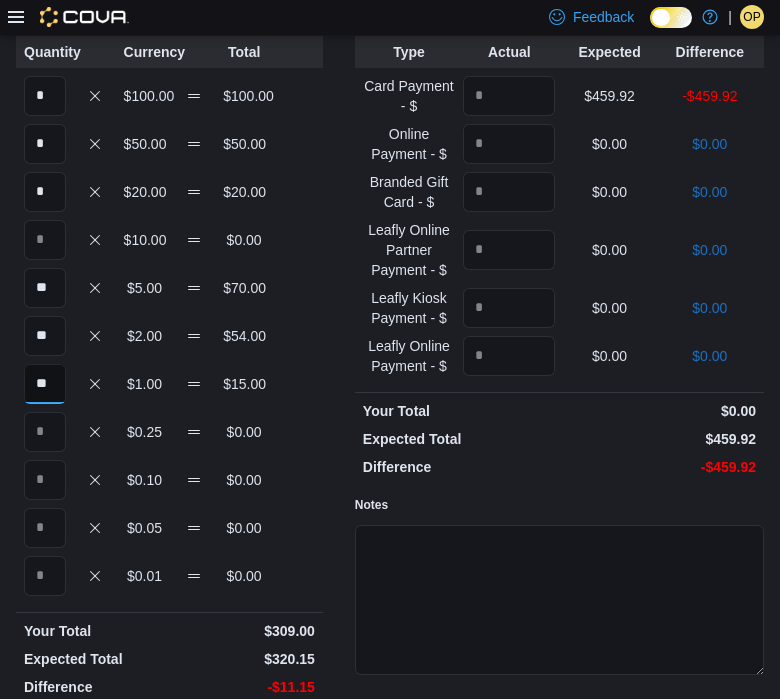 type on "**" 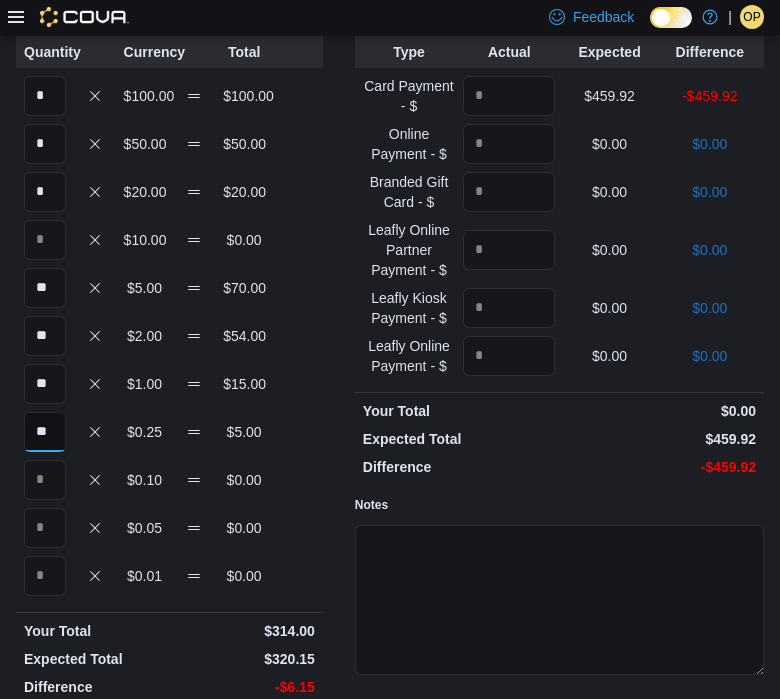 type on "**" 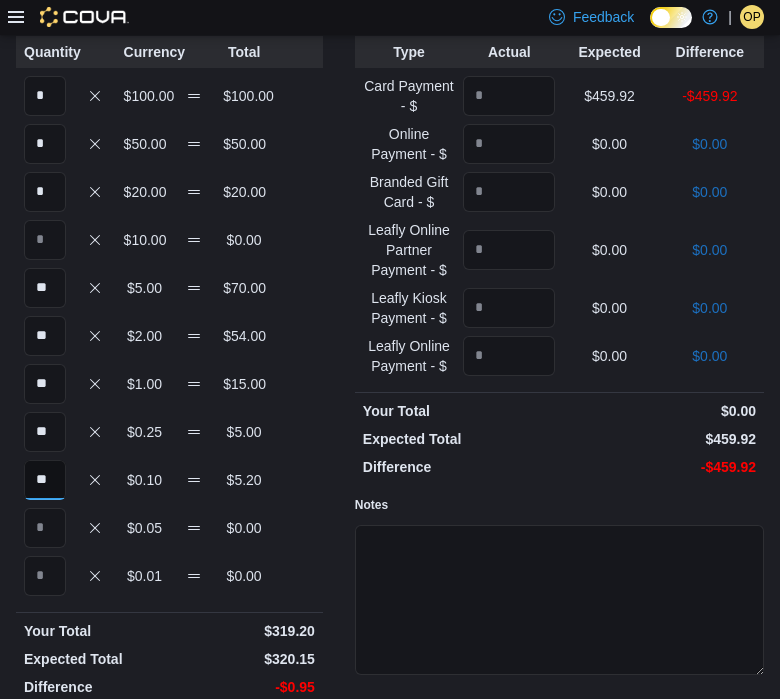 type on "**" 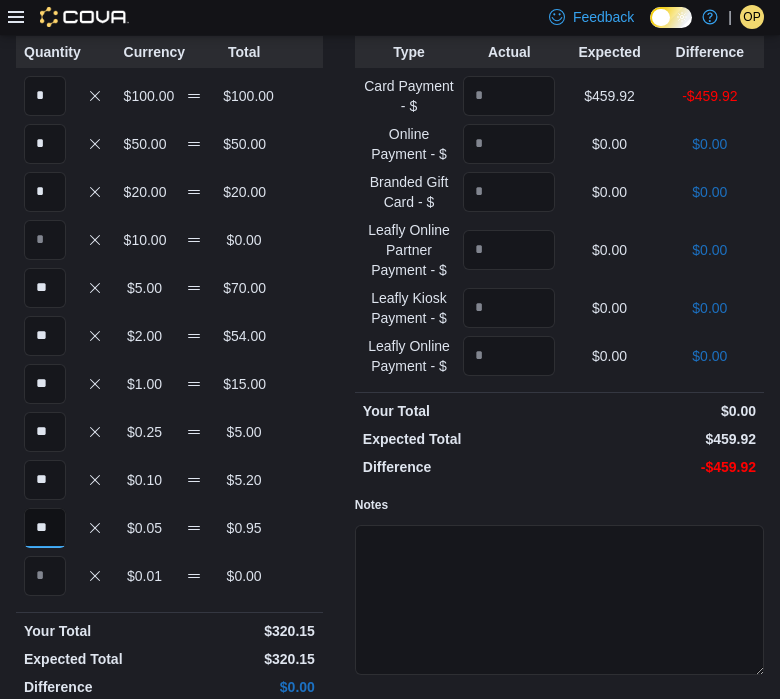 type on "**" 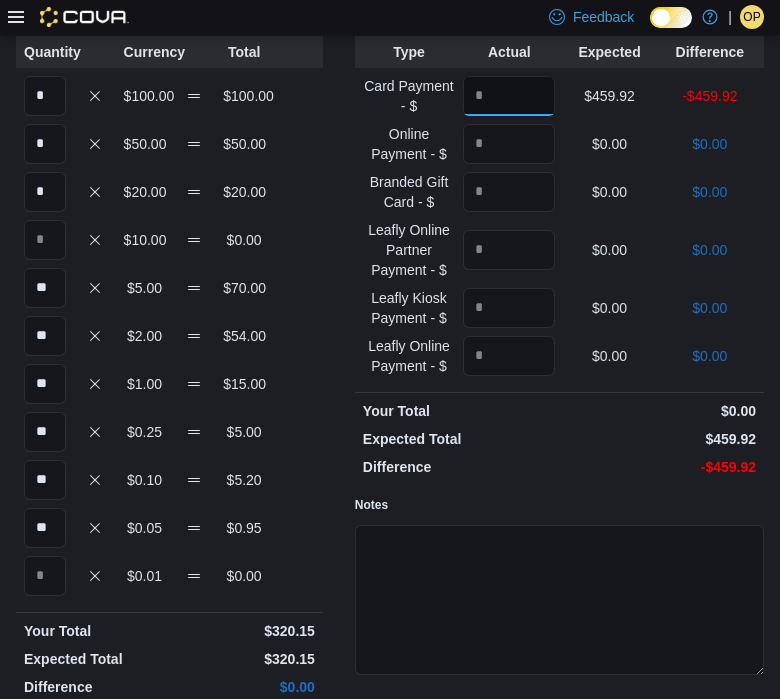 click at bounding box center [509, 96] 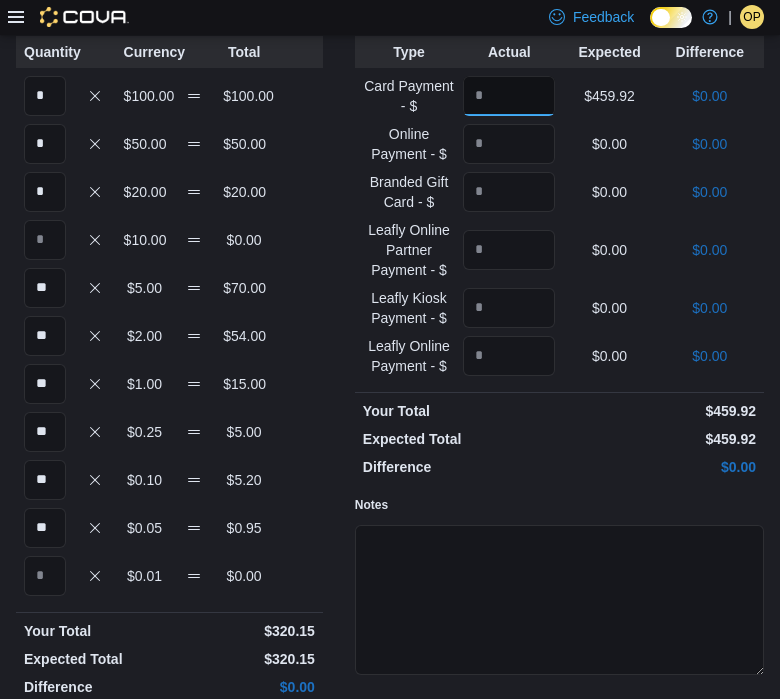 scroll, scrollTop: 194, scrollLeft: 0, axis: vertical 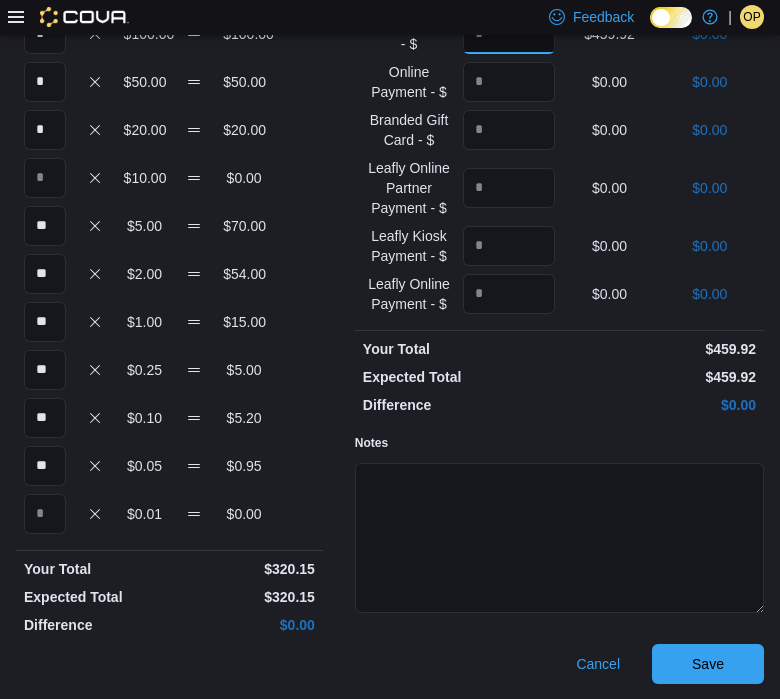 type on "******" 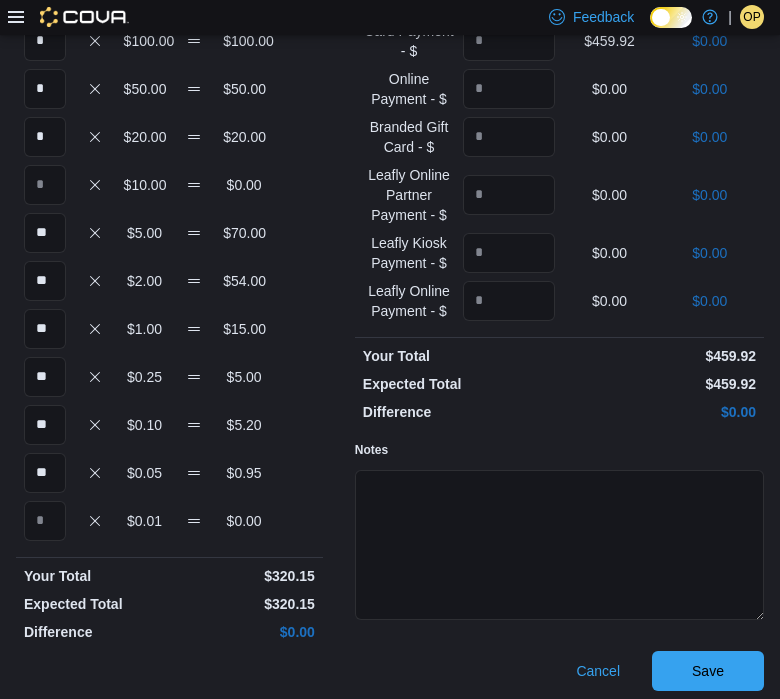 scroll, scrollTop: 194, scrollLeft: 0, axis: vertical 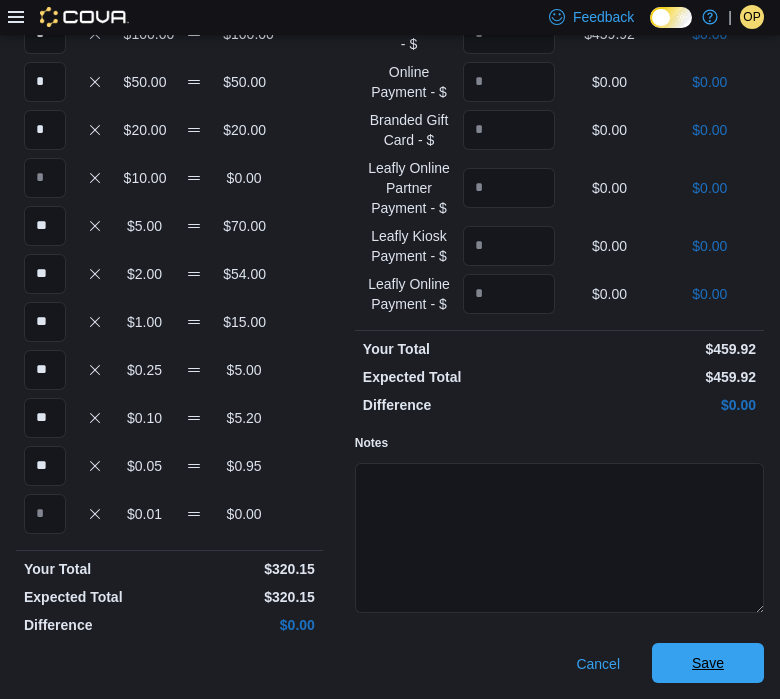 click on "Save" at bounding box center (708, 663) 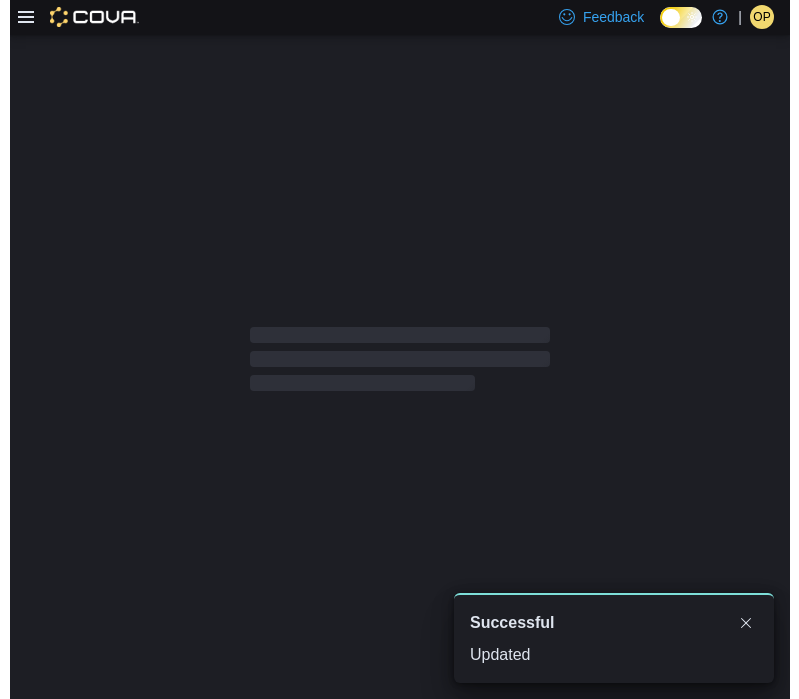 scroll, scrollTop: 0, scrollLeft: 0, axis: both 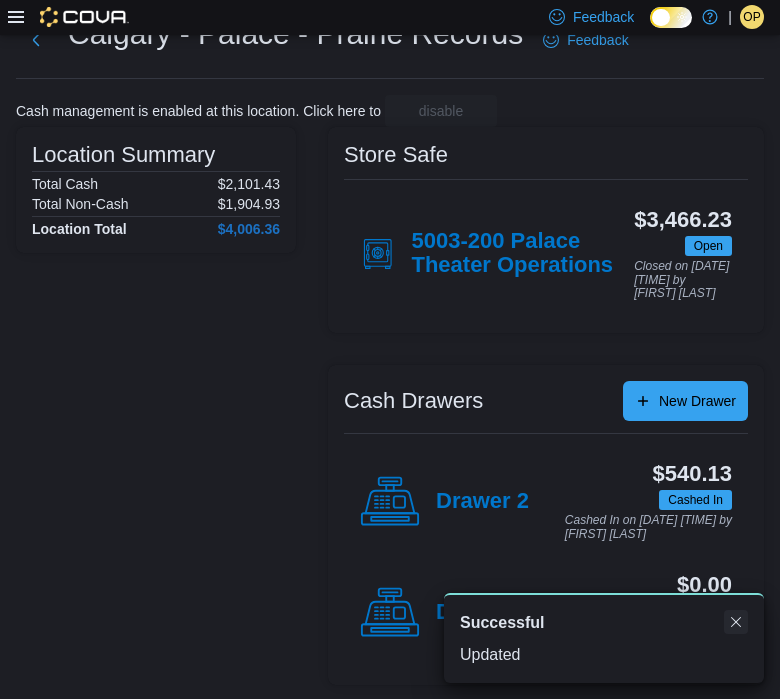 click at bounding box center (736, 622) 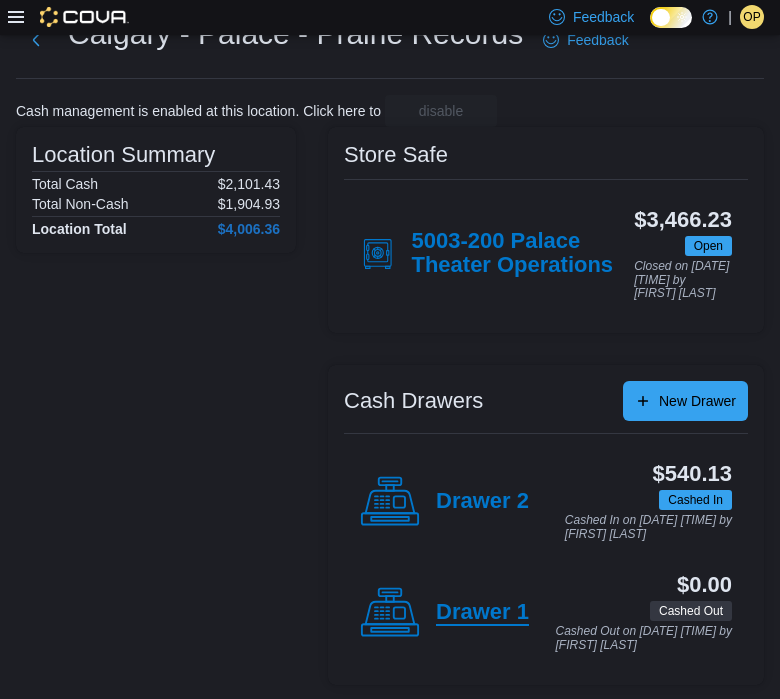 click on "Drawer 1" at bounding box center (482, 613) 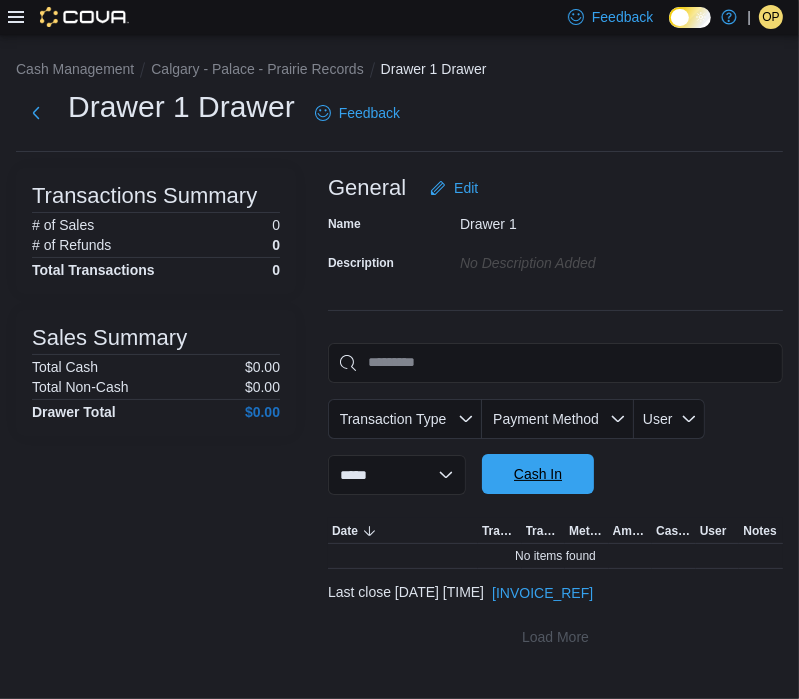 click on "Cash In" at bounding box center (538, 474) 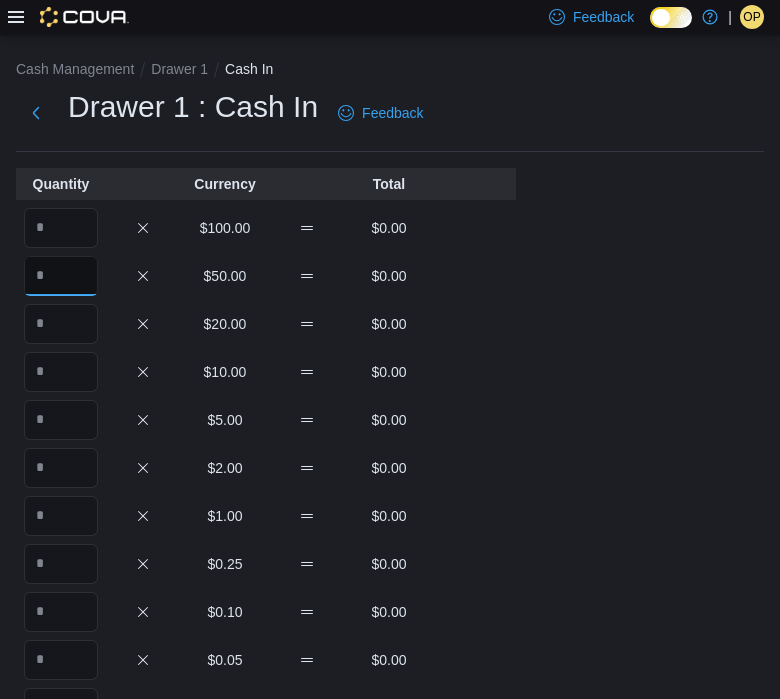 click at bounding box center (61, 276) 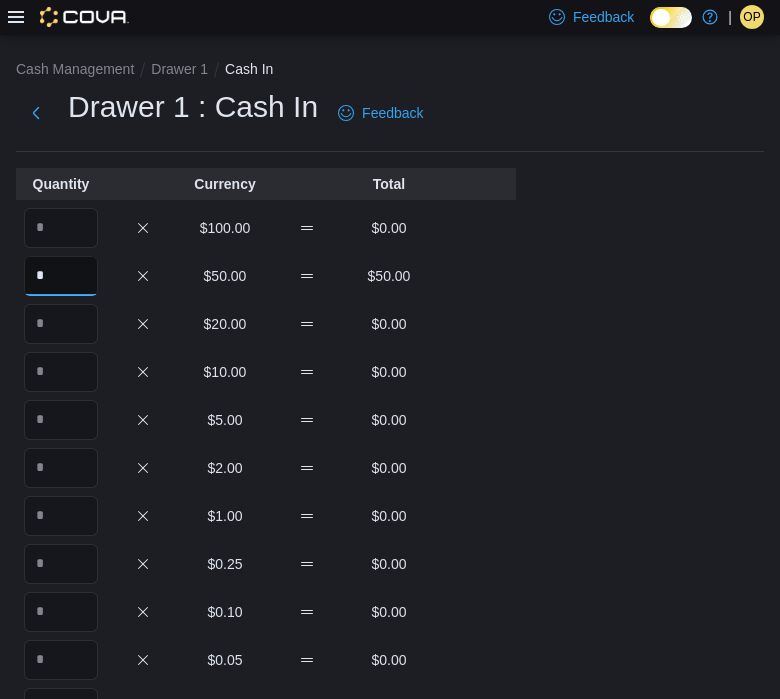 type on "*" 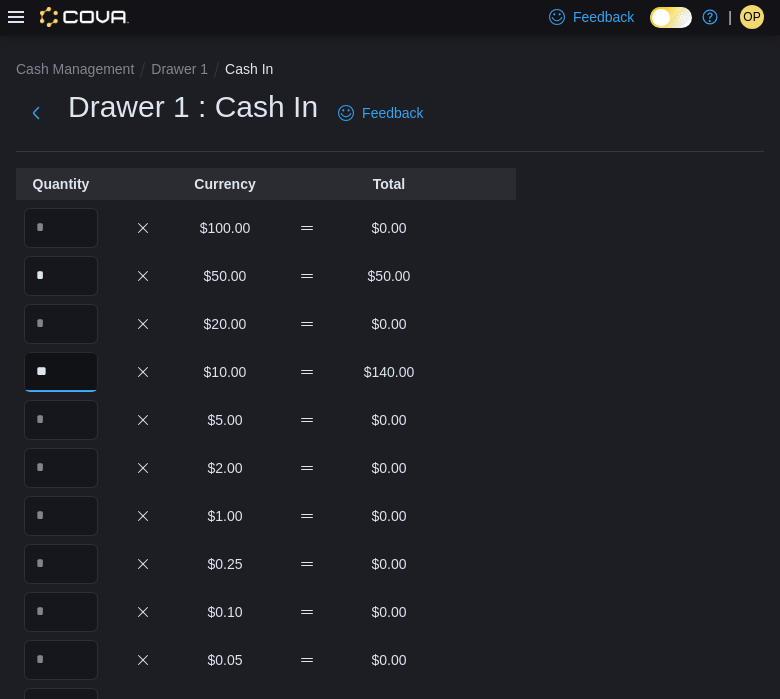 type on "**" 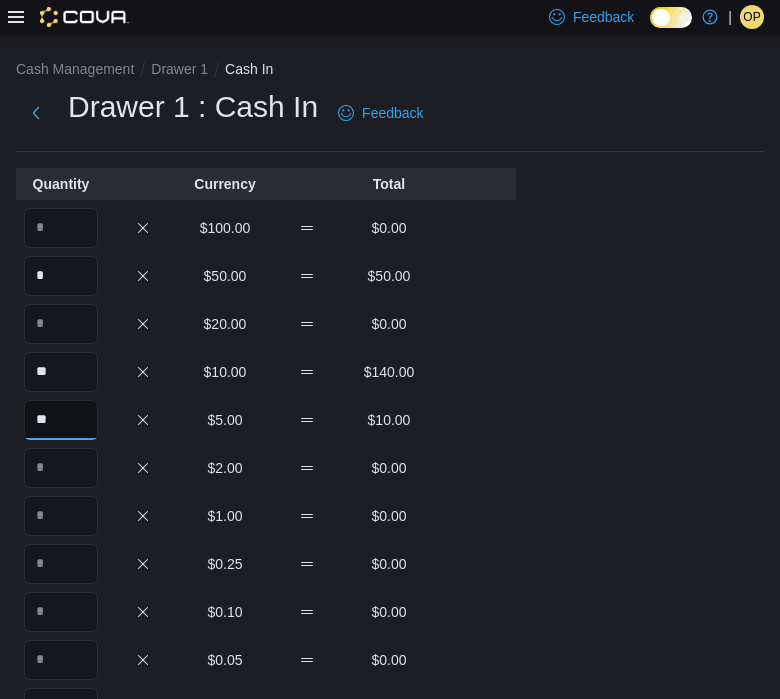 type on "**" 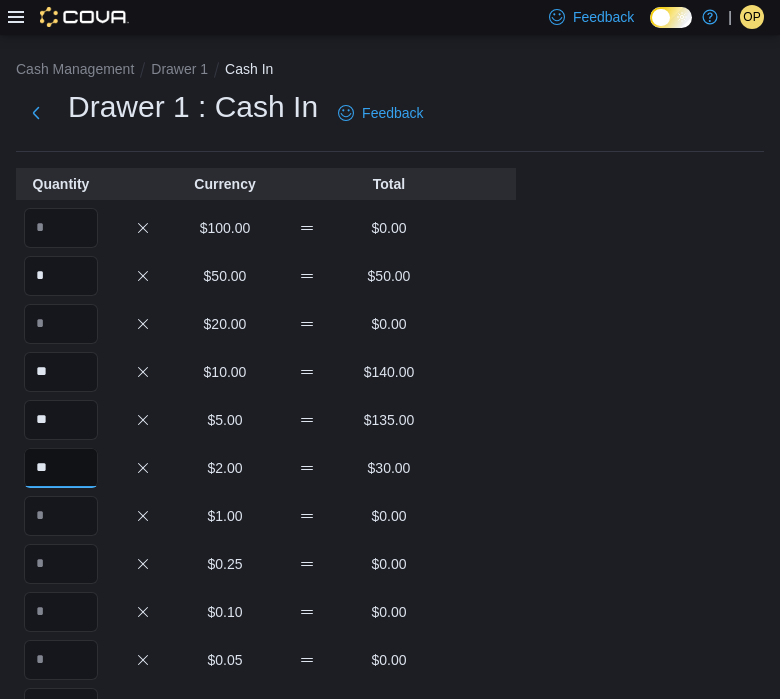 type on "**" 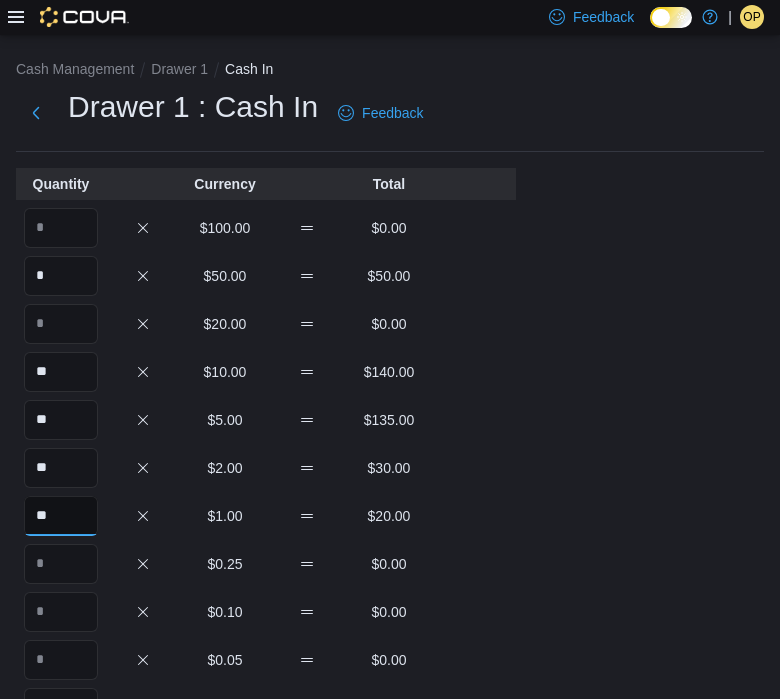 type on "**" 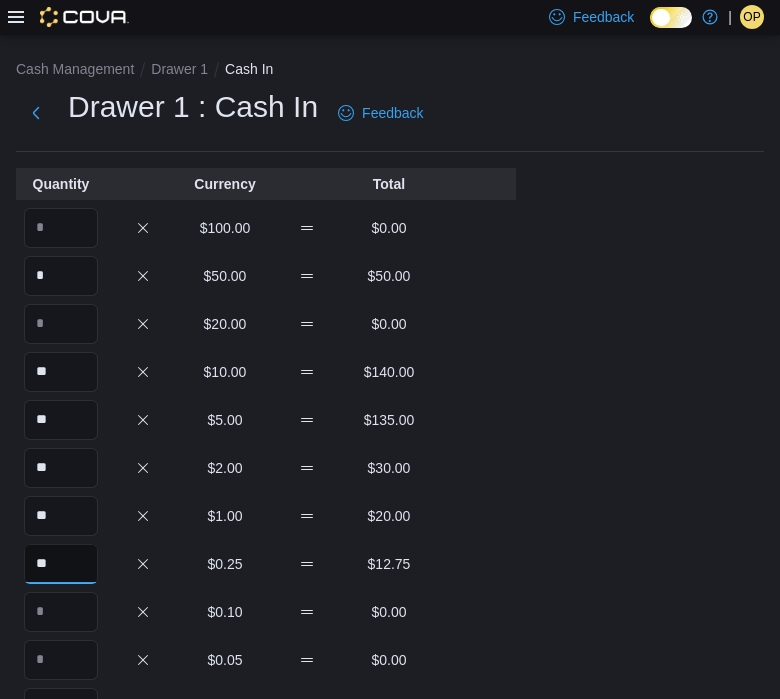 type on "**" 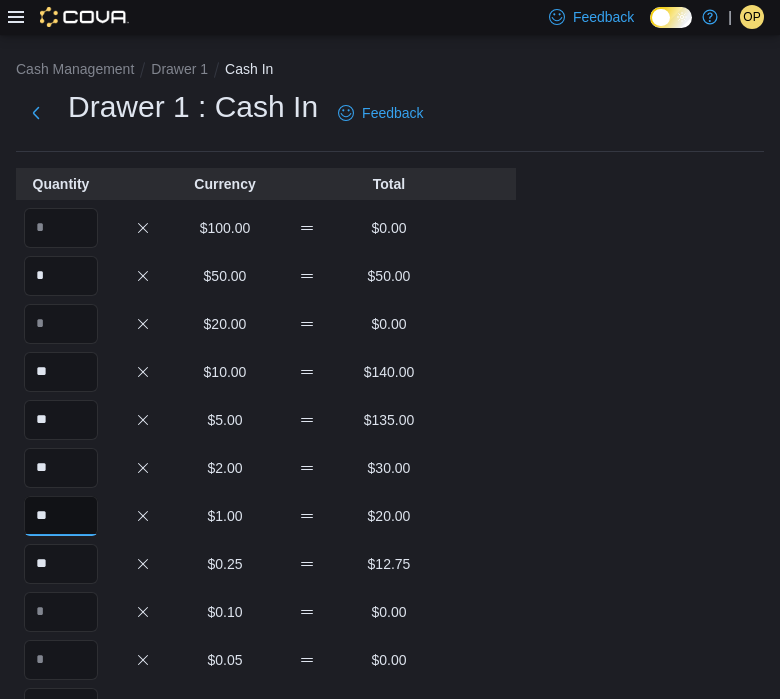 click on "**" at bounding box center [61, 516] 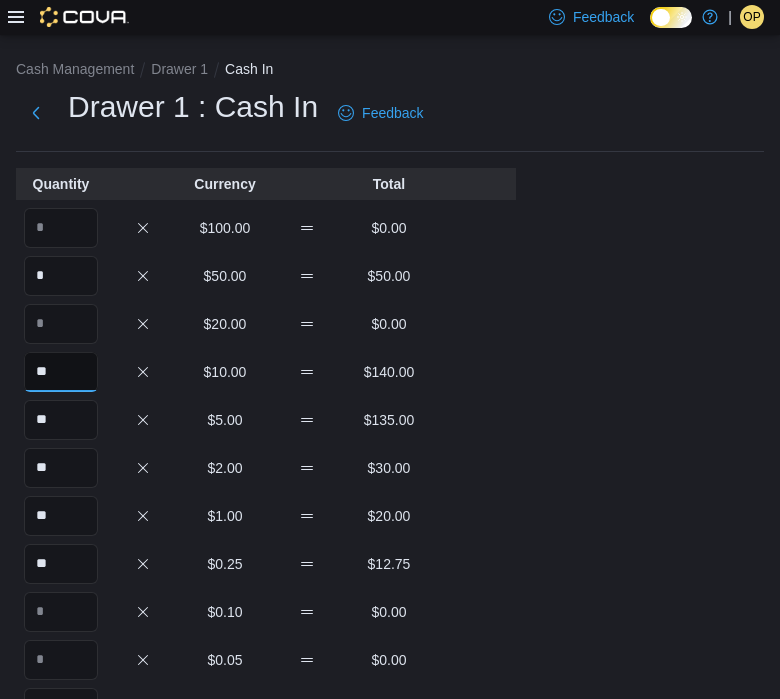drag, startPoint x: 70, startPoint y: 357, endPoint x: 6, endPoint y: 361, distance: 64.12488 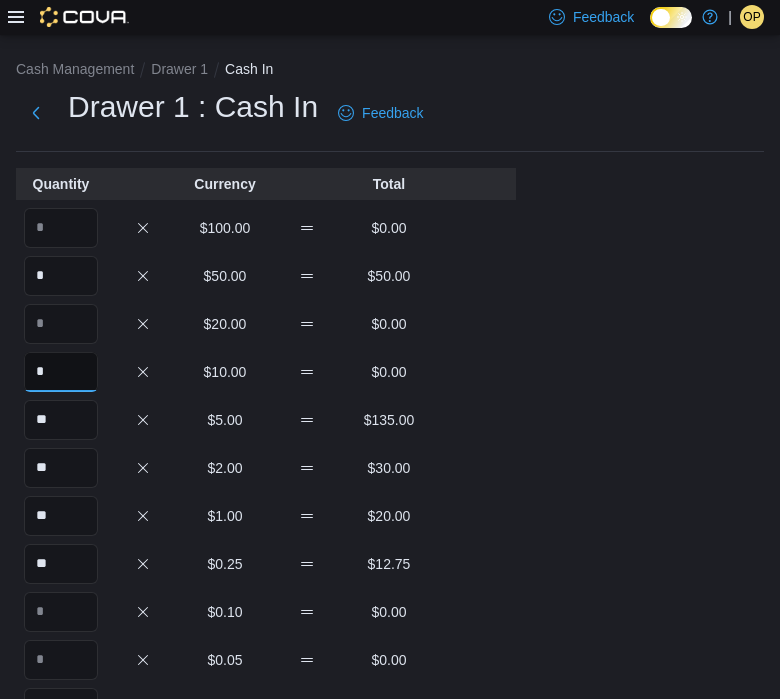 type on "*" 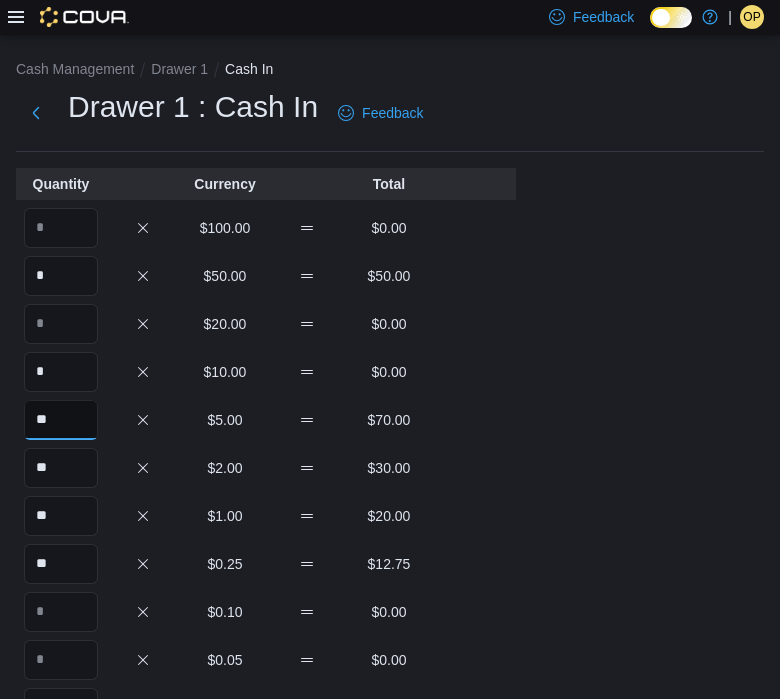 type on "**" 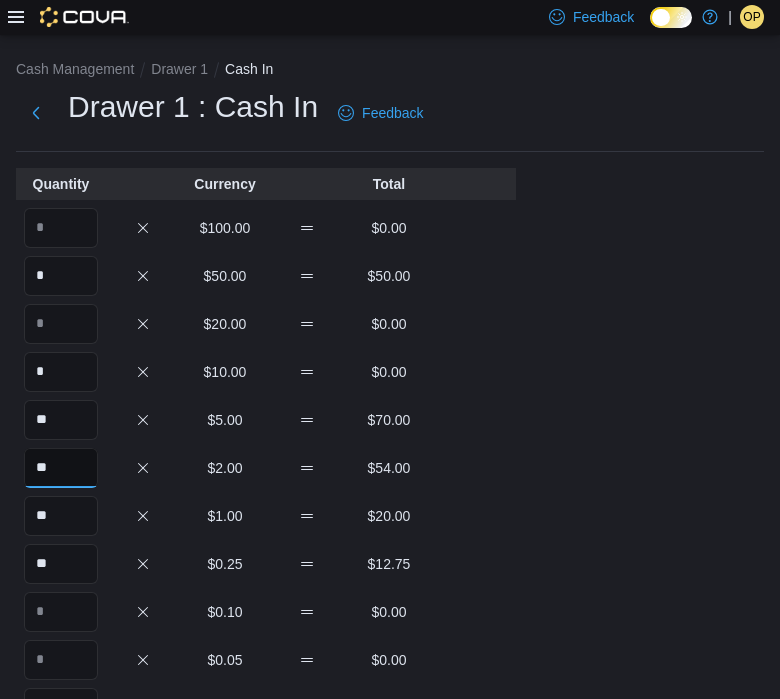 type on "**" 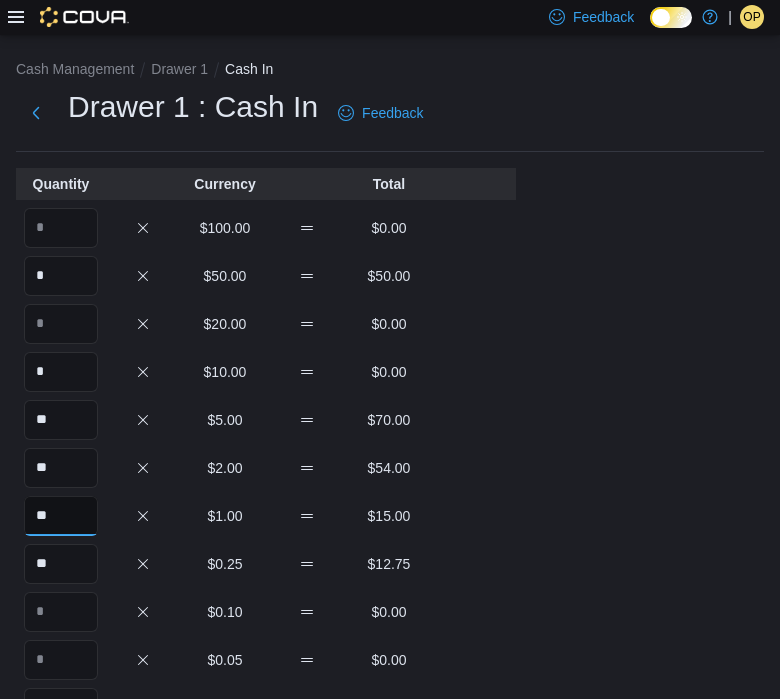 type on "**" 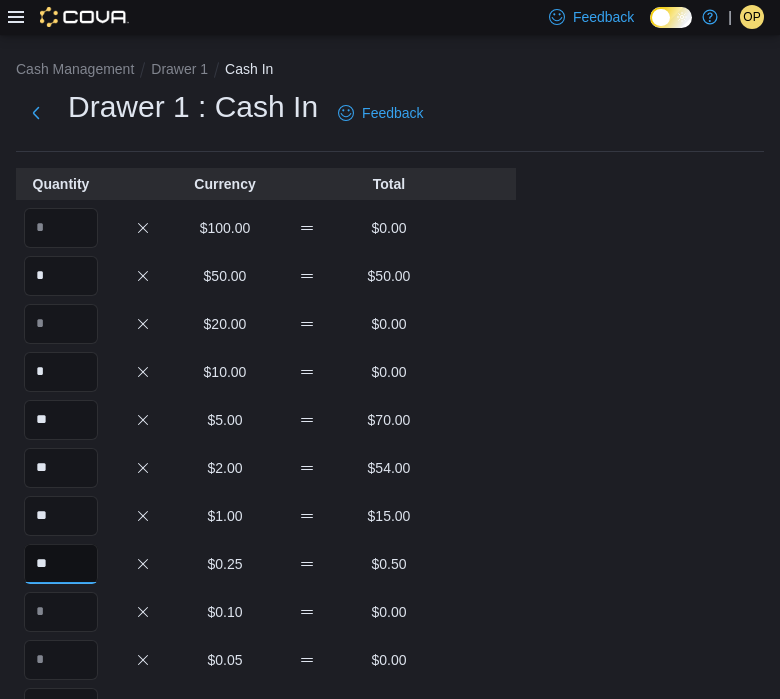 type on "**" 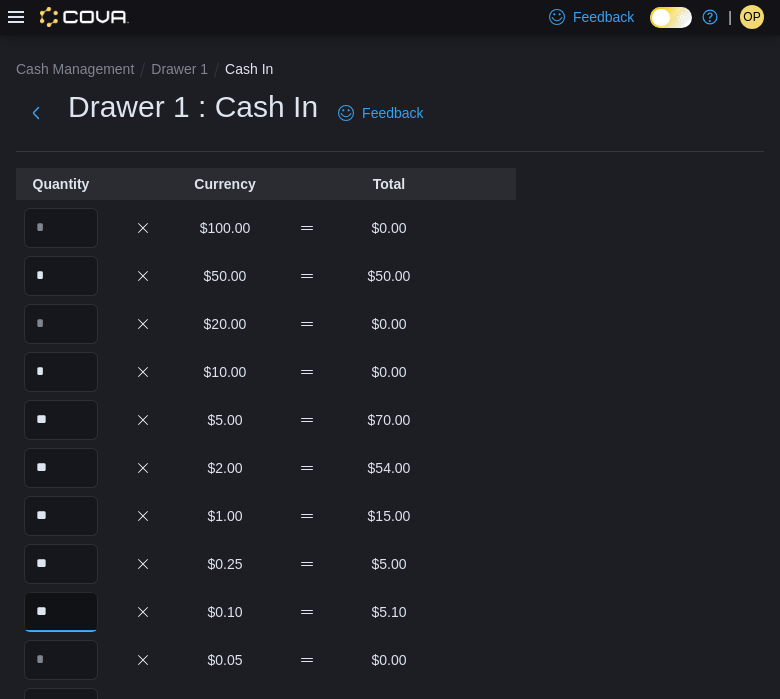 type on "**" 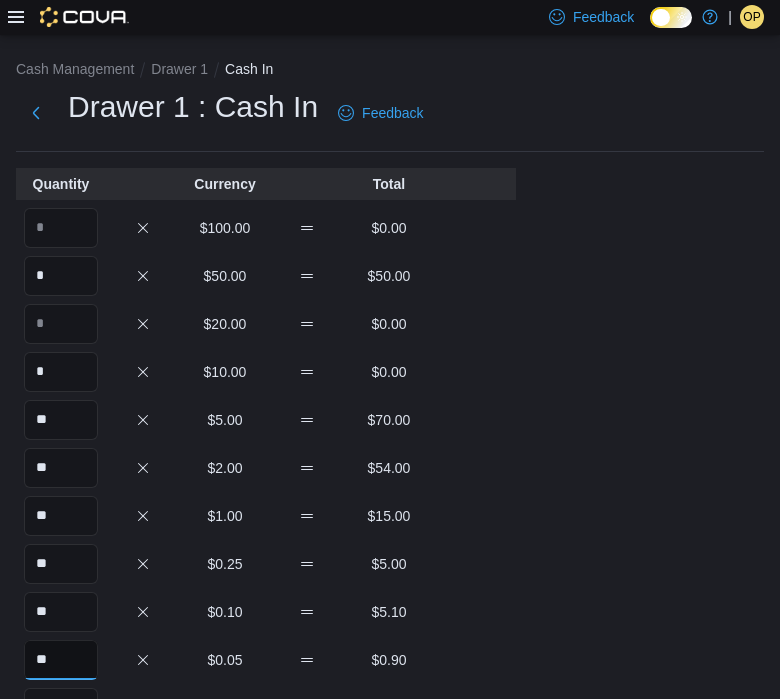 type on "**" 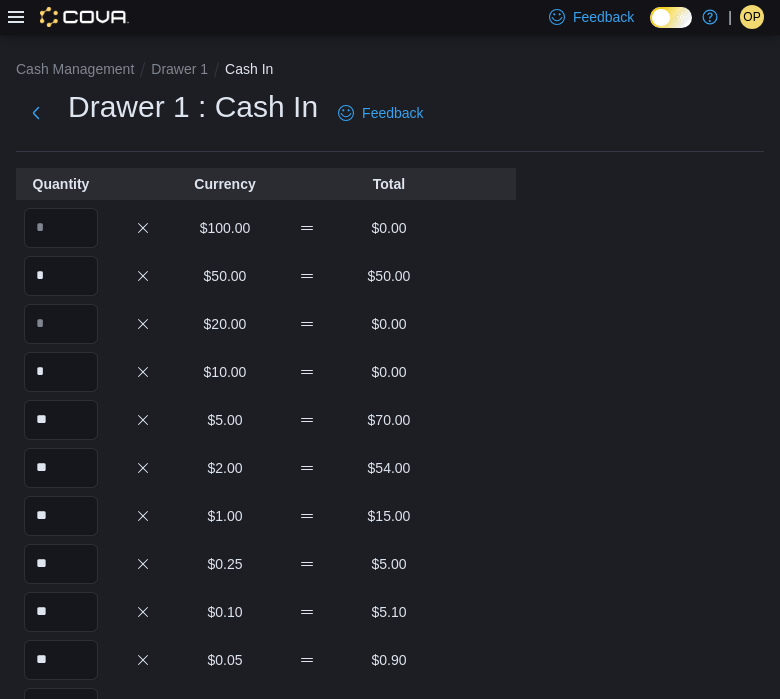 click on "Cash Management Drawer 1 Cash In Drawer 1 : Cash In Feedback   Quantity Currency Total $100.00 $0.00 * $50.00 $50.00 $20.00 $0.00 * $10.00 $0.00 ** $5.00 $70.00 ** $2.00 $54.00 ** $1.00 $15.00 ** $0.25 $5.00 ** $0.10 $5.10 ** $0.05 $0.90 $0.01 $0.00 Your Total $200.00 Expected Total $0.00 Difference $200.00 Notes  Cancel Save" at bounding box center [390, 570] 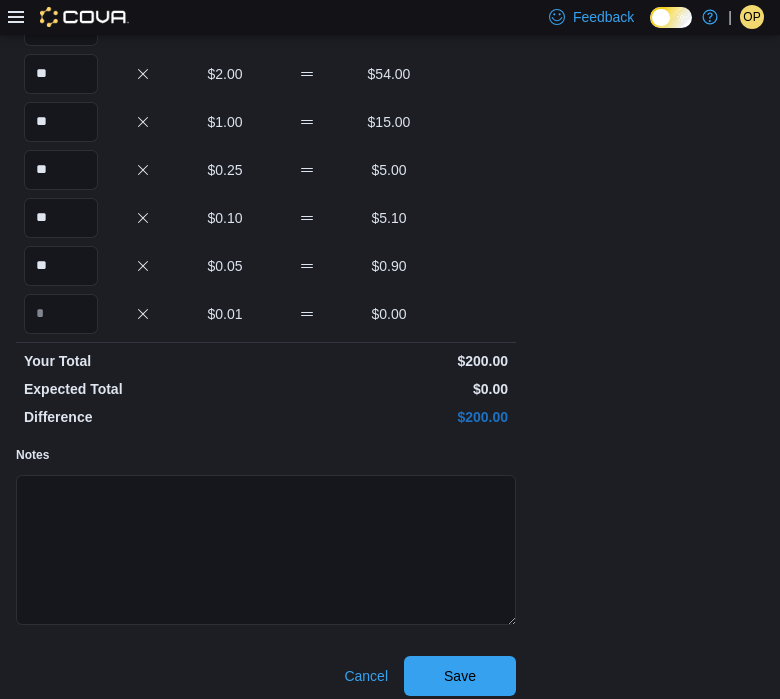 scroll, scrollTop: 406, scrollLeft: 0, axis: vertical 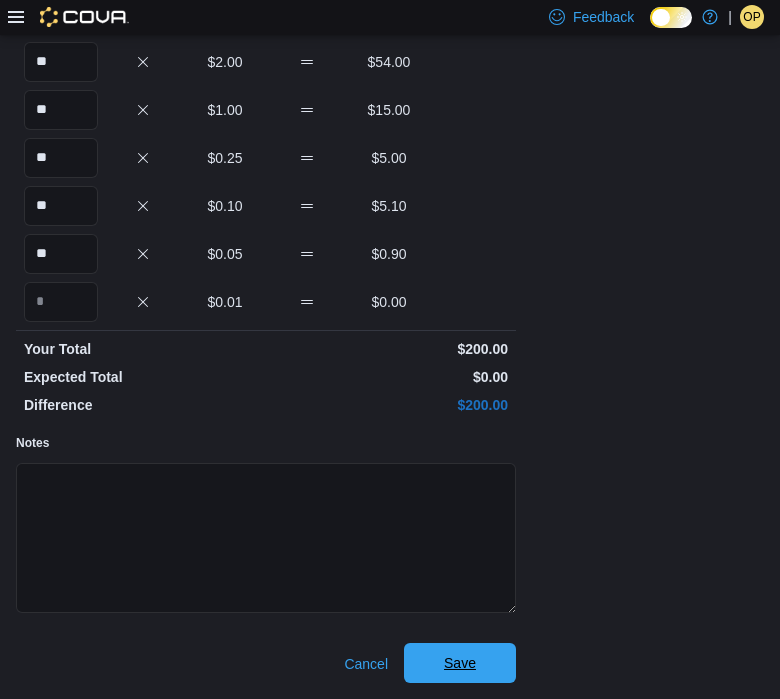 click on "Save" at bounding box center [460, 663] 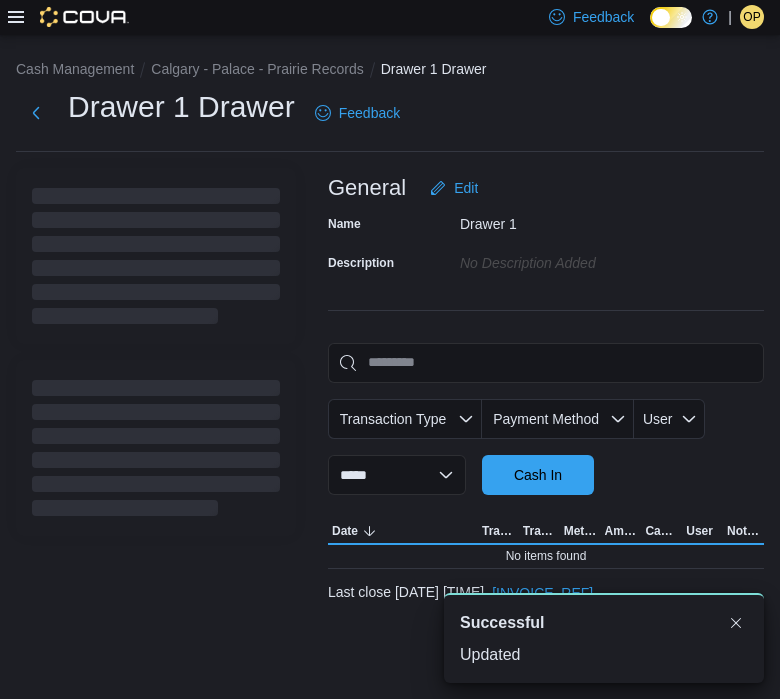 scroll, scrollTop: 0, scrollLeft: 0, axis: both 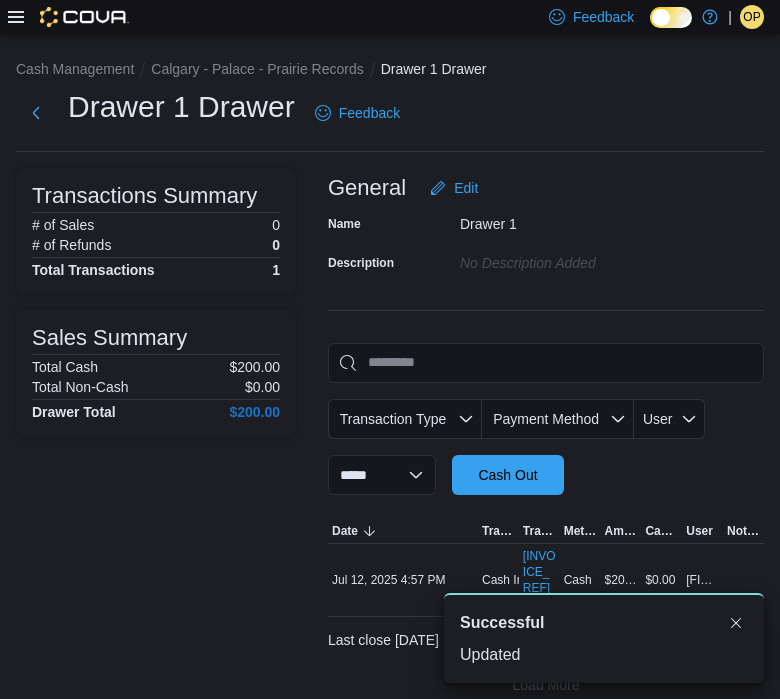 click on "OP" at bounding box center (751, 17) 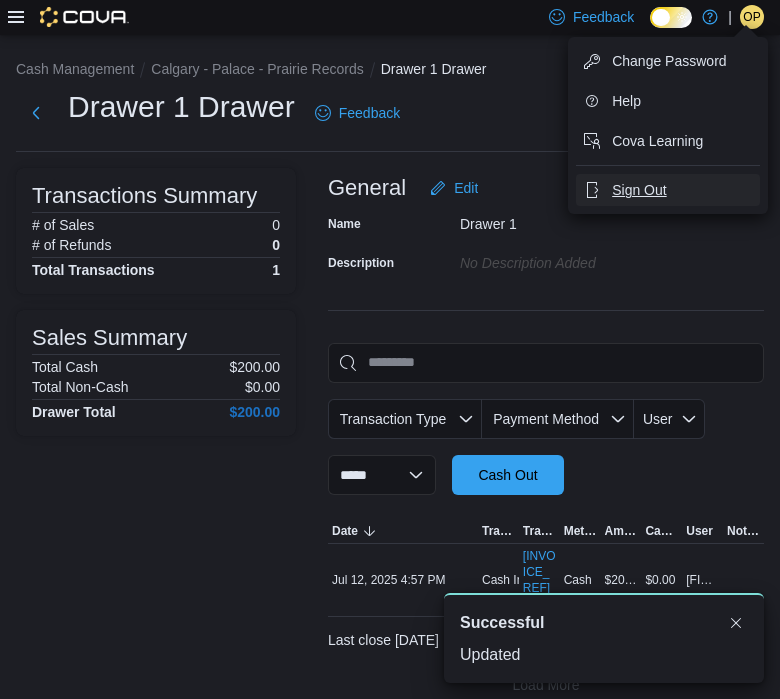 click on "Sign Out" at bounding box center [639, 190] 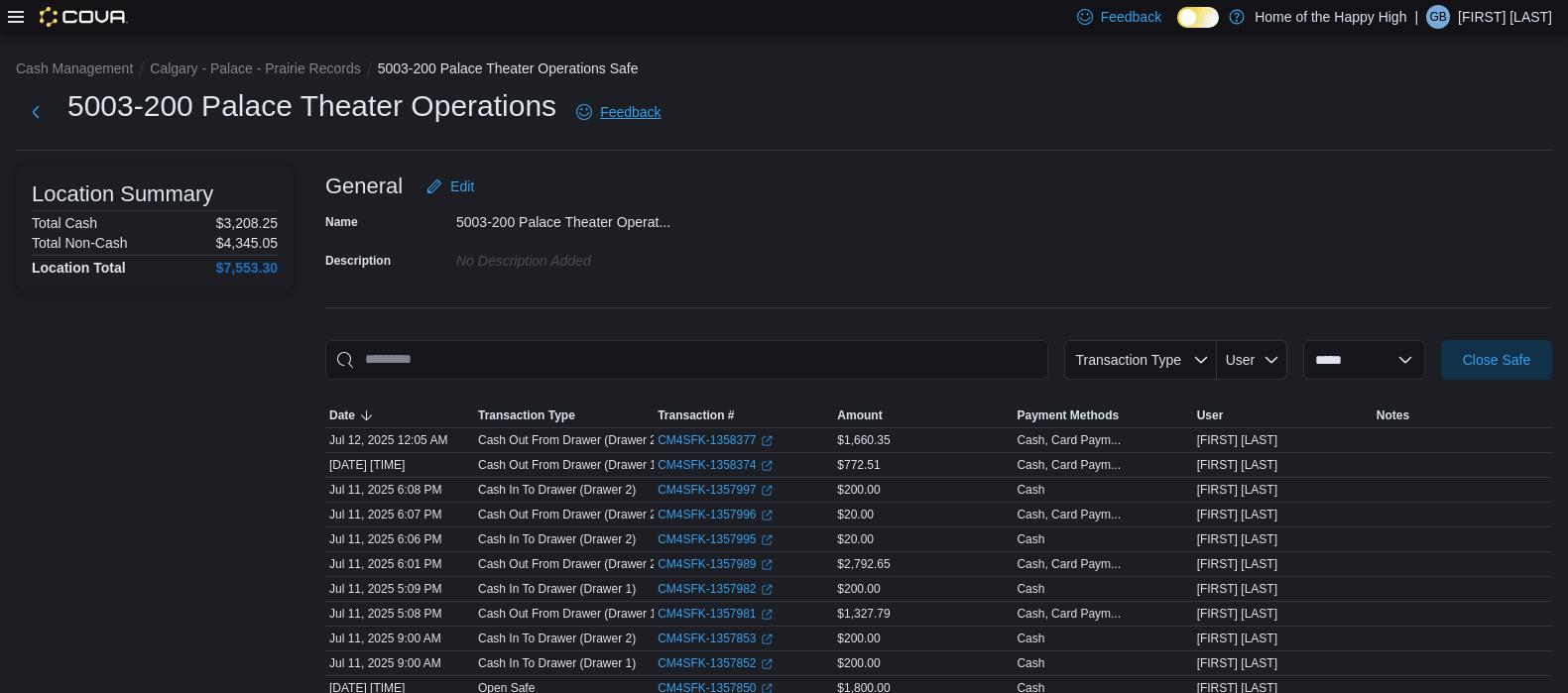 scroll, scrollTop: 0, scrollLeft: 0, axis: both 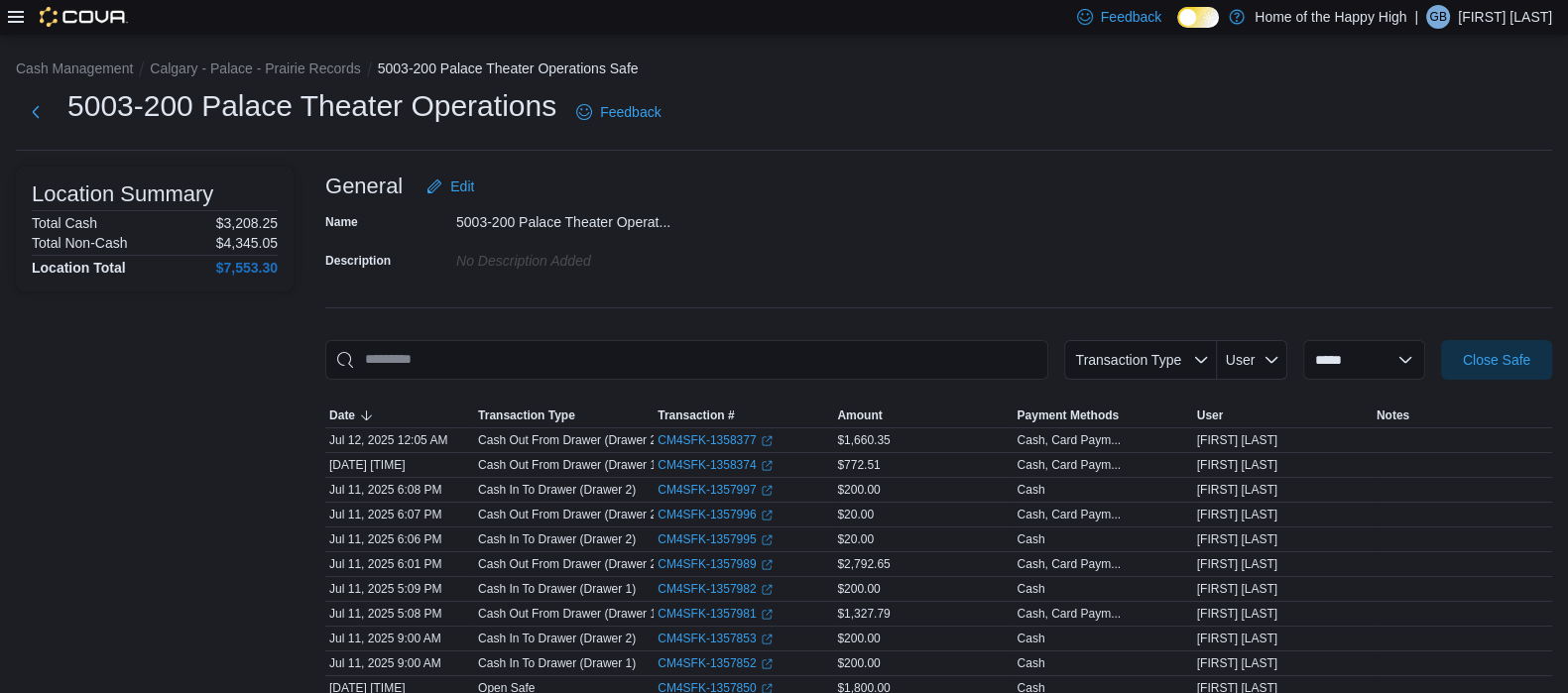 click on "**********" at bounding box center (938, 477) 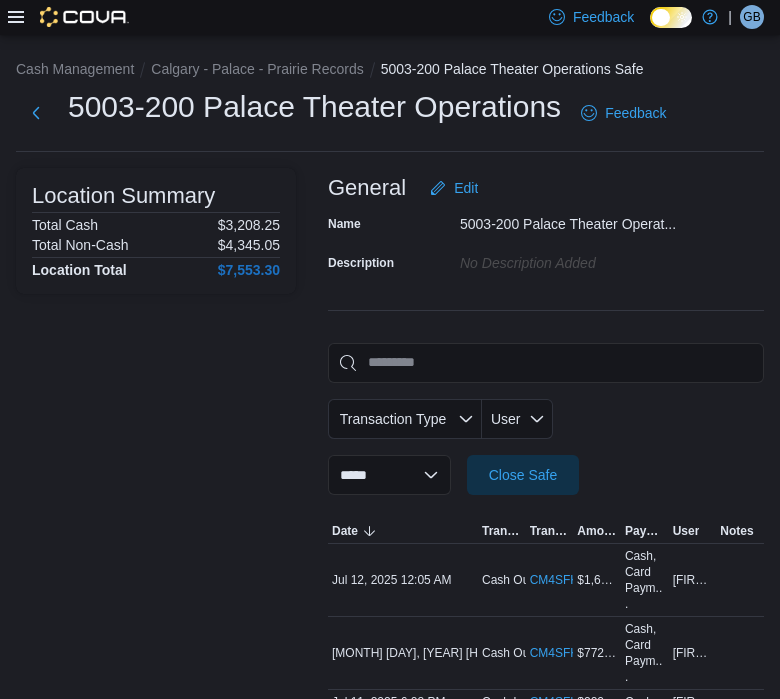 scroll, scrollTop: 0, scrollLeft: 0, axis: both 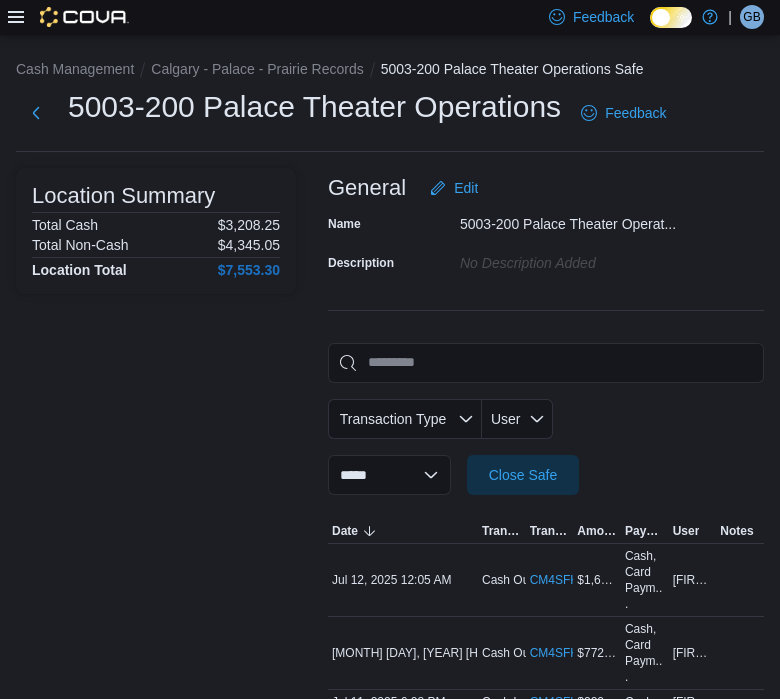 click 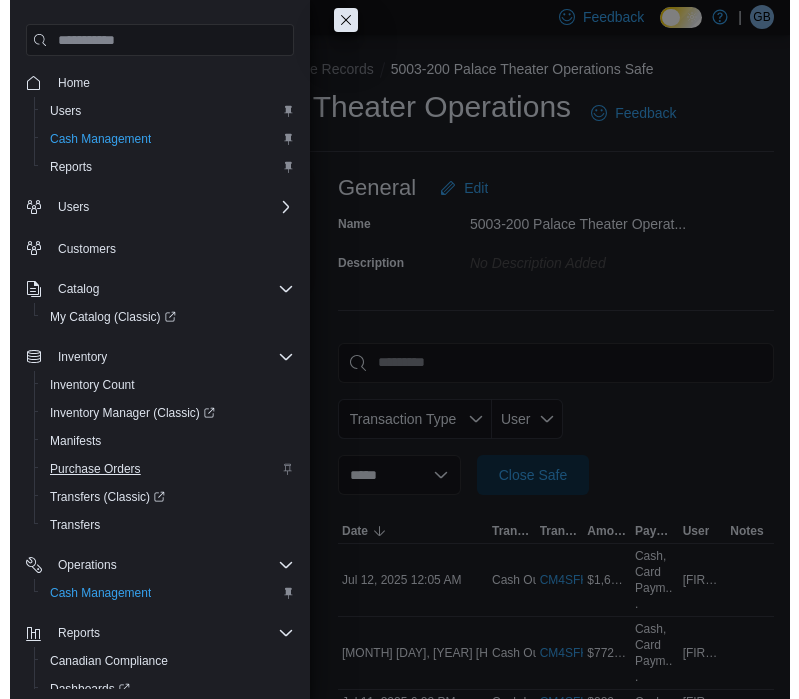 scroll, scrollTop: 110, scrollLeft: 0, axis: vertical 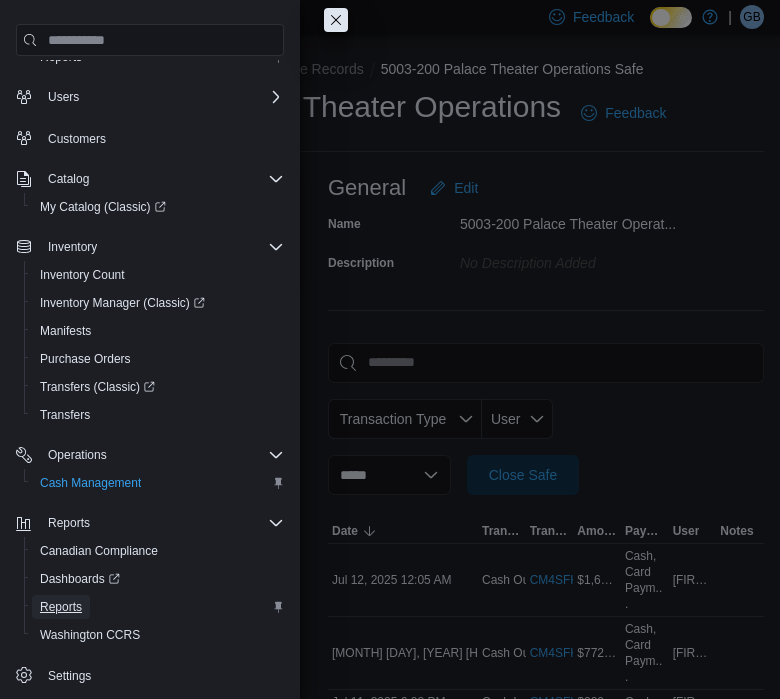 click on "Reports" at bounding box center (61, 607) 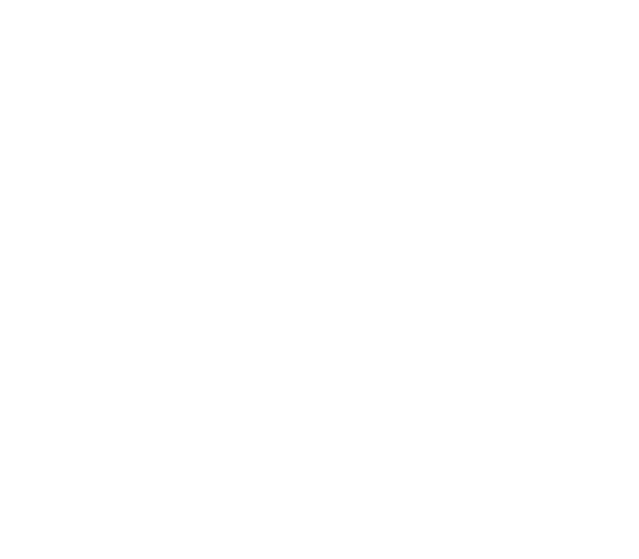 scroll, scrollTop: 0, scrollLeft: 0, axis: both 